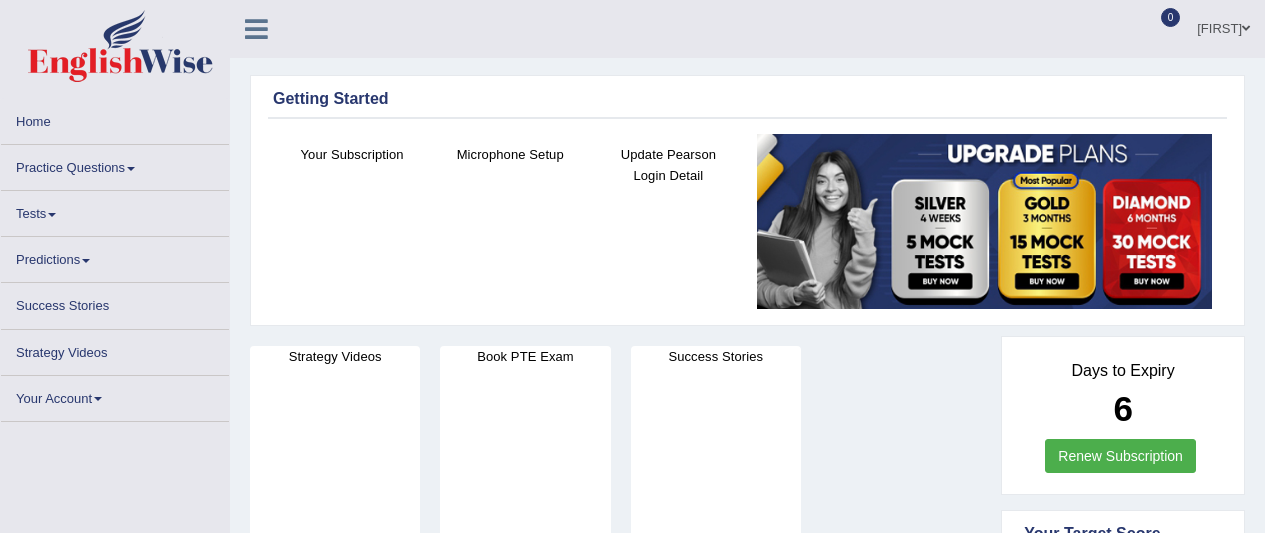 scroll, scrollTop: 0, scrollLeft: 0, axis: both 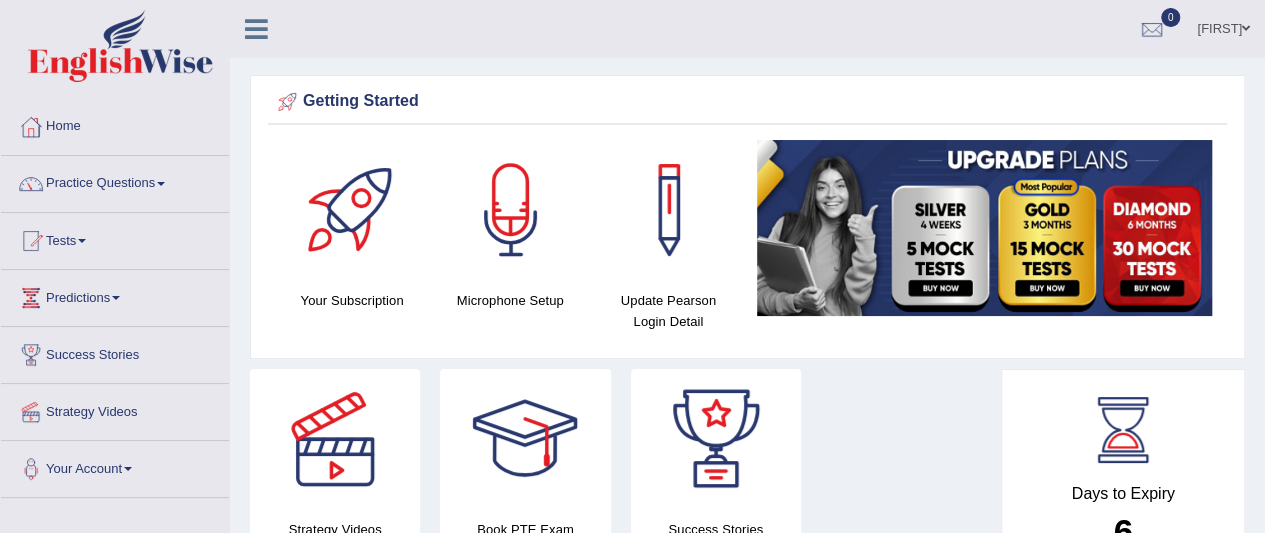 click on "Practice Questions" at bounding box center (115, 181) 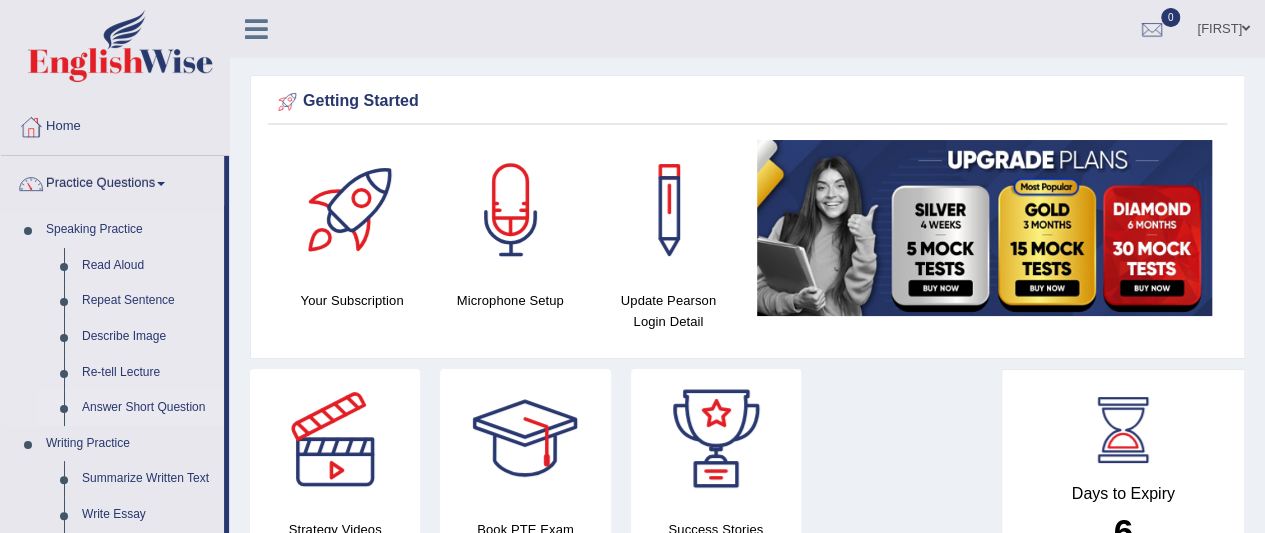 click on "Answer Short Question" at bounding box center [148, 408] 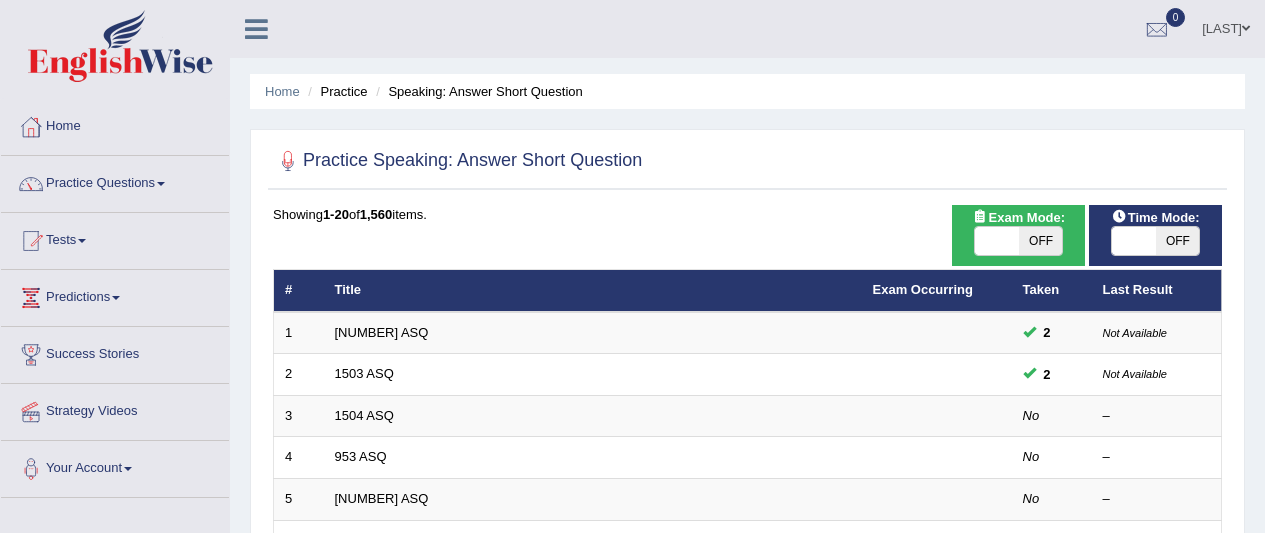 scroll, scrollTop: 0, scrollLeft: 0, axis: both 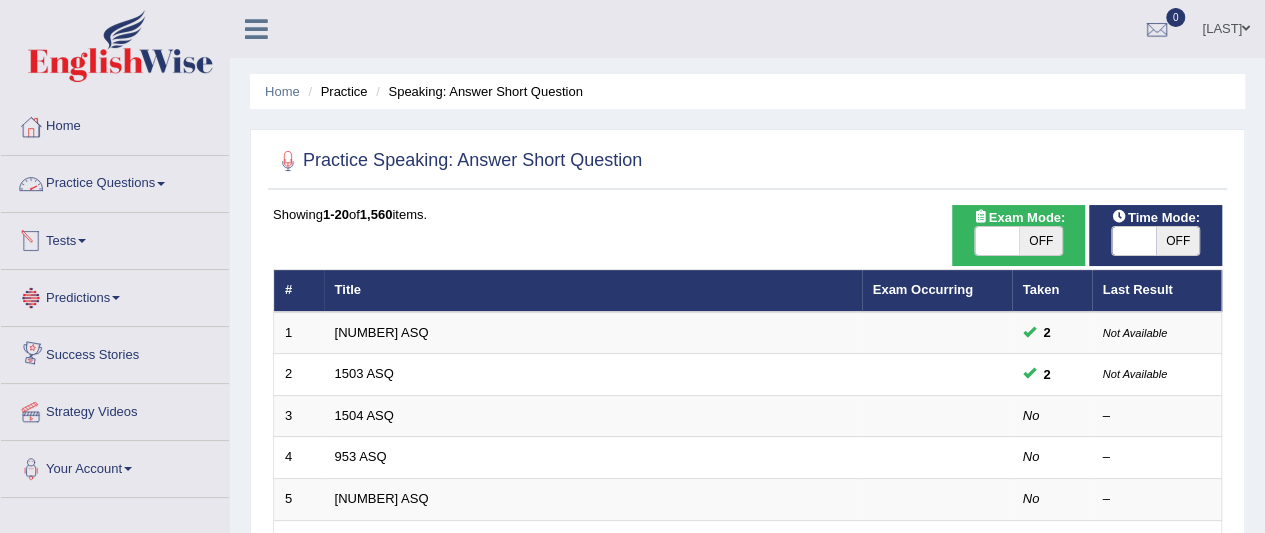 click on "Practice Questions" at bounding box center (115, 181) 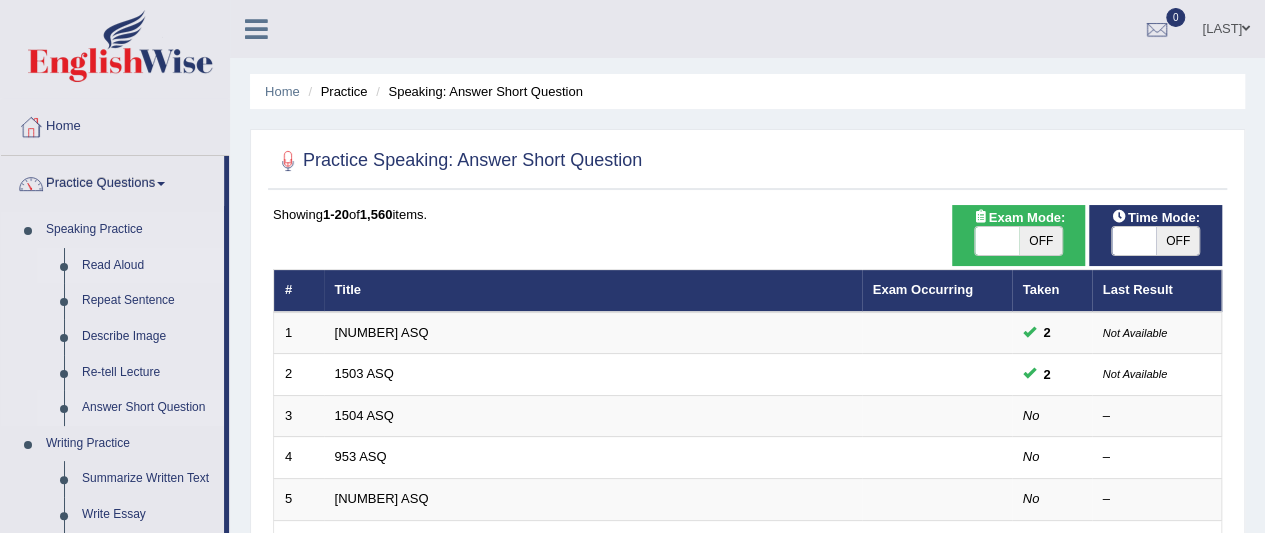 click on "Read Aloud" at bounding box center [148, 266] 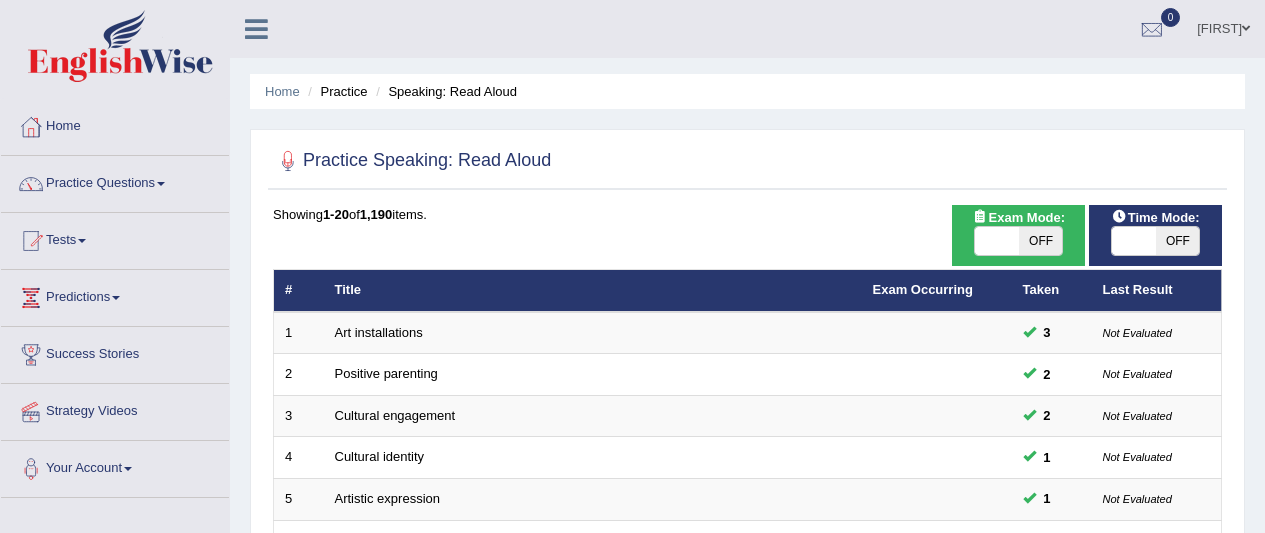 scroll, scrollTop: 0, scrollLeft: 0, axis: both 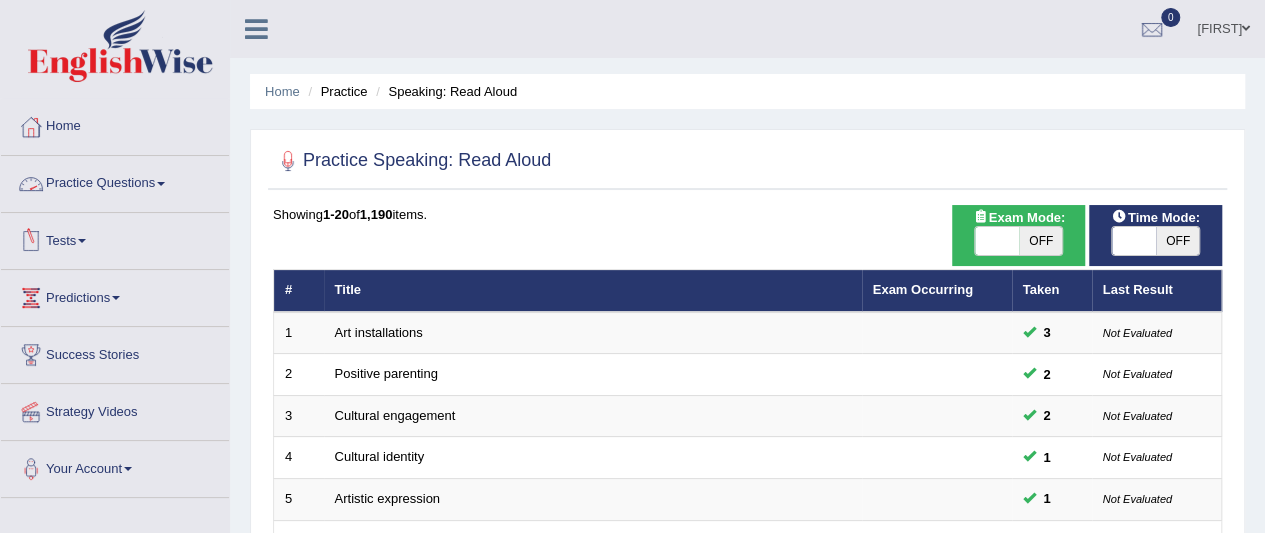 click at bounding box center [161, 184] 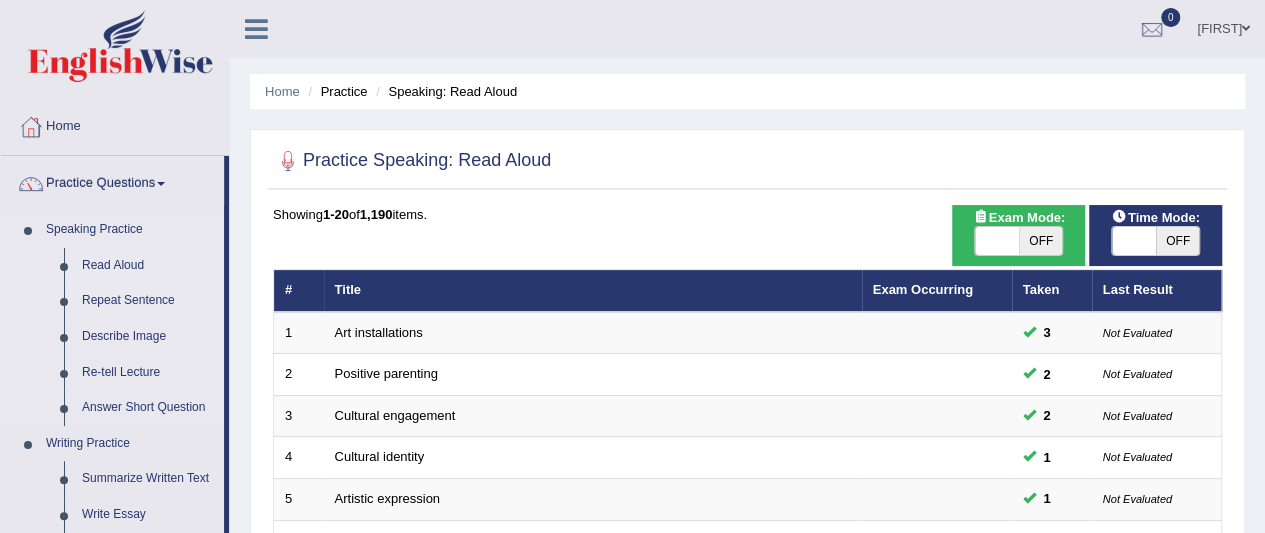 click on "Repeat Sentence" at bounding box center (148, 301) 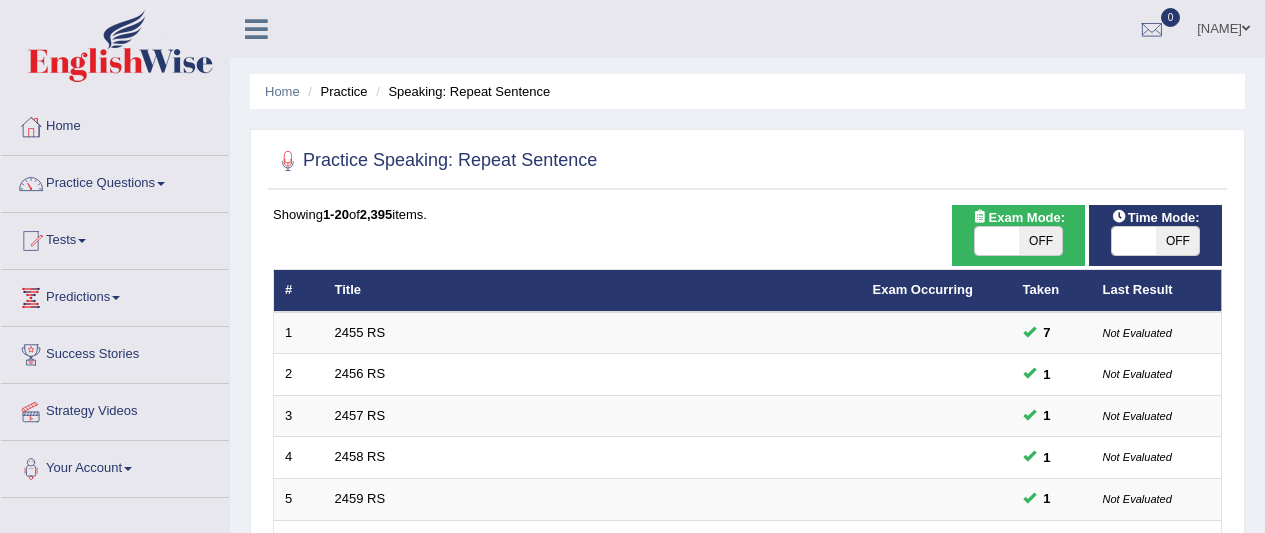 scroll, scrollTop: 0, scrollLeft: 0, axis: both 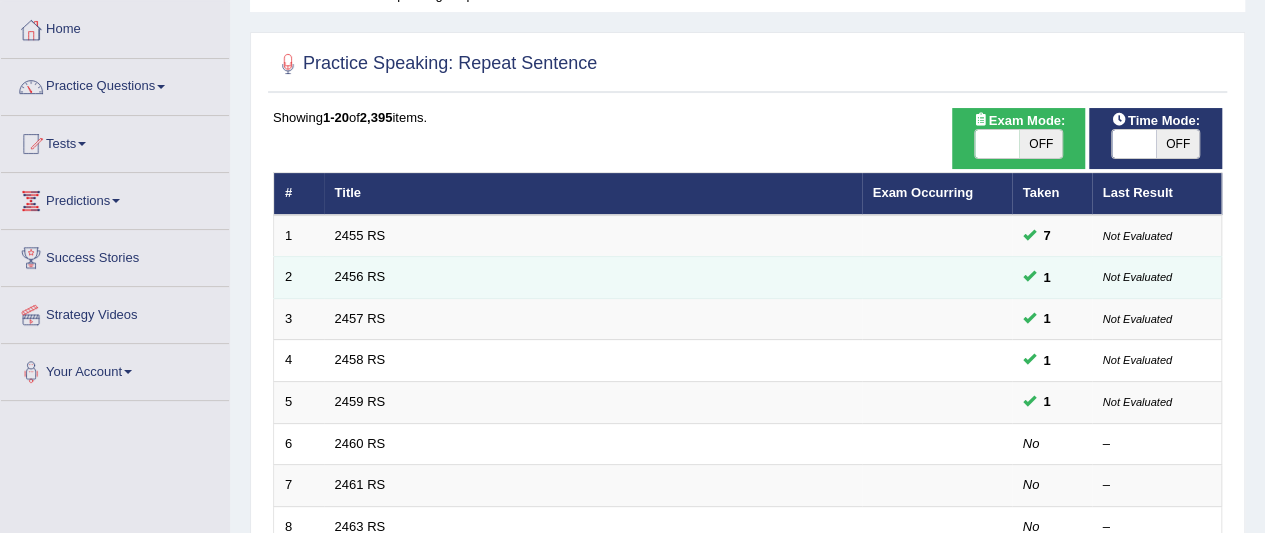 click on "2456 RS" at bounding box center (593, 278) 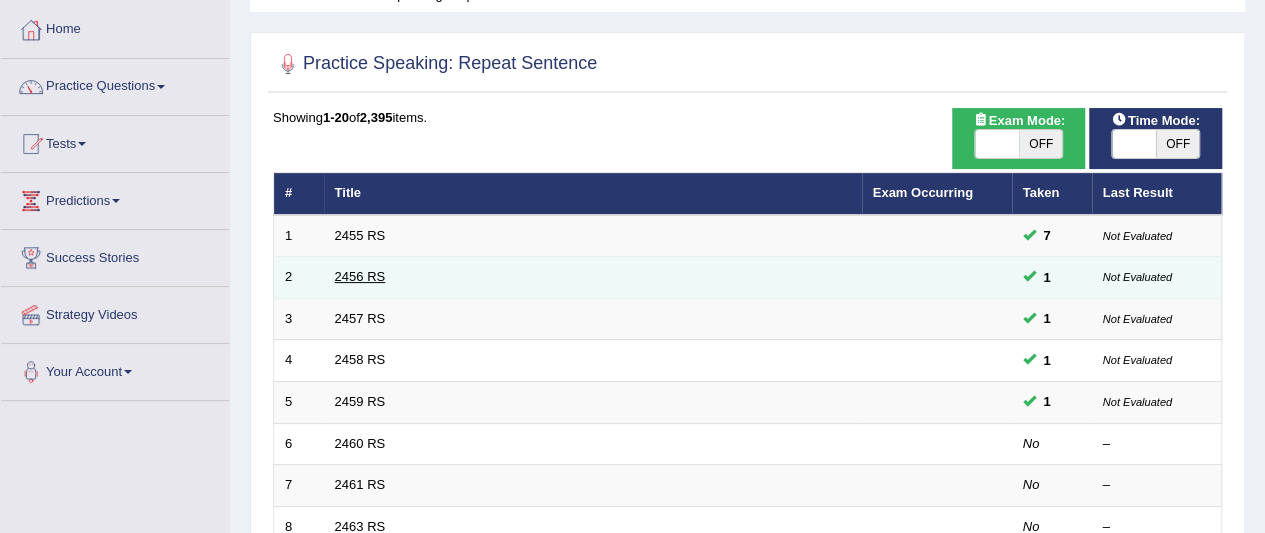 click on "2456 RS" at bounding box center [360, 276] 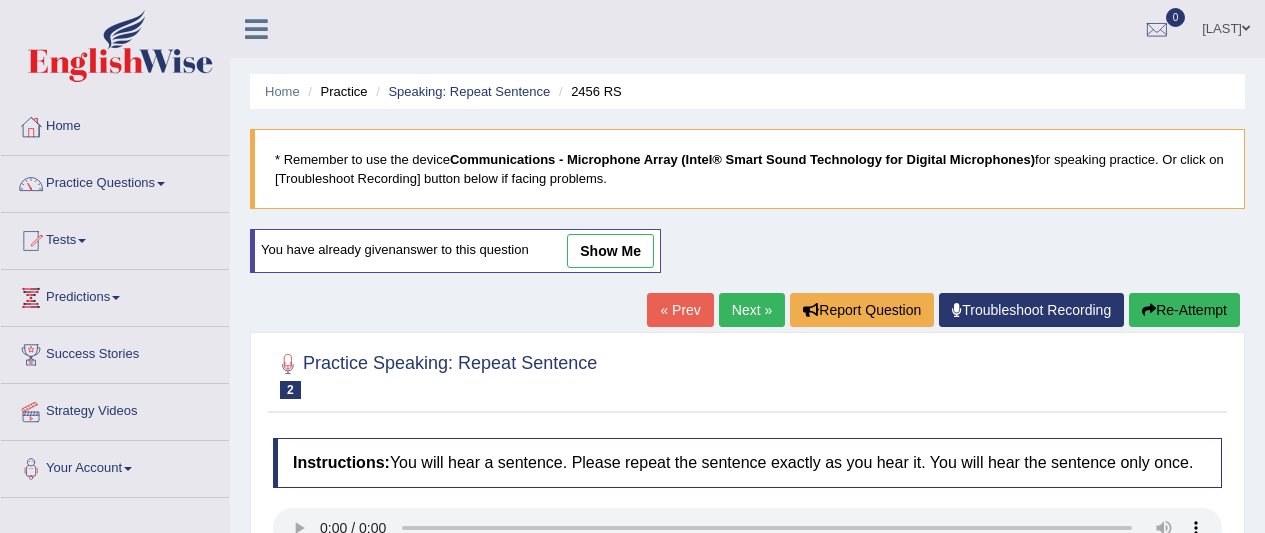 scroll, scrollTop: 0, scrollLeft: 0, axis: both 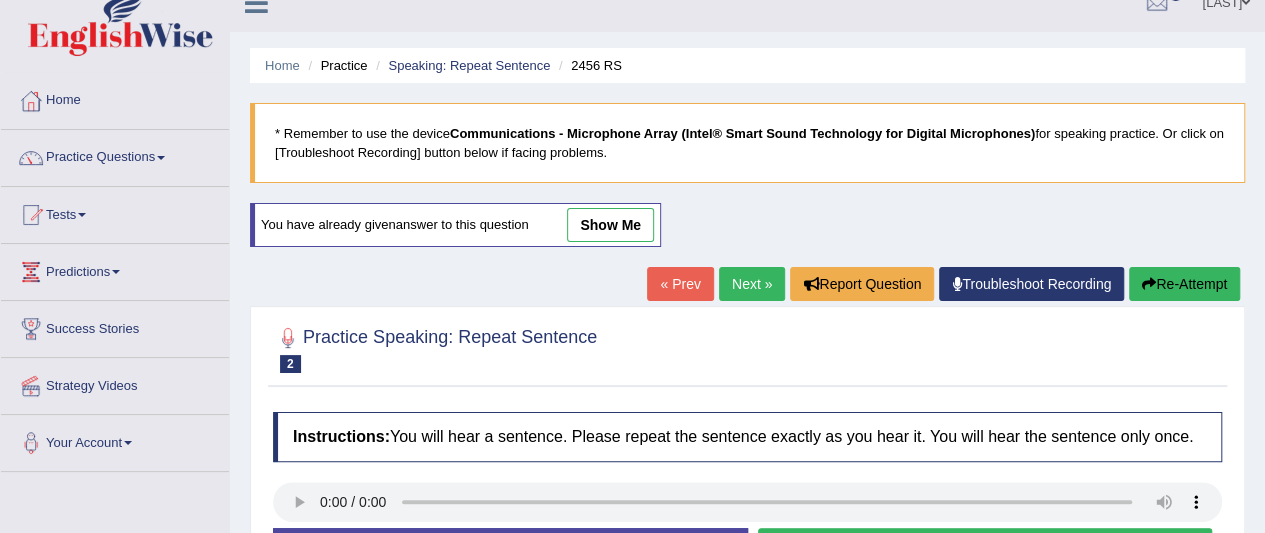 click on "show me" at bounding box center (610, 225) 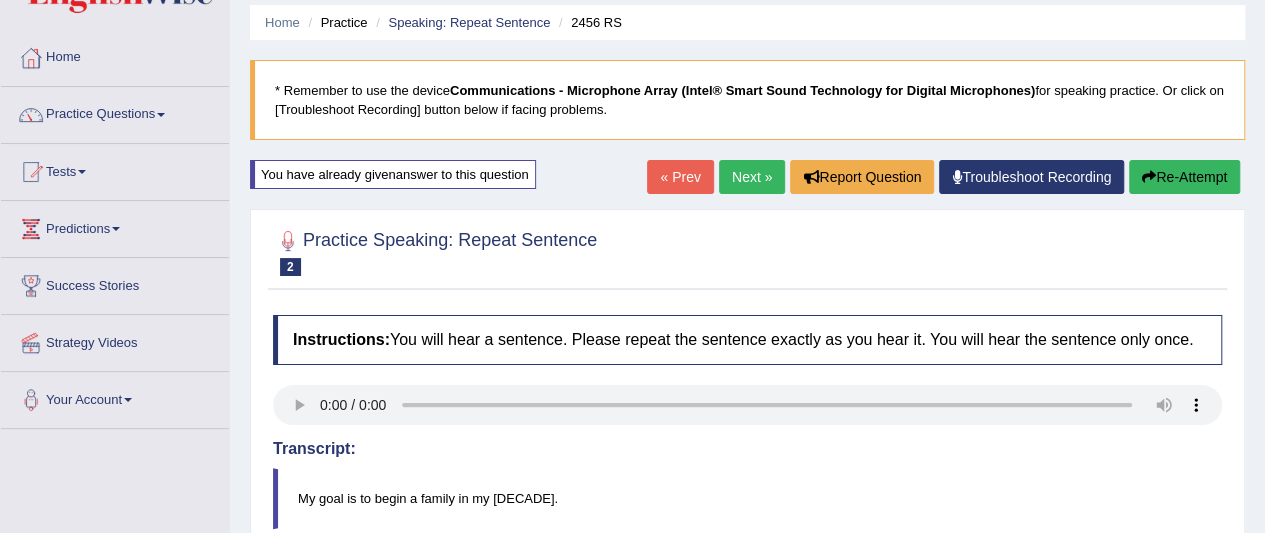 scroll, scrollTop: 0, scrollLeft: 0, axis: both 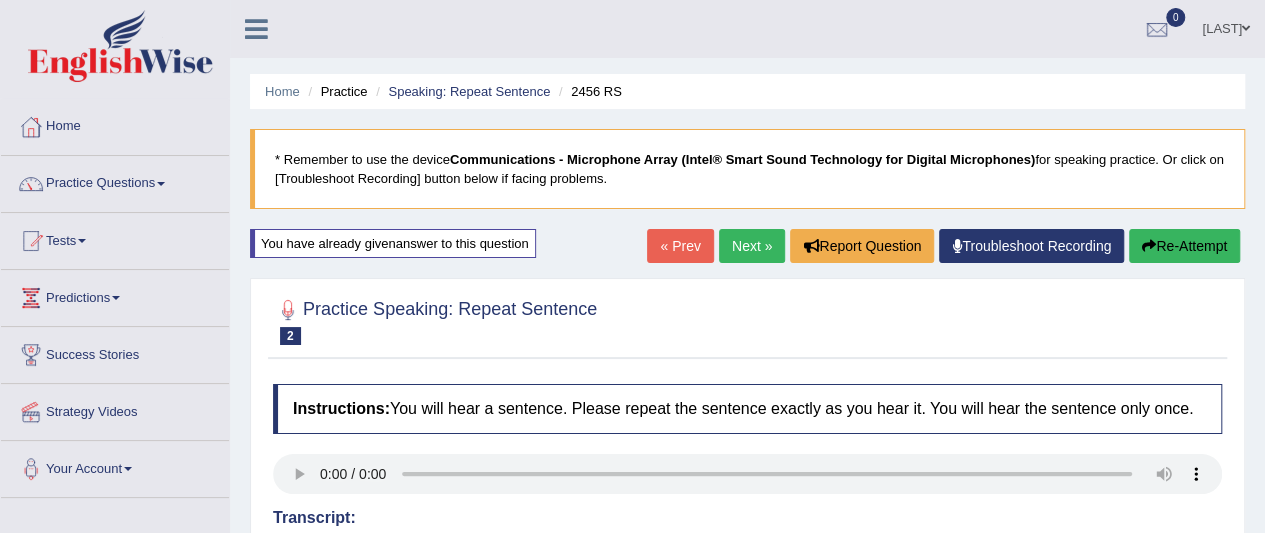 click on "Next »" at bounding box center [752, 246] 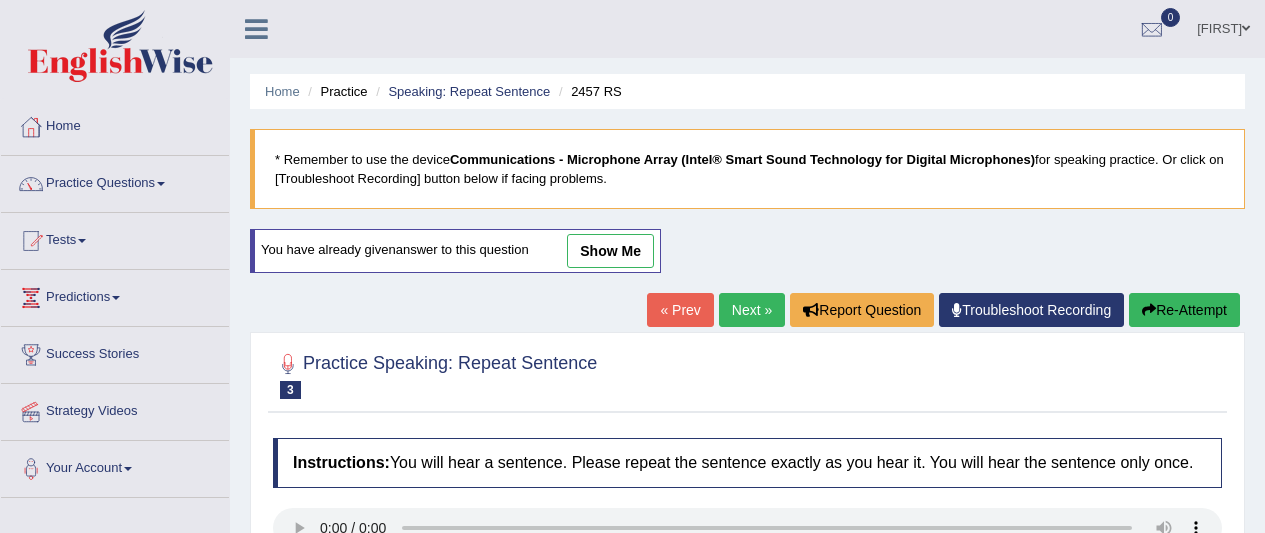scroll, scrollTop: 0, scrollLeft: 0, axis: both 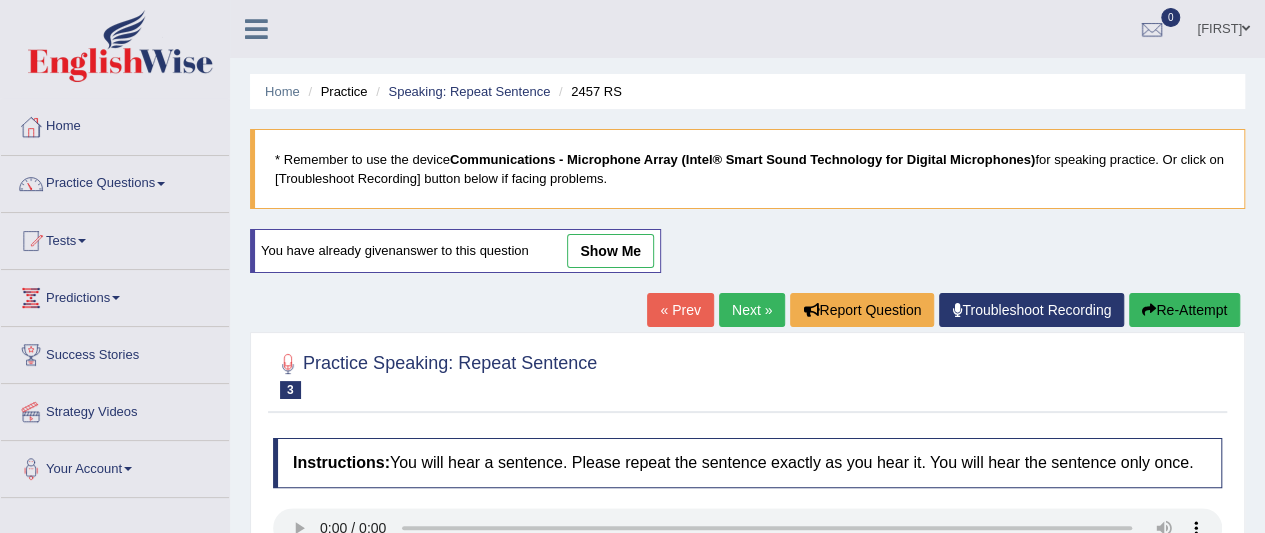 click on "Next »" at bounding box center (752, 310) 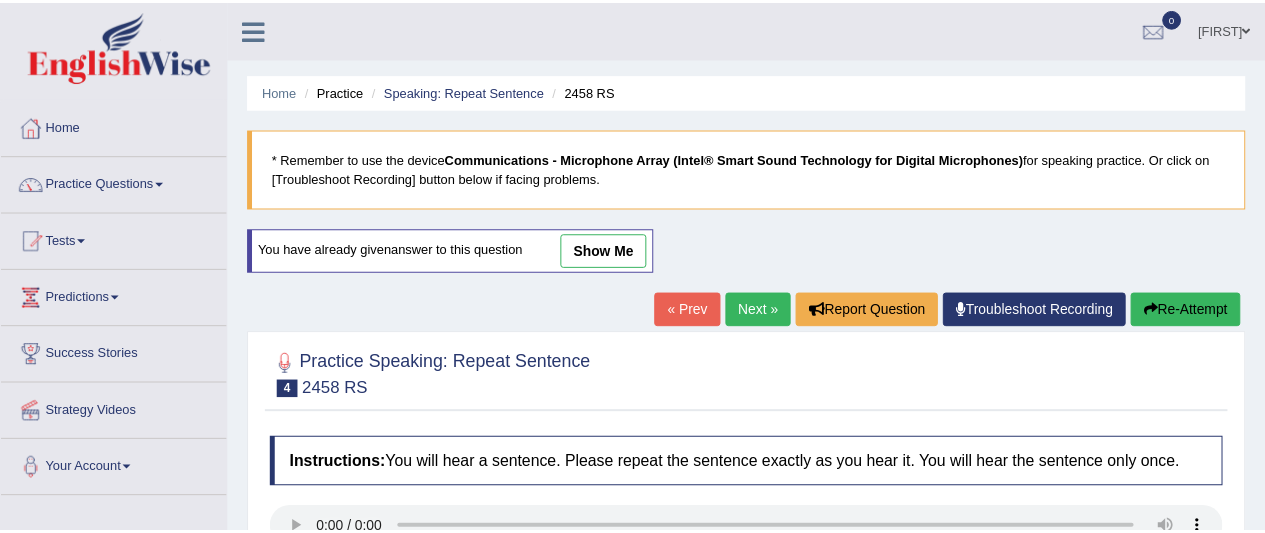 scroll, scrollTop: 0, scrollLeft: 0, axis: both 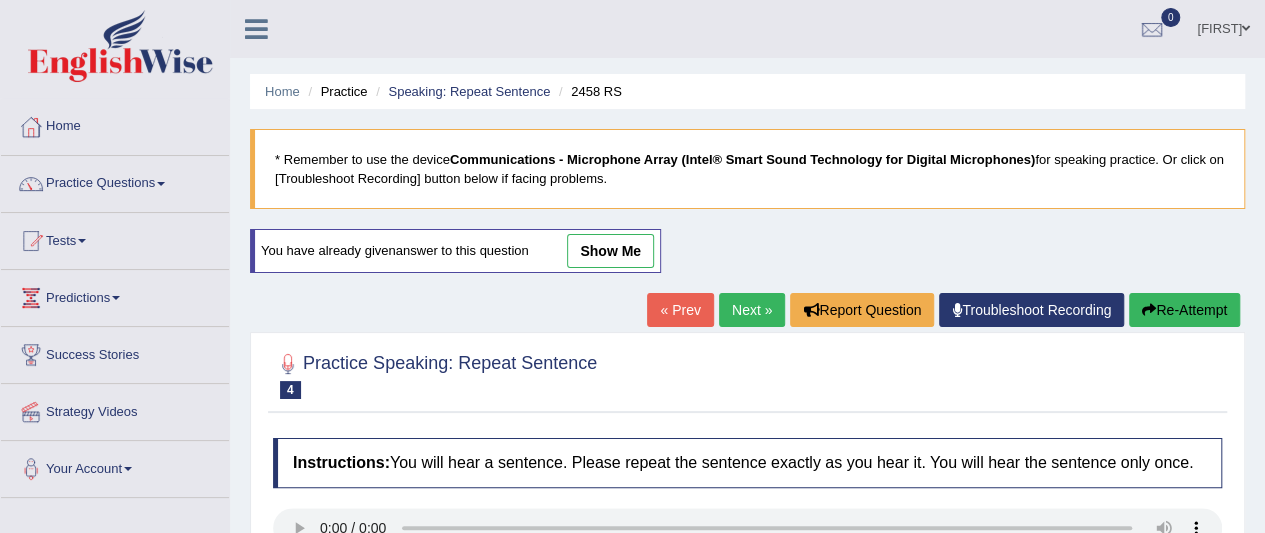 click on "Next »" at bounding box center (752, 310) 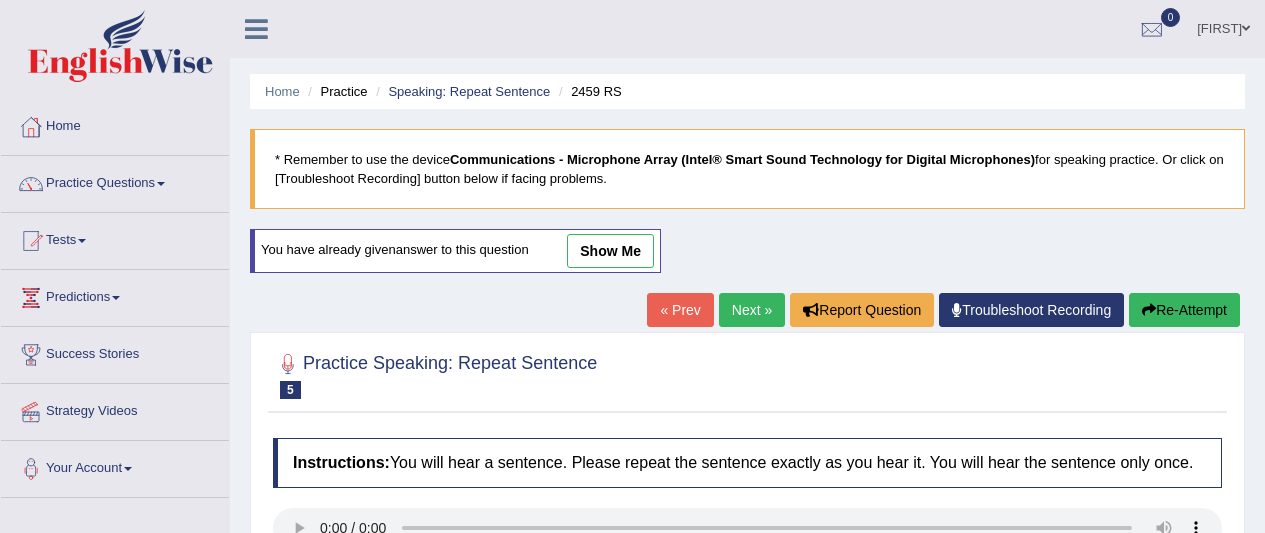 scroll, scrollTop: 0, scrollLeft: 0, axis: both 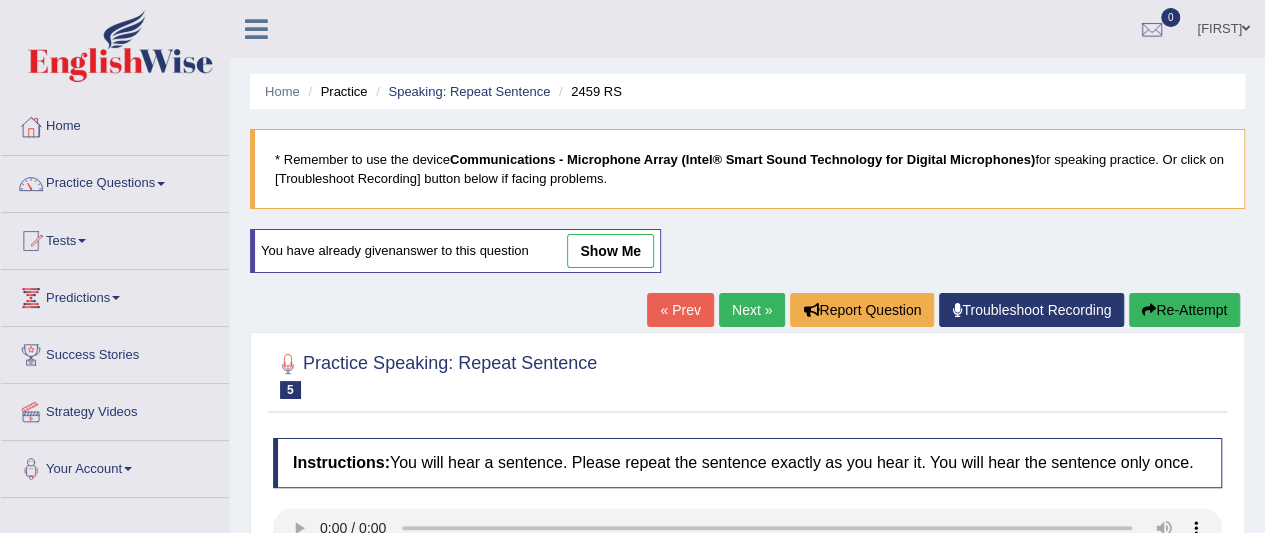 click on "Next »" at bounding box center [752, 310] 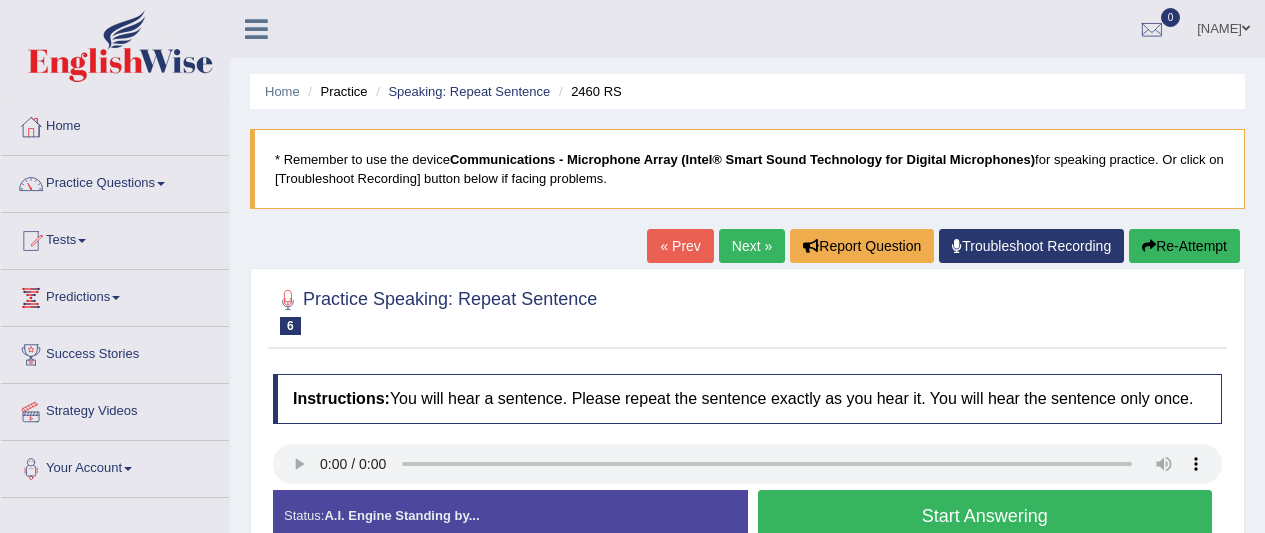 scroll, scrollTop: 0, scrollLeft: 0, axis: both 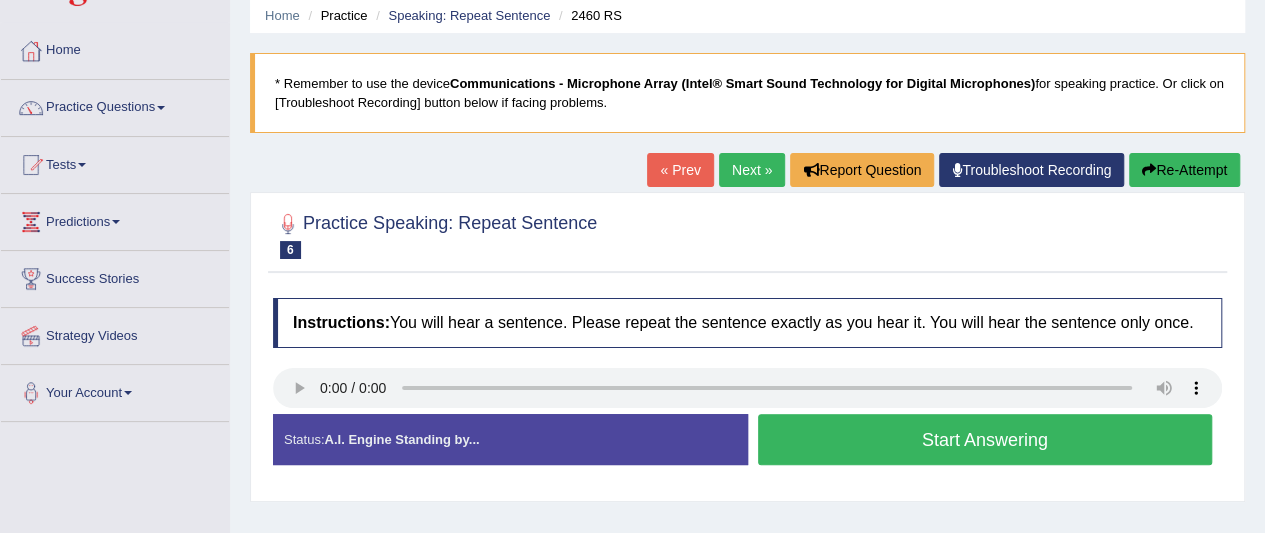 click on "Start Answering" at bounding box center [985, 439] 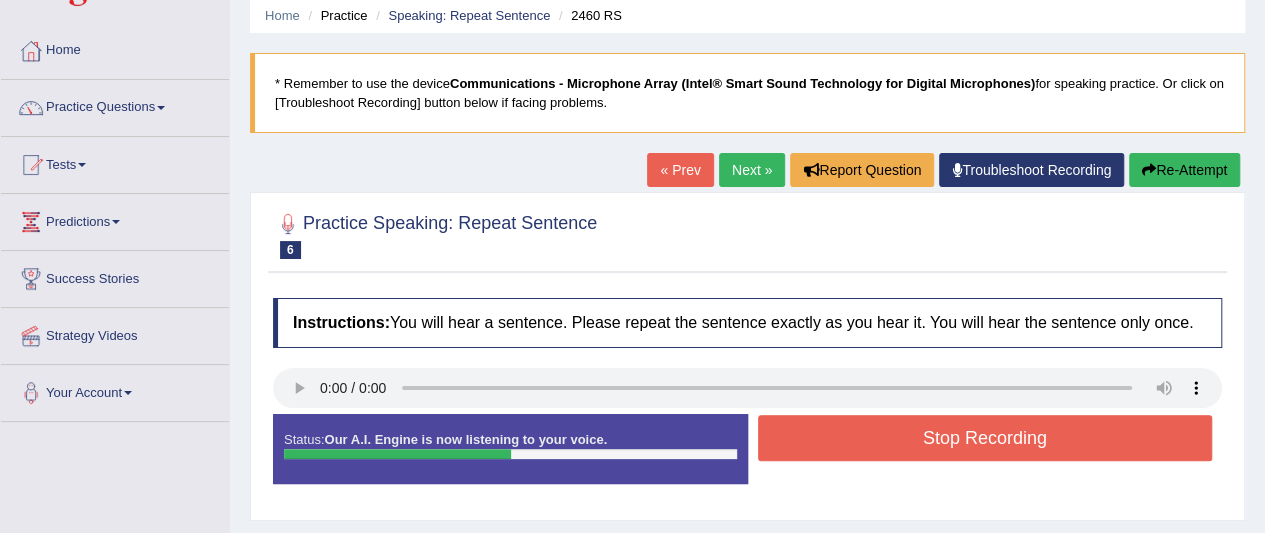 click on "Stop Recording" at bounding box center (985, 438) 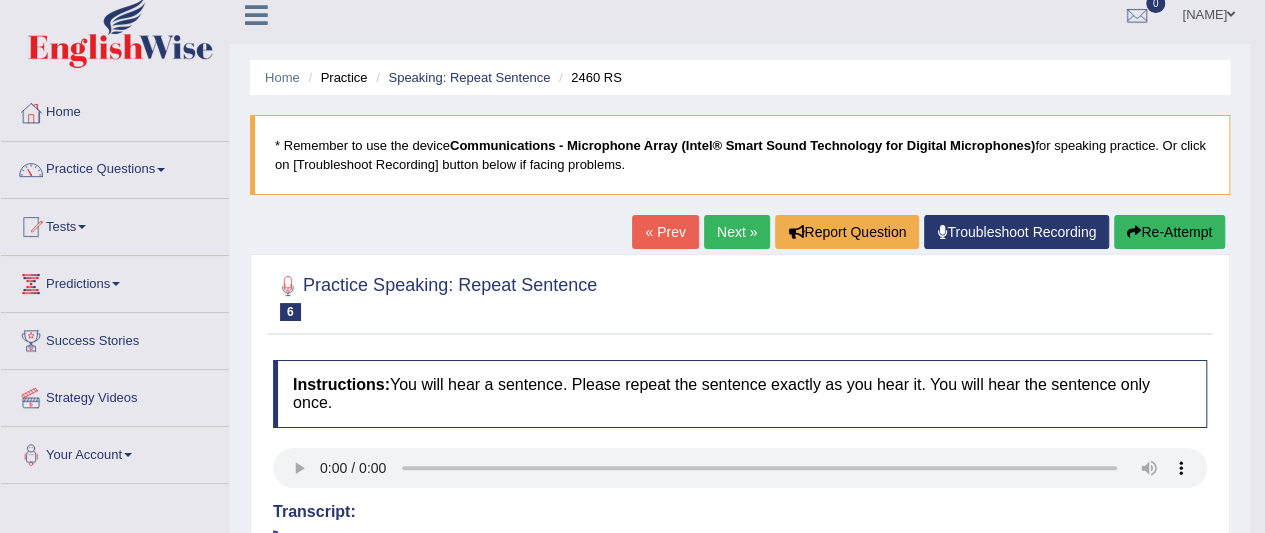 scroll, scrollTop: 0, scrollLeft: 0, axis: both 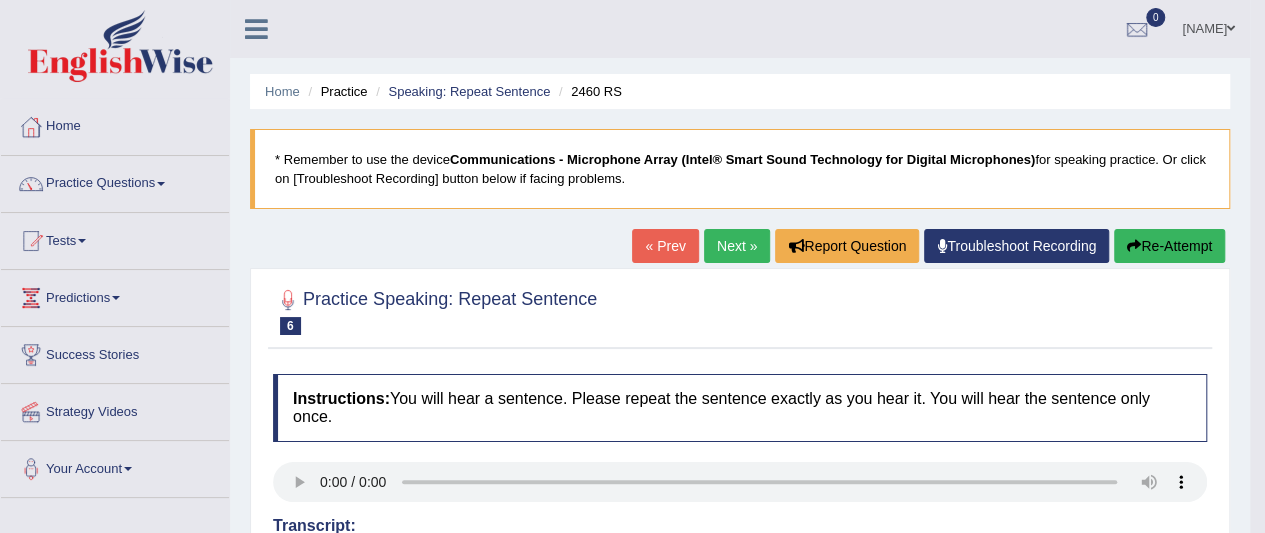 click on "Next »" at bounding box center (737, 246) 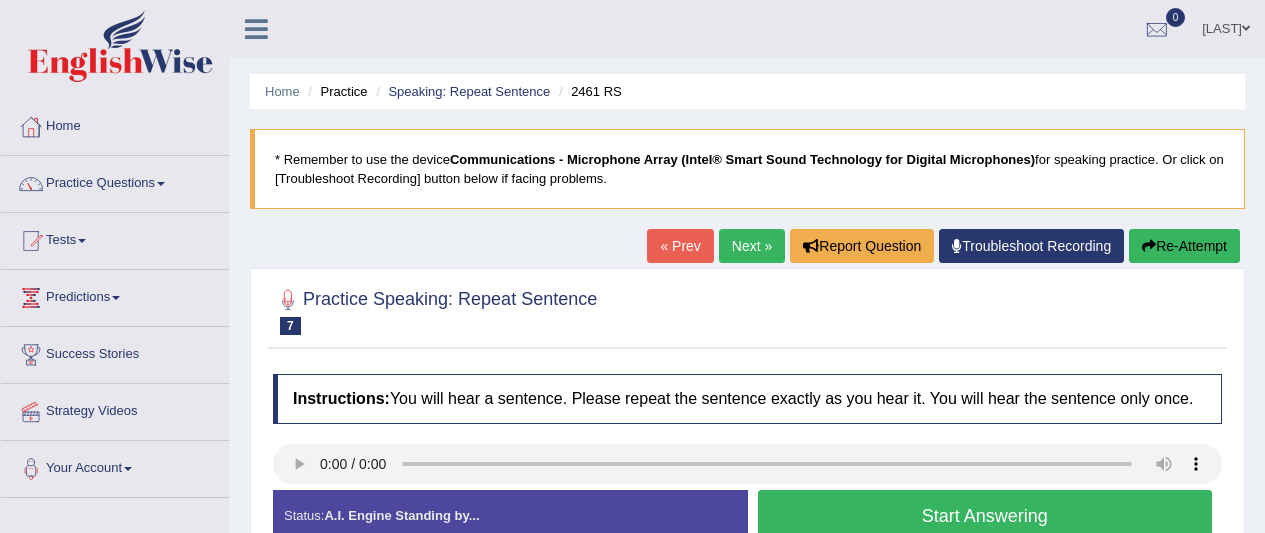 scroll, scrollTop: 0, scrollLeft: 0, axis: both 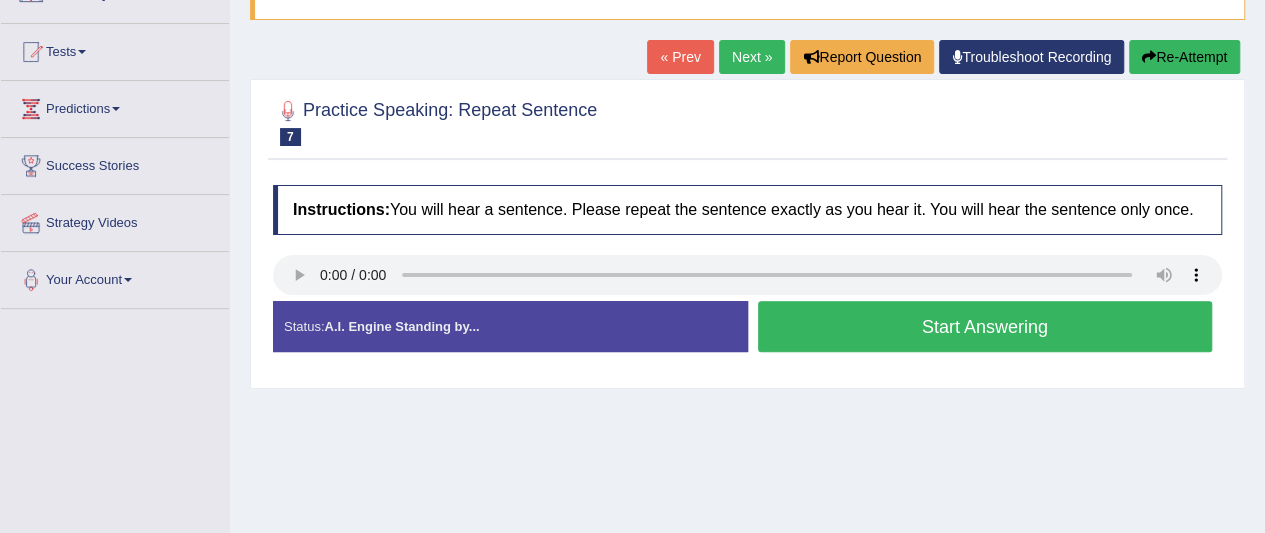 click on "Start Answering" at bounding box center [985, 326] 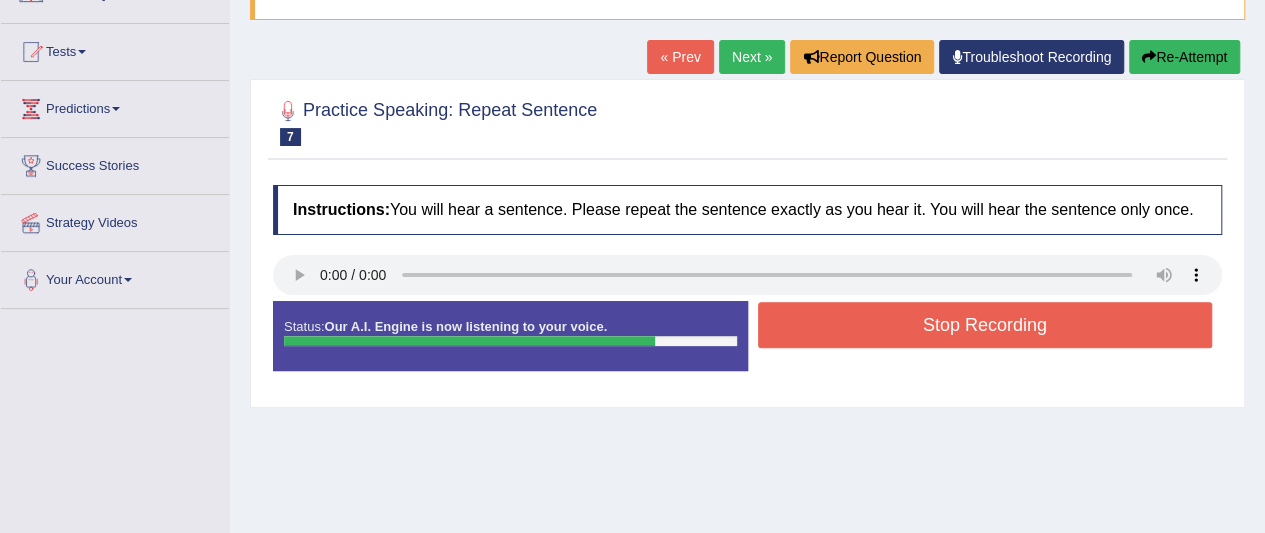 click on "Stop Recording" at bounding box center (985, 325) 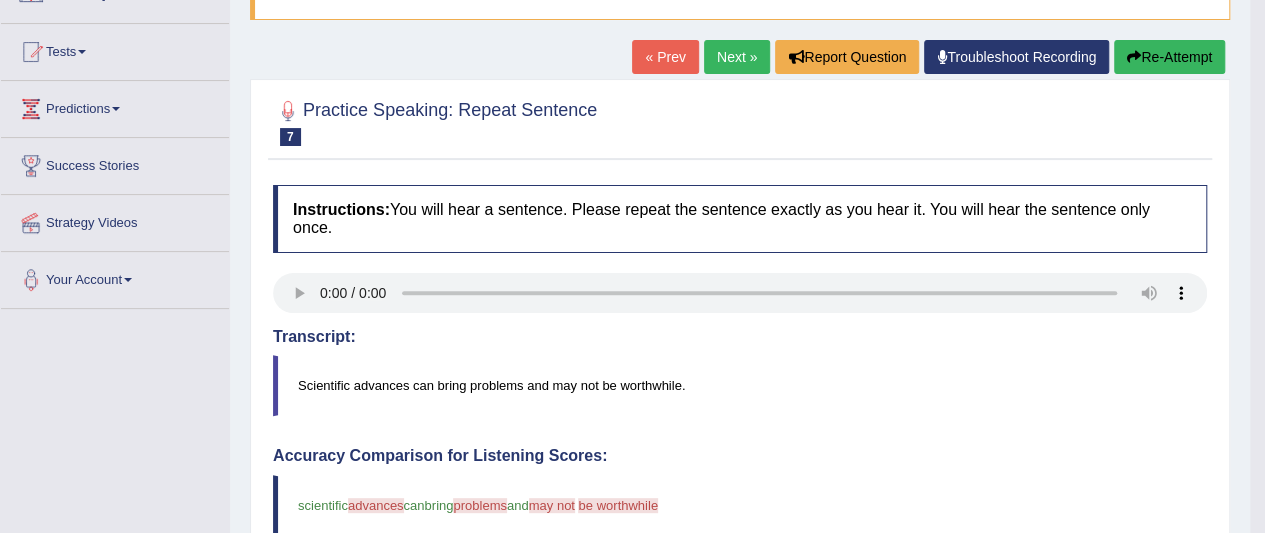 click on "Created with Highcharts 7.1.2 Great Too slow Too fast Time Speech pace meter: 0 10 20 30 40" at bounding box center [978, 436] 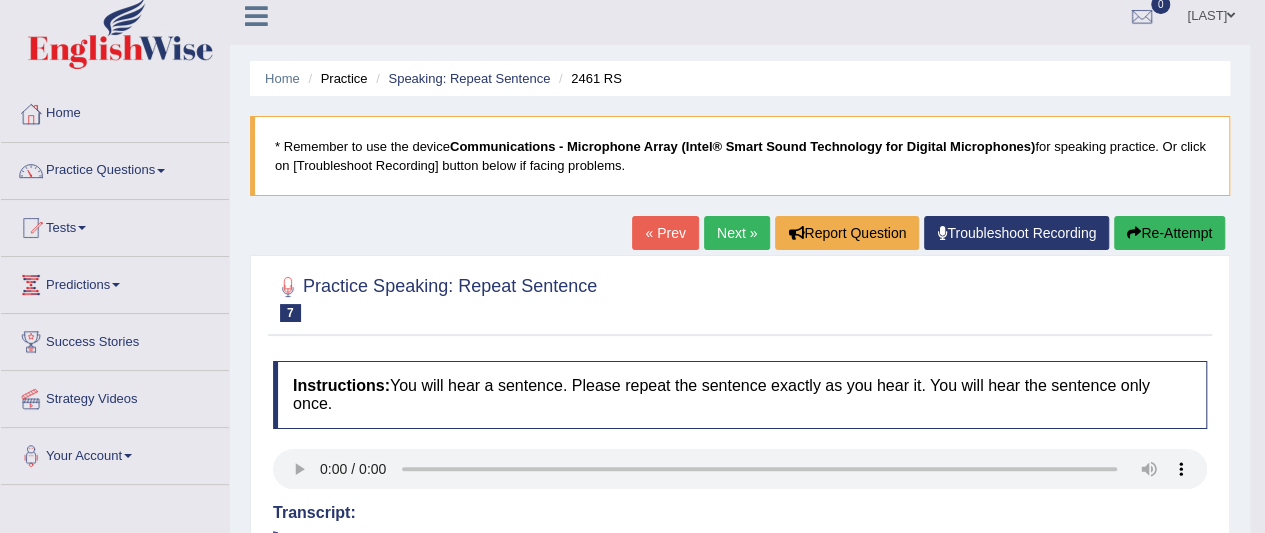 scroll, scrollTop: 0, scrollLeft: 0, axis: both 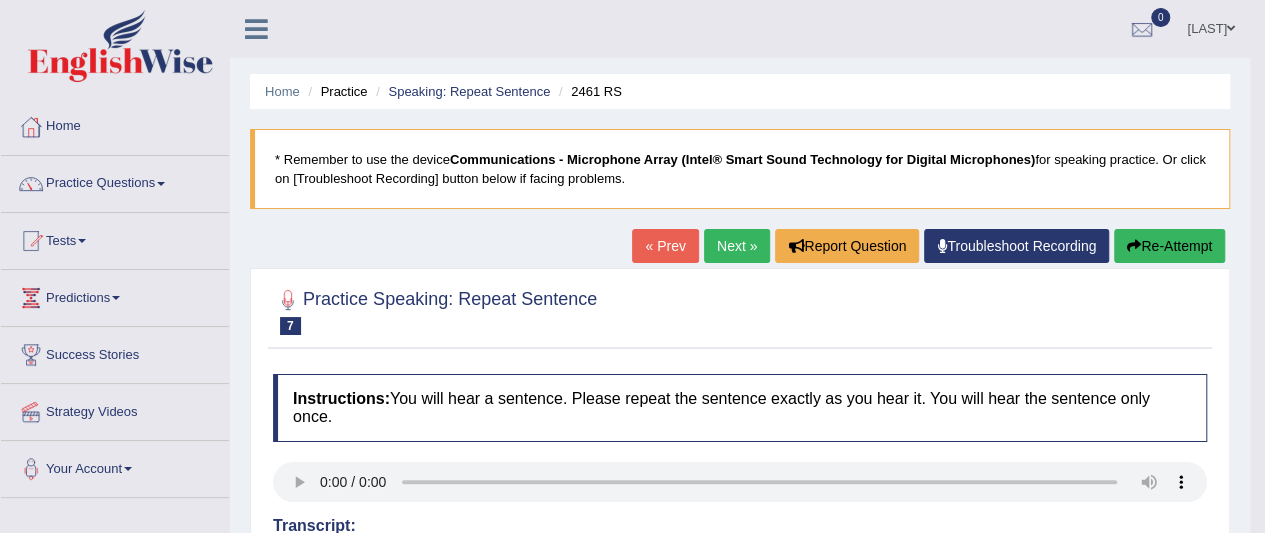 click on "Next »" at bounding box center [737, 246] 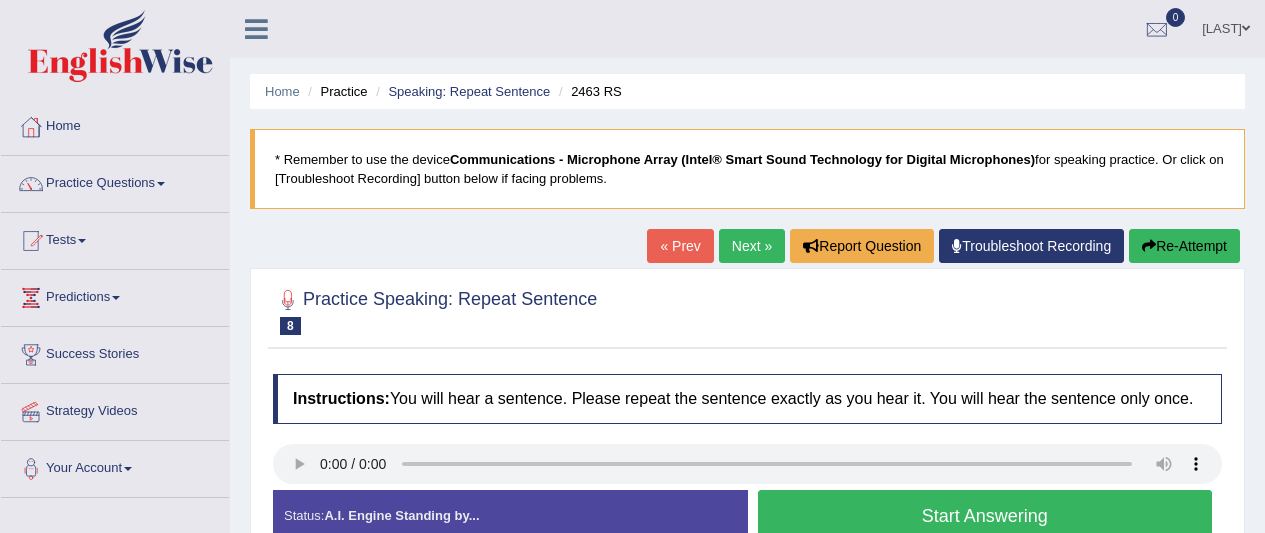 scroll, scrollTop: 0, scrollLeft: 0, axis: both 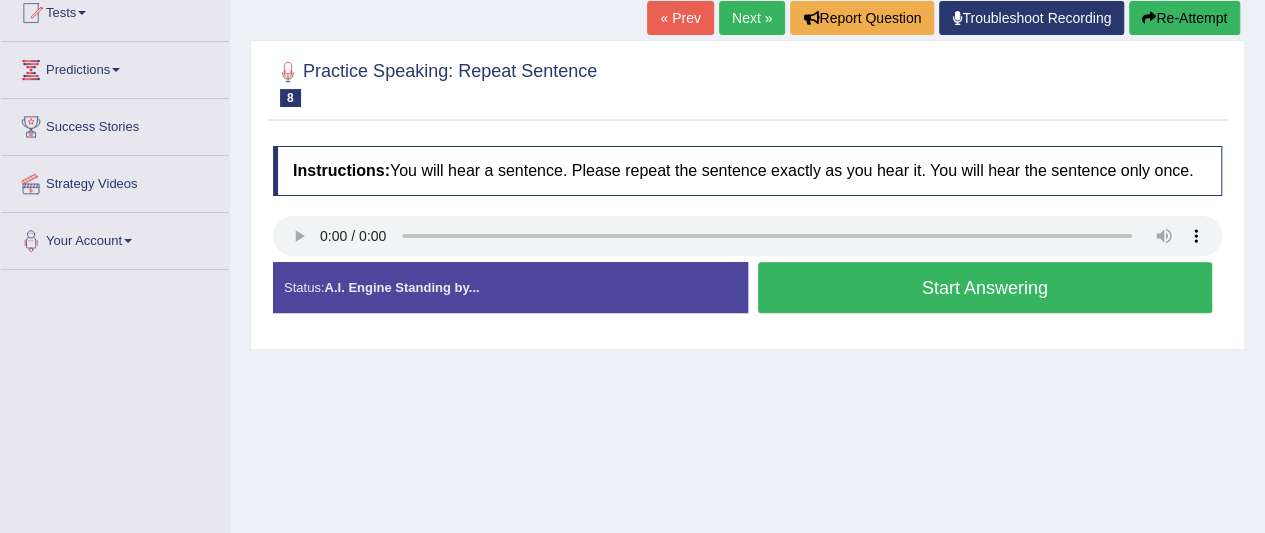 click on "Start Answering" at bounding box center (985, 287) 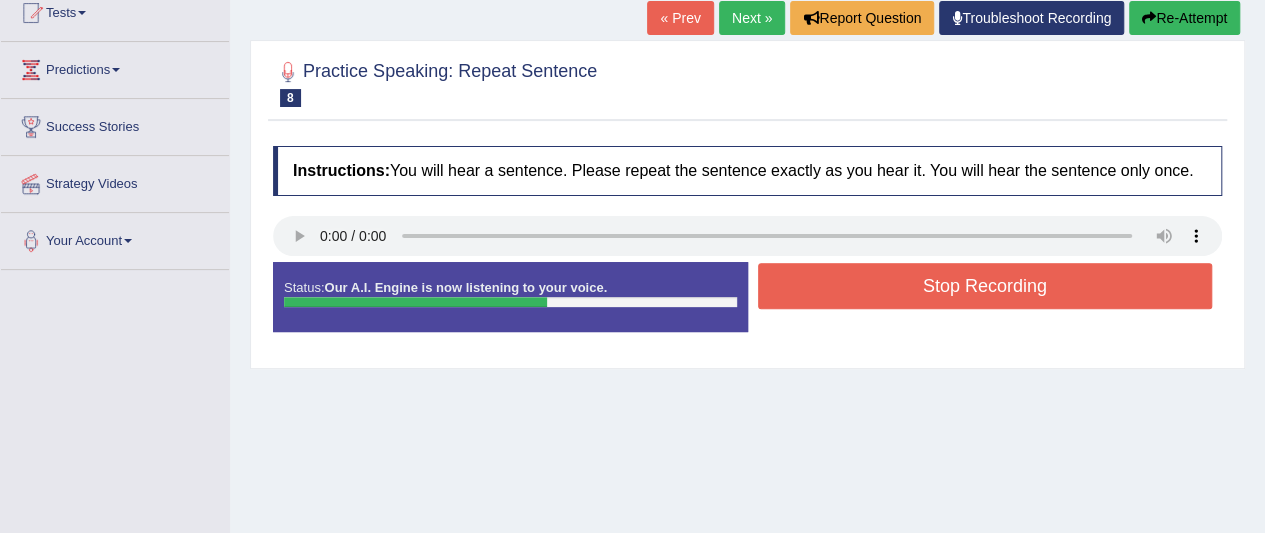 click on "Stop Recording" at bounding box center (985, 286) 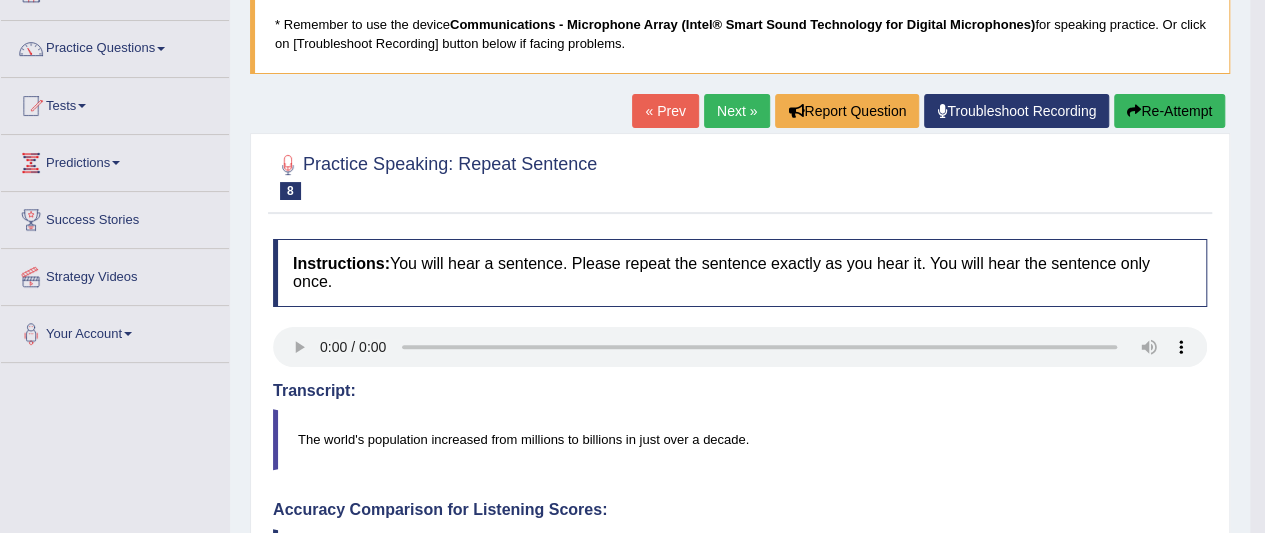 scroll, scrollTop: 0, scrollLeft: 0, axis: both 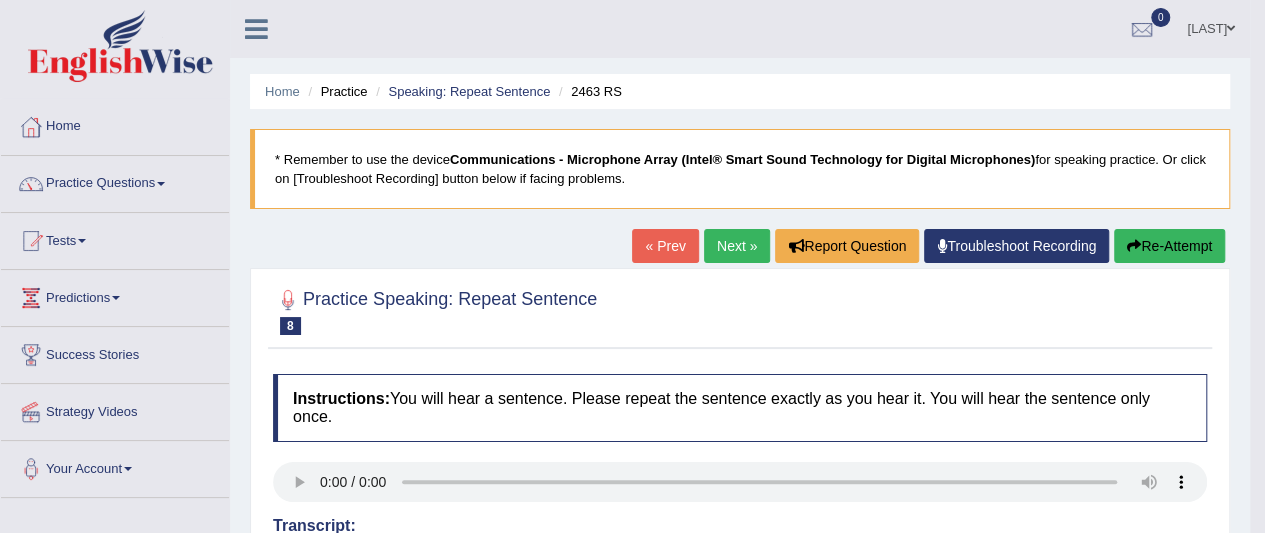 click on "Next »" at bounding box center [737, 246] 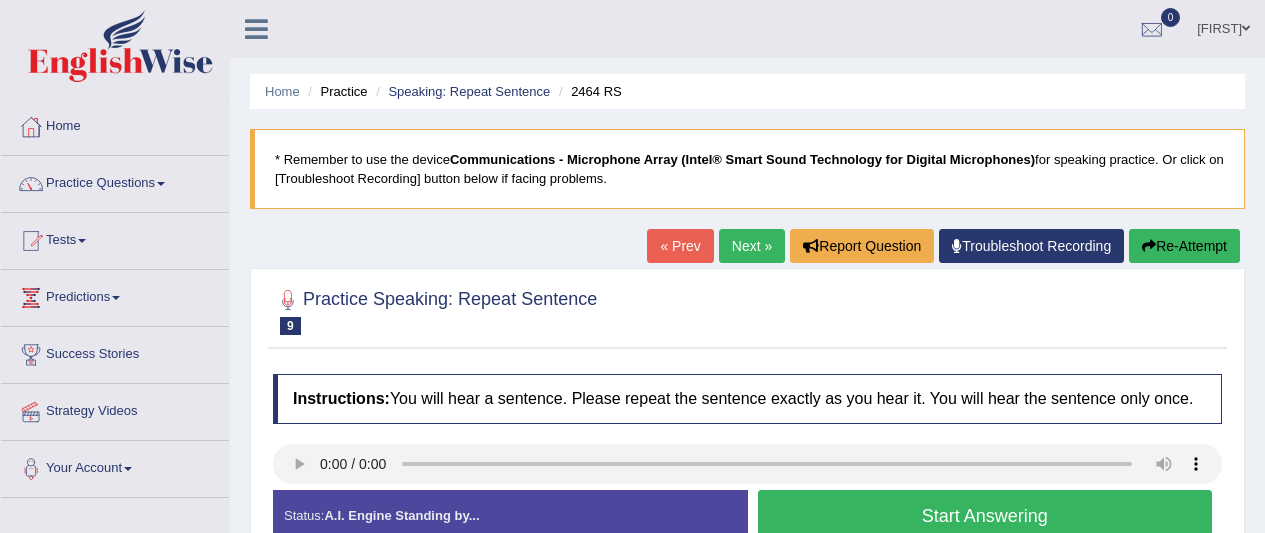 scroll, scrollTop: 0, scrollLeft: 0, axis: both 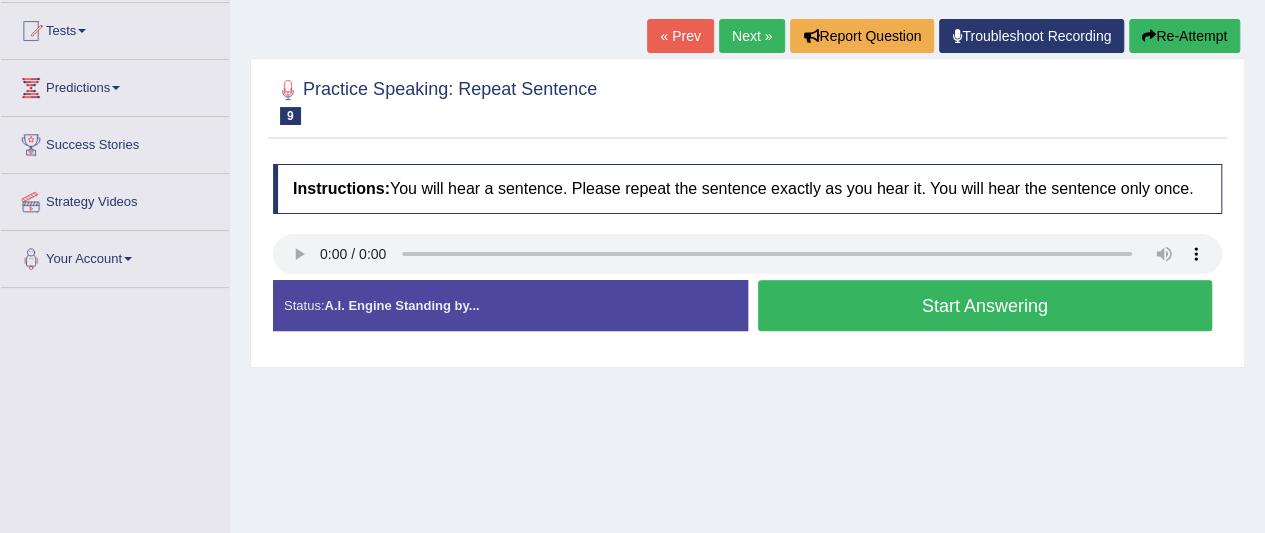 click on "Start Answering" at bounding box center (985, 305) 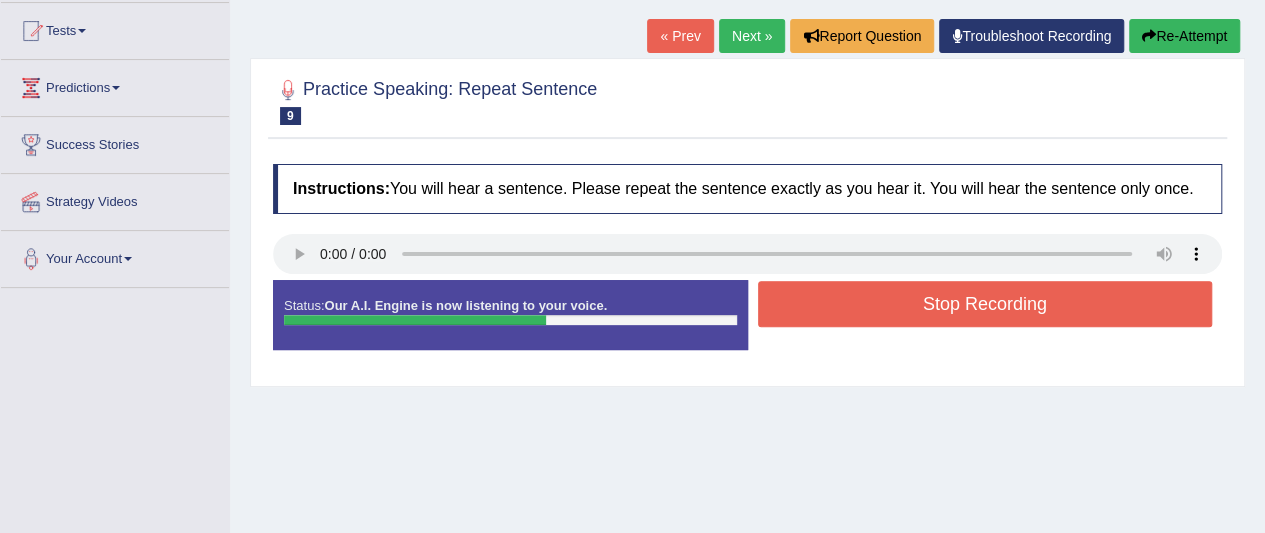 click on "Stop Recording" at bounding box center [985, 304] 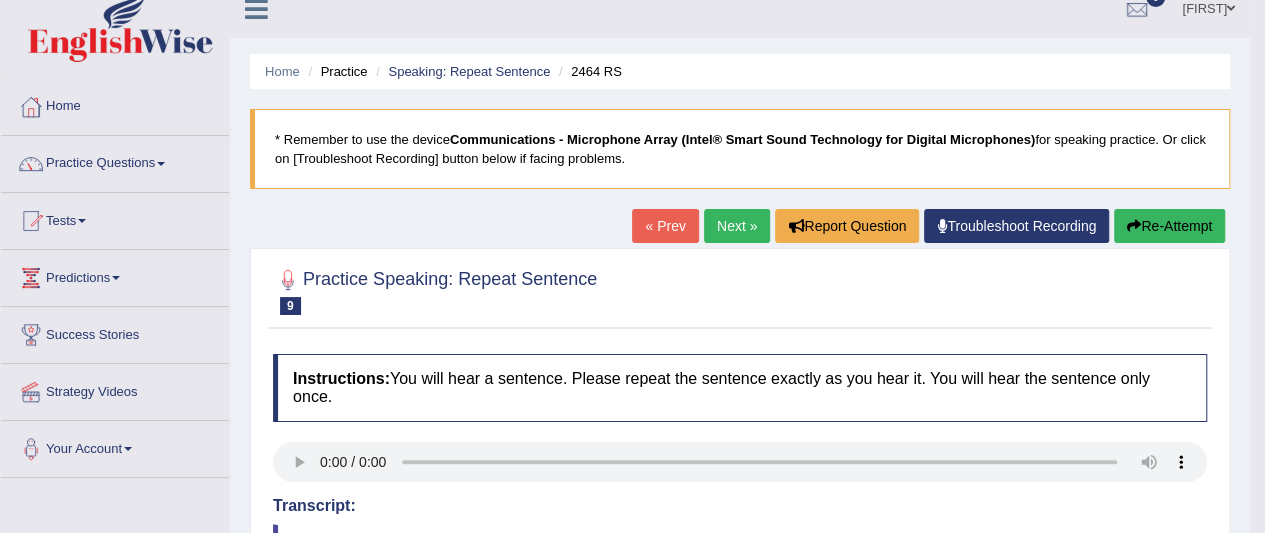 scroll, scrollTop: 0, scrollLeft: 0, axis: both 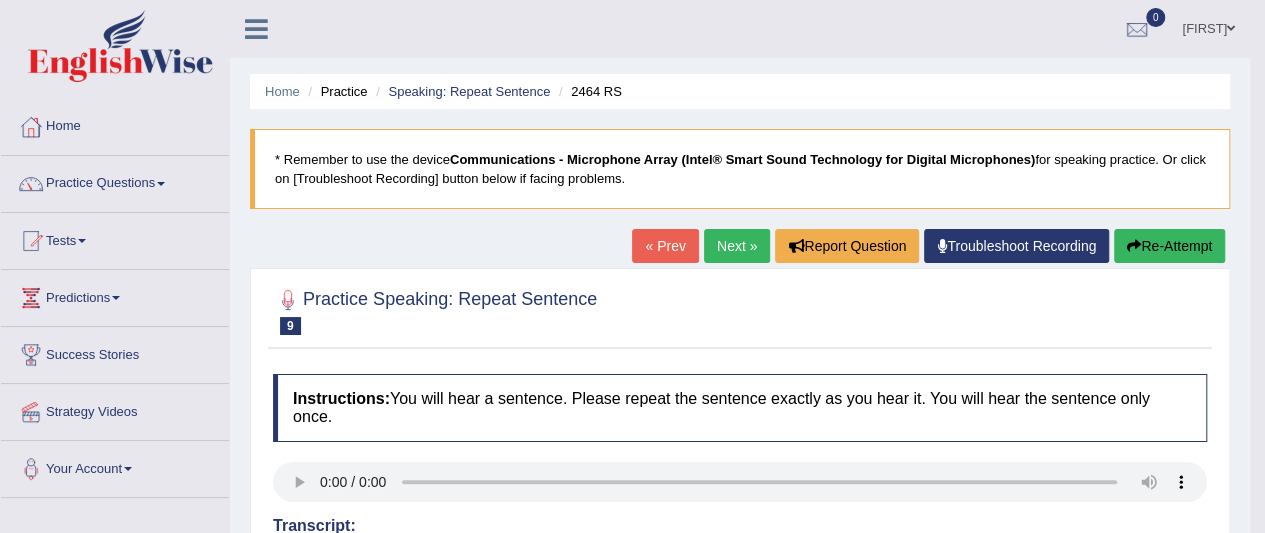 click on "Re-Attempt" at bounding box center (1169, 246) 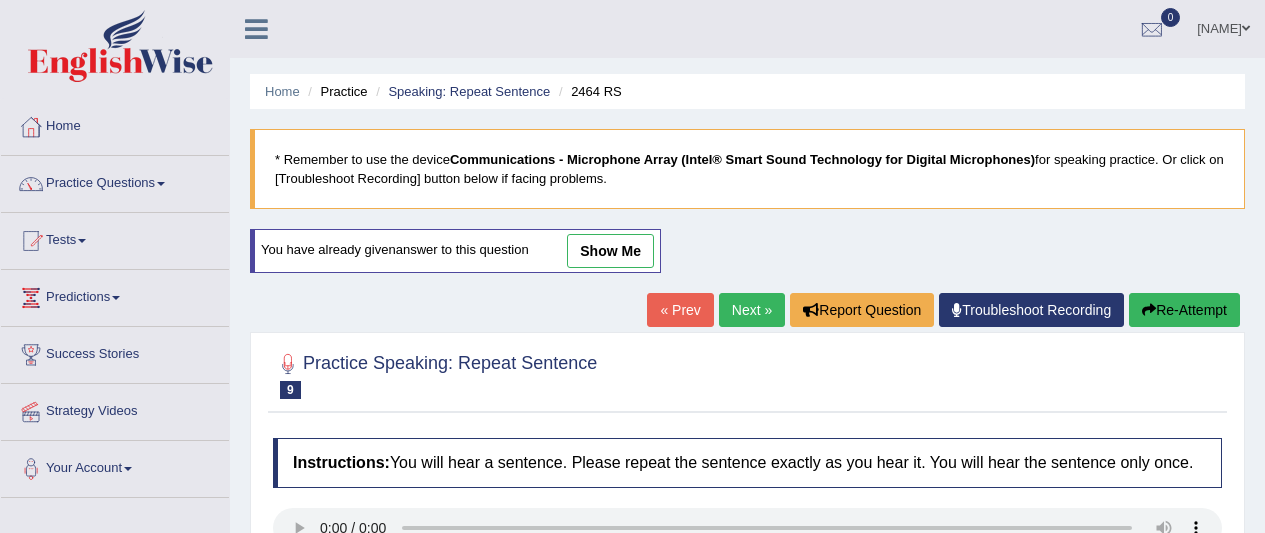 scroll, scrollTop: 160, scrollLeft: 0, axis: vertical 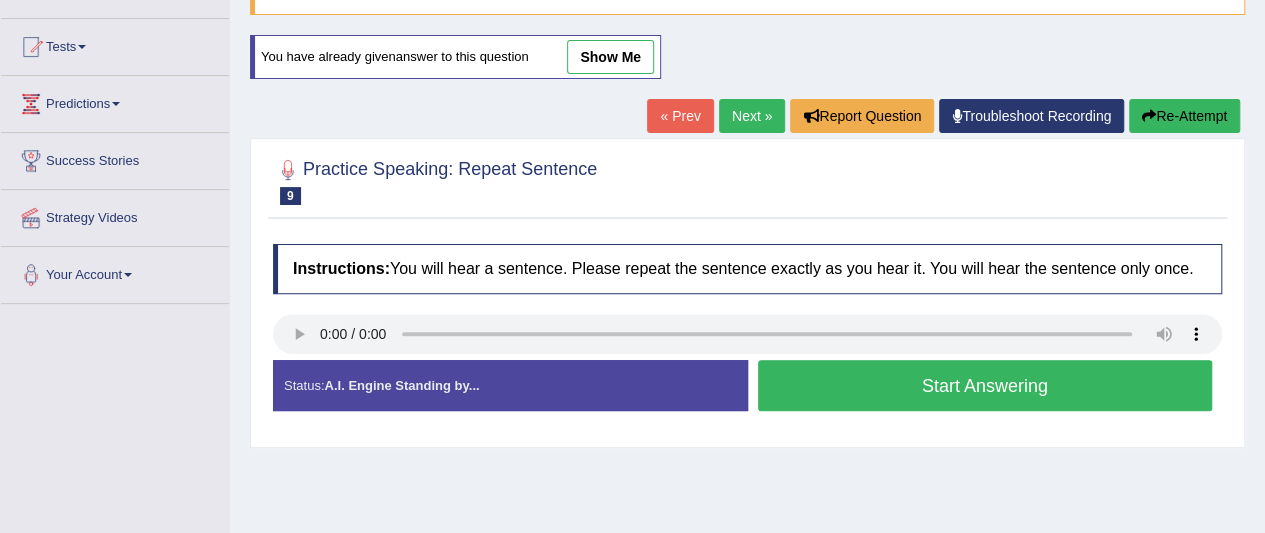 click on "Start Answering" at bounding box center [985, 385] 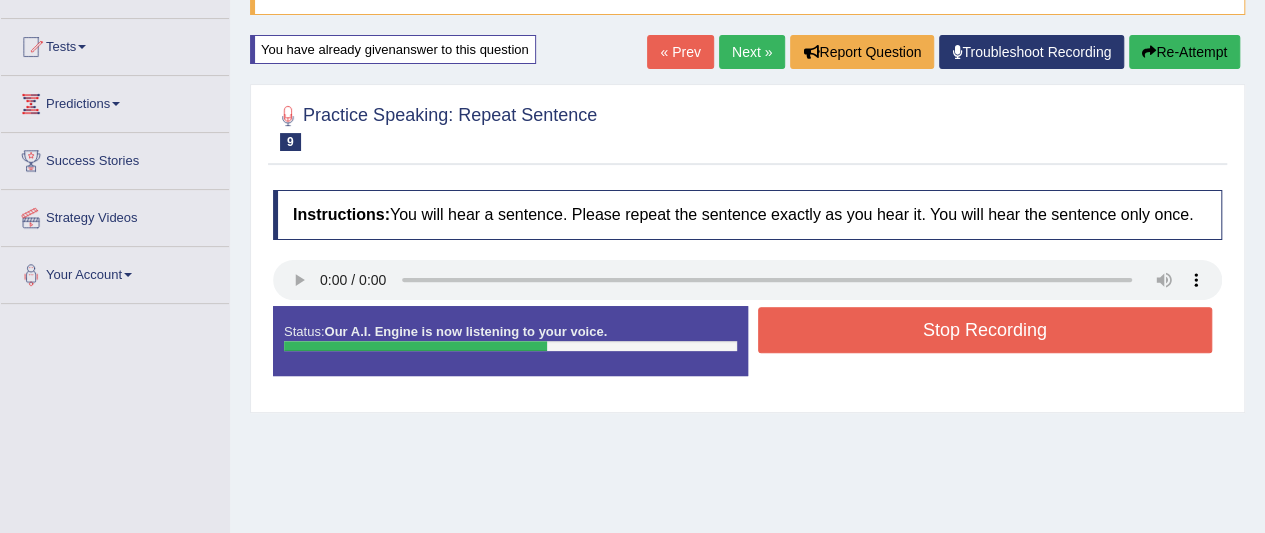 click on "Stop Recording" at bounding box center (985, 330) 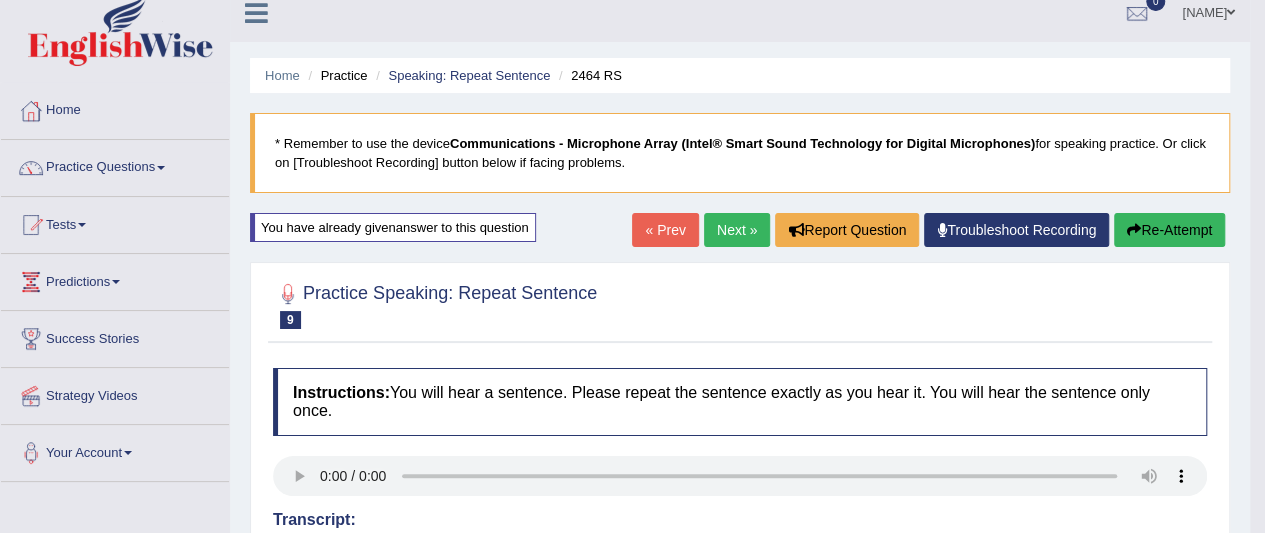 scroll, scrollTop: 0, scrollLeft: 0, axis: both 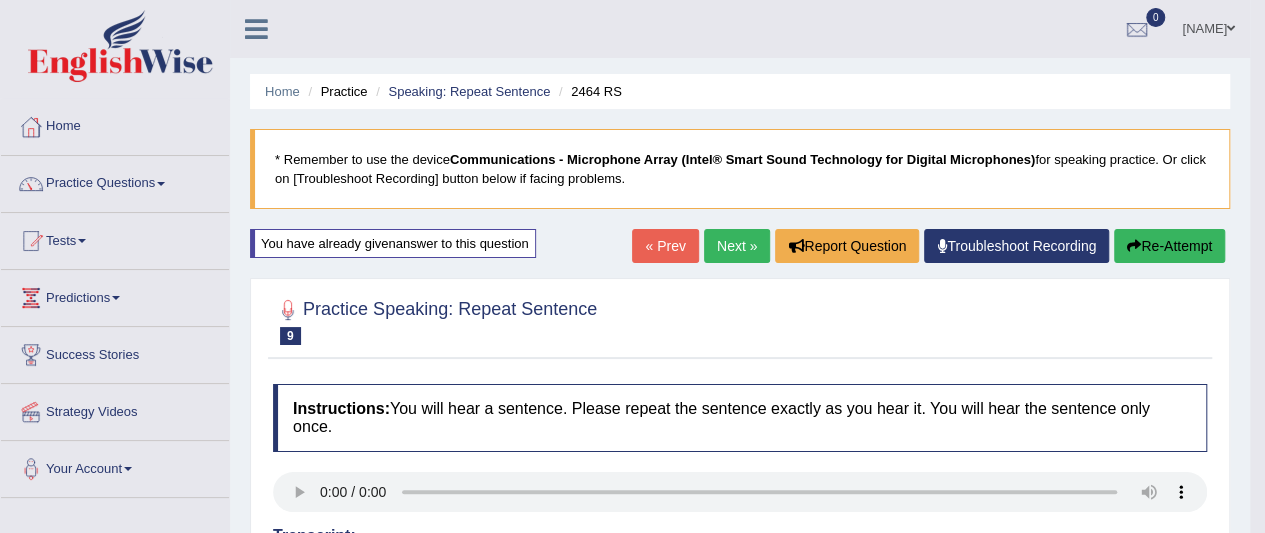 click at bounding box center [1134, 246] 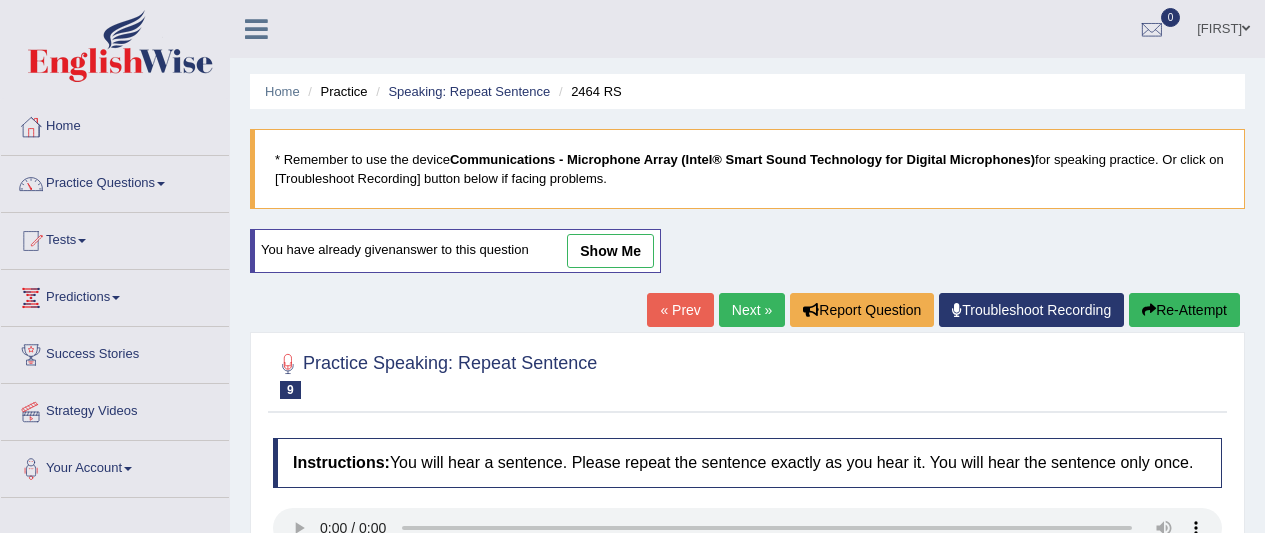 scroll, scrollTop: 0, scrollLeft: 0, axis: both 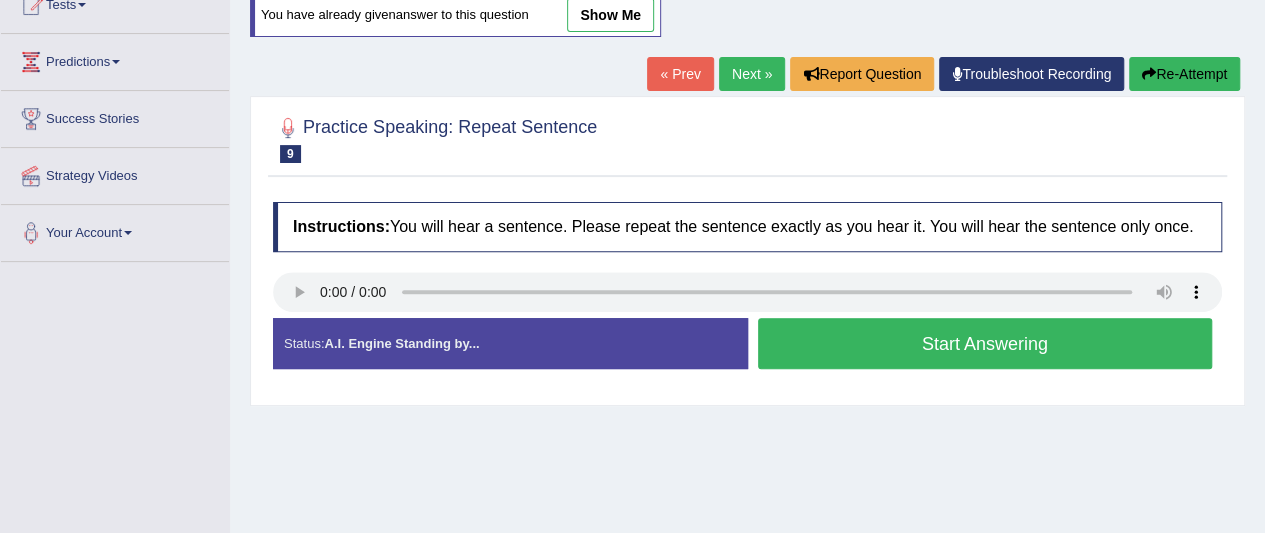 click on "Start Answering" at bounding box center [985, 343] 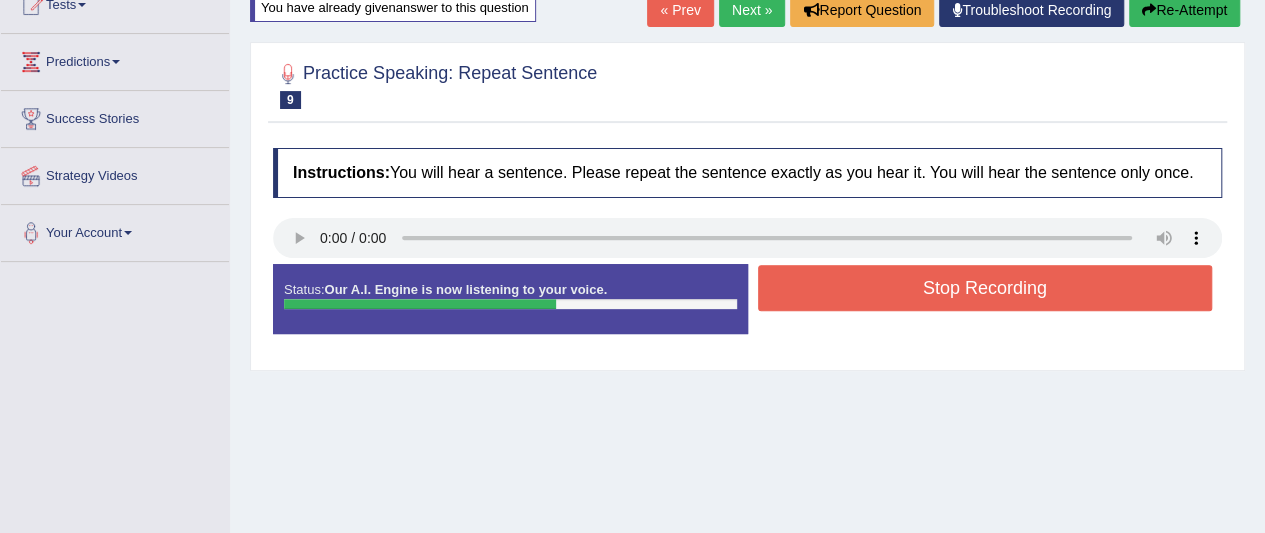 click on "Status:  Our A.I. Engine is now listening to your voice. Start Answering Stop Recording" at bounding box center [747, 309] 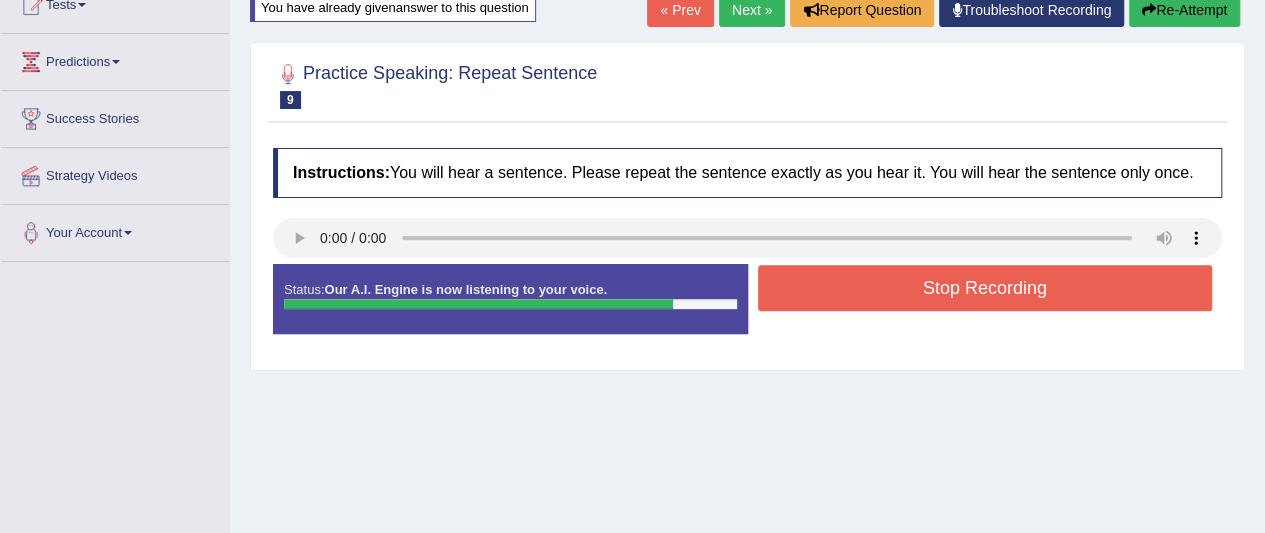 click on "Stop Recording" at bounding box center (985, 288) 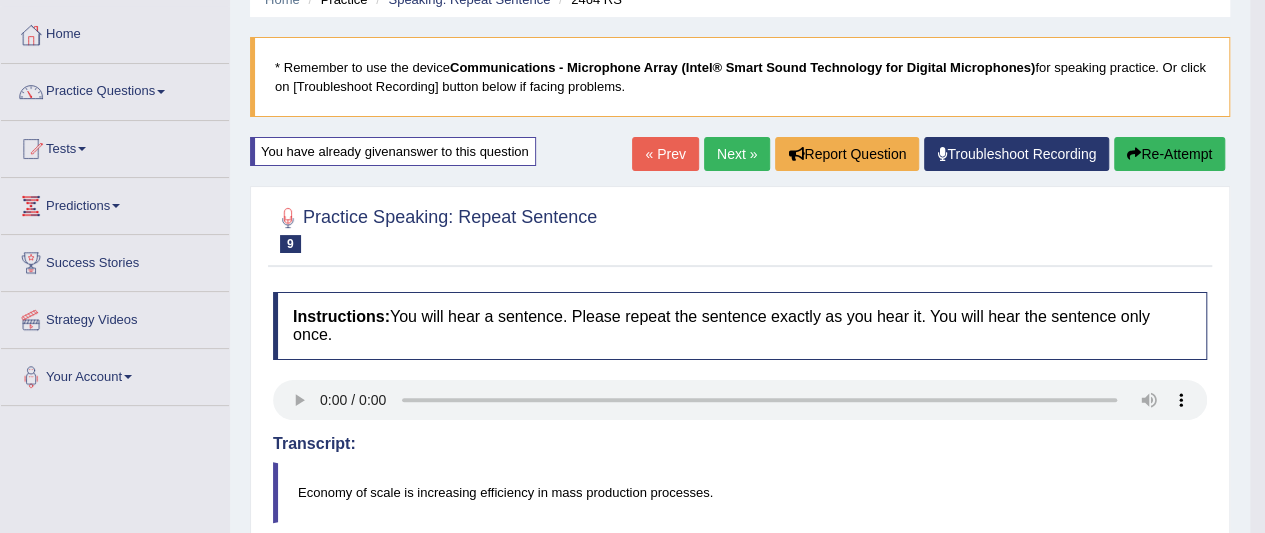 scroll, scrollTop: 92, scrollLeft: 0, axis: vertical 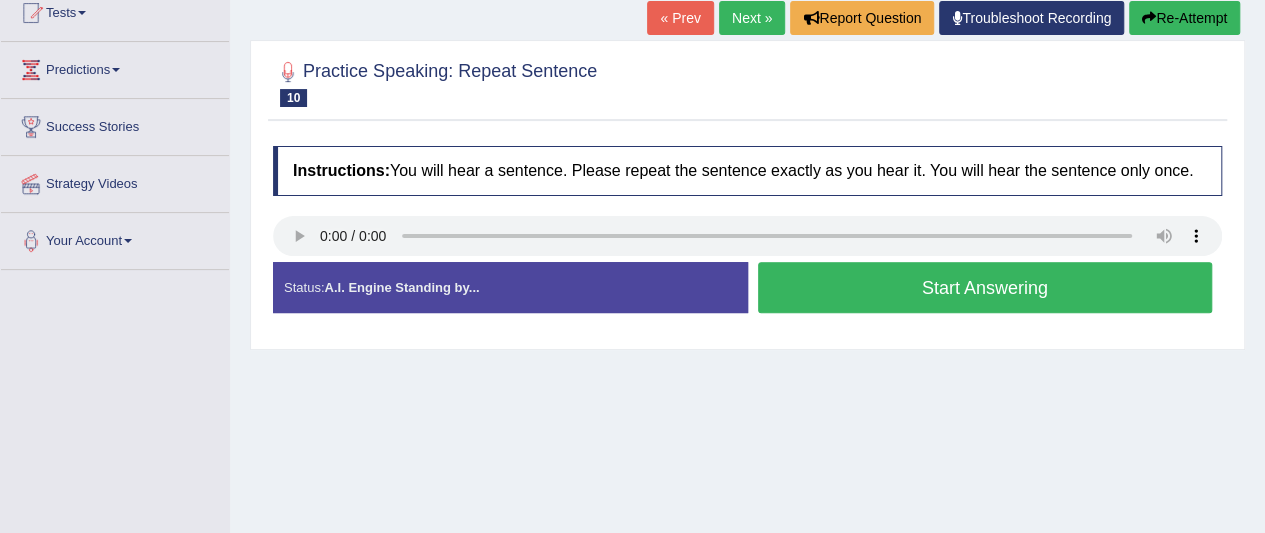 click on "Created with Highcharts 7.1.2 Too low Too high Time Pitch meter: 0 2.5 5 7.5 10" at bounding box center (505, 261) 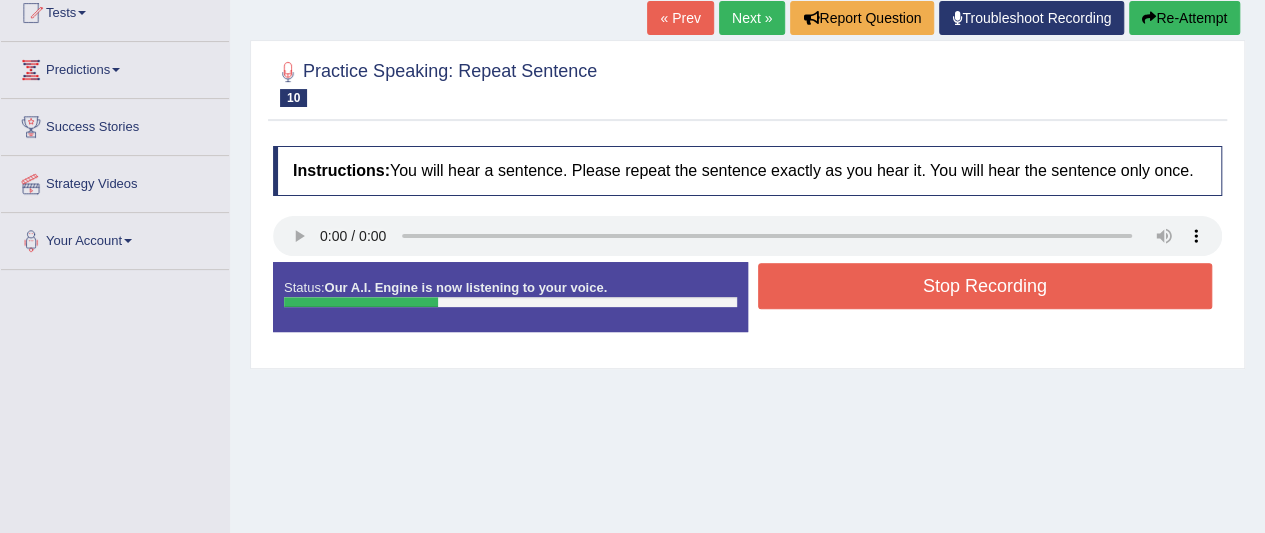 click on "Stop Recording" at bounding box center (985, 286) 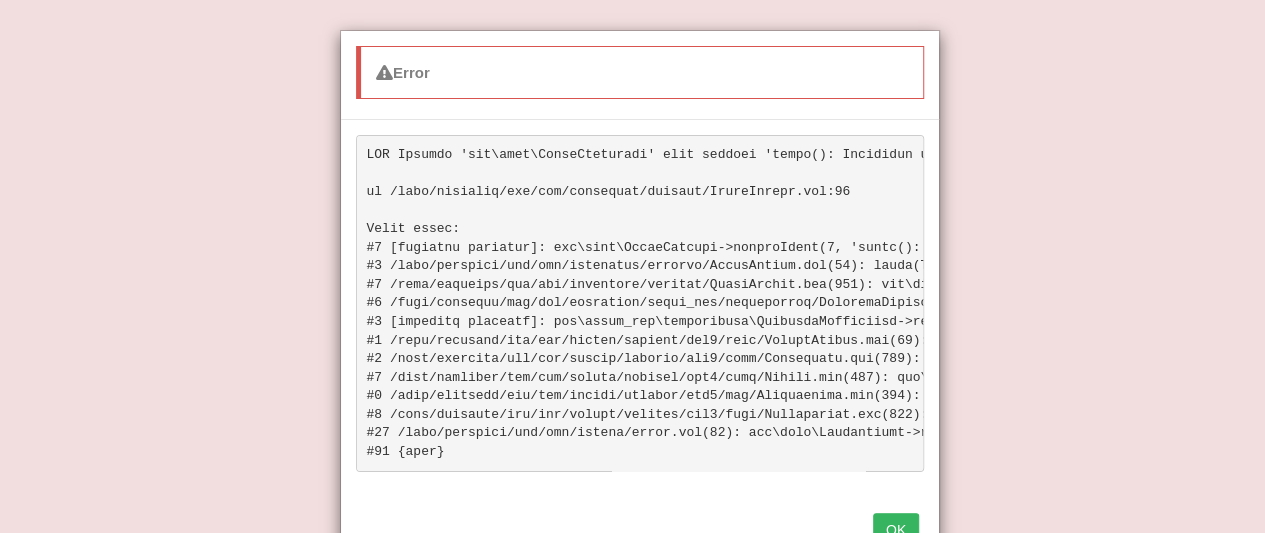 scroll, scrollTop: 26, scrollLeft: 0, axis: vertical 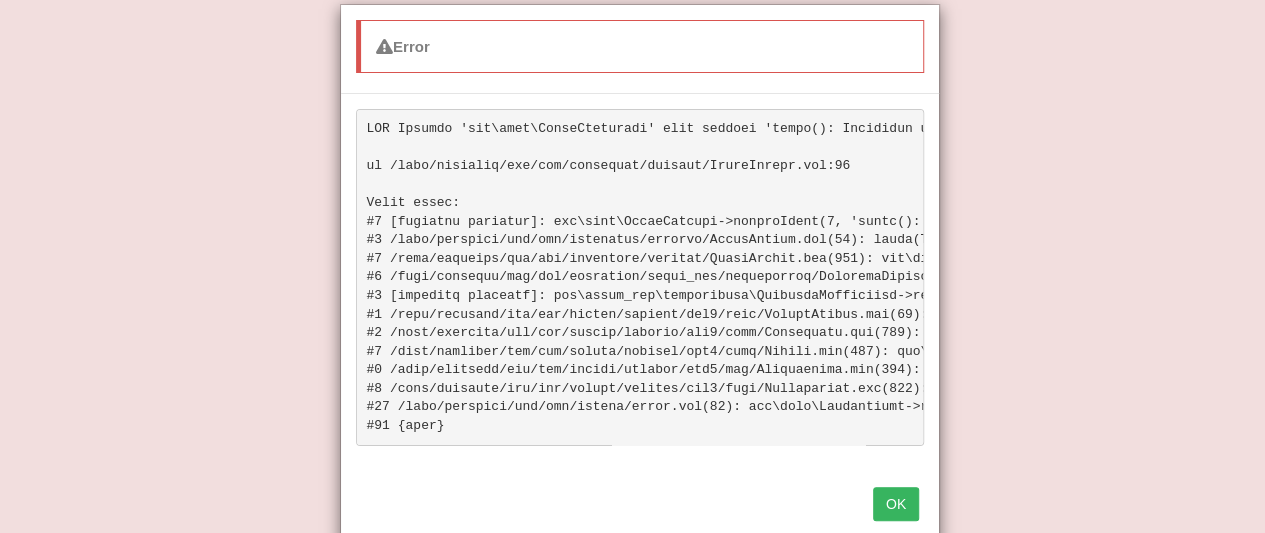 click on "OK" at bounding box center [896, 504] 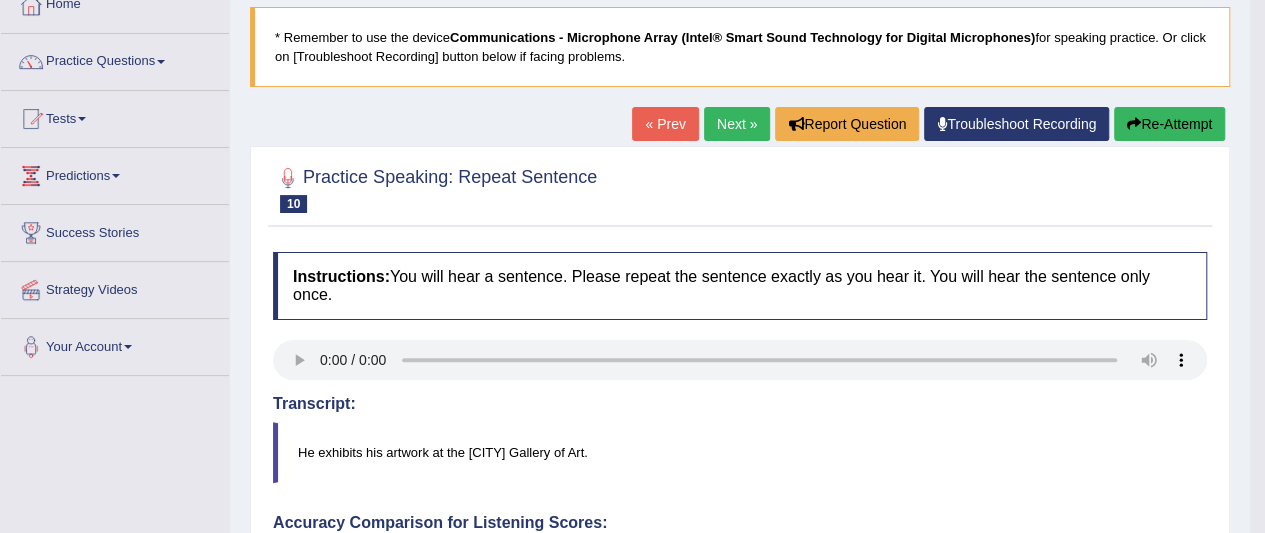scroll, scrollTop: 118, scrollLeft: 0, axis: vertical 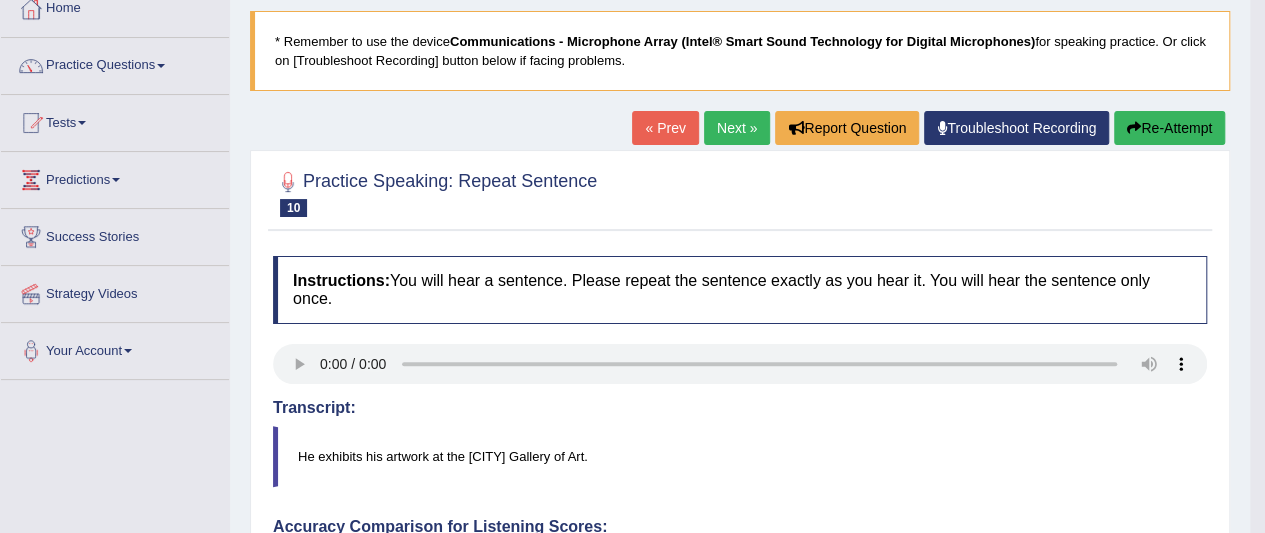 click on "Re-Attempt" at bounding box center (1169, 128) 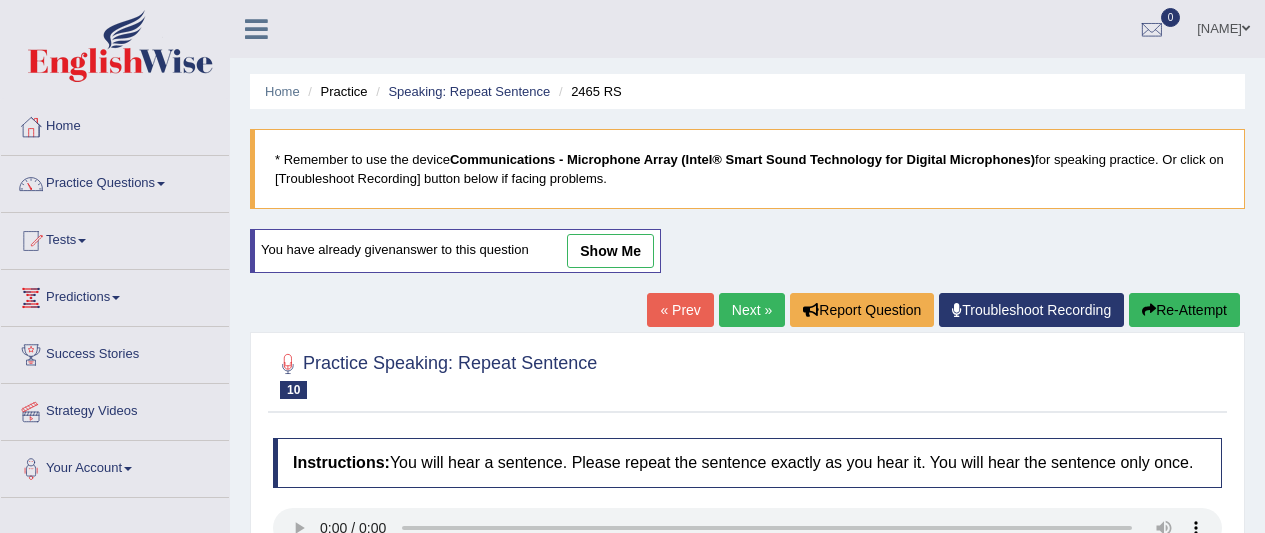 scroll, scrollTop: 292, scrollLeft: 0, axis: vertical 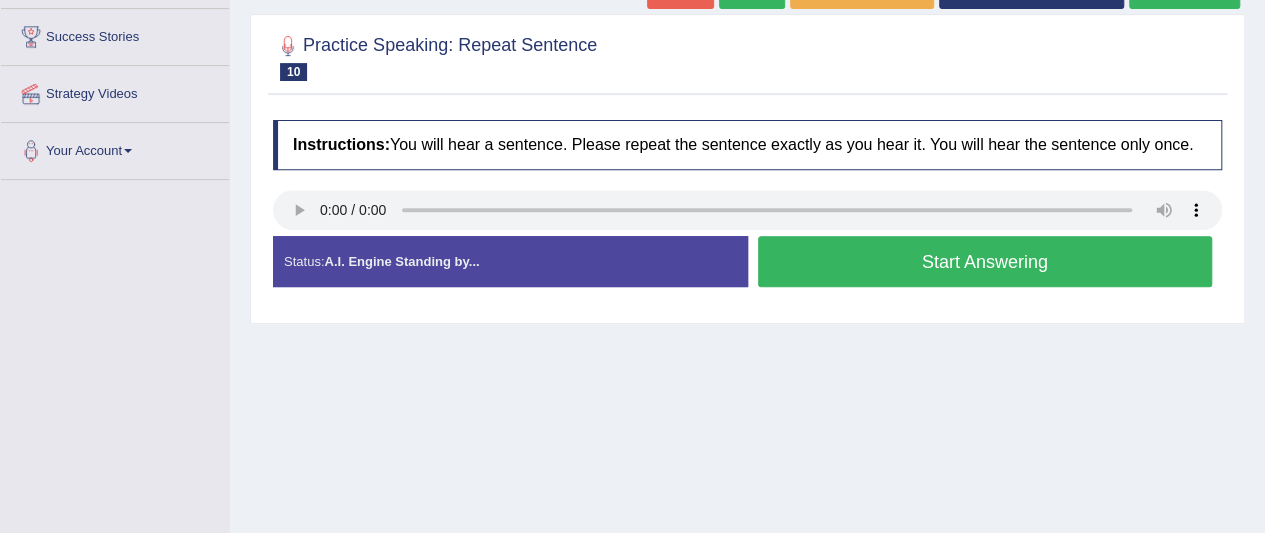 click on "Start Answering" at bounding box center [985, 261] 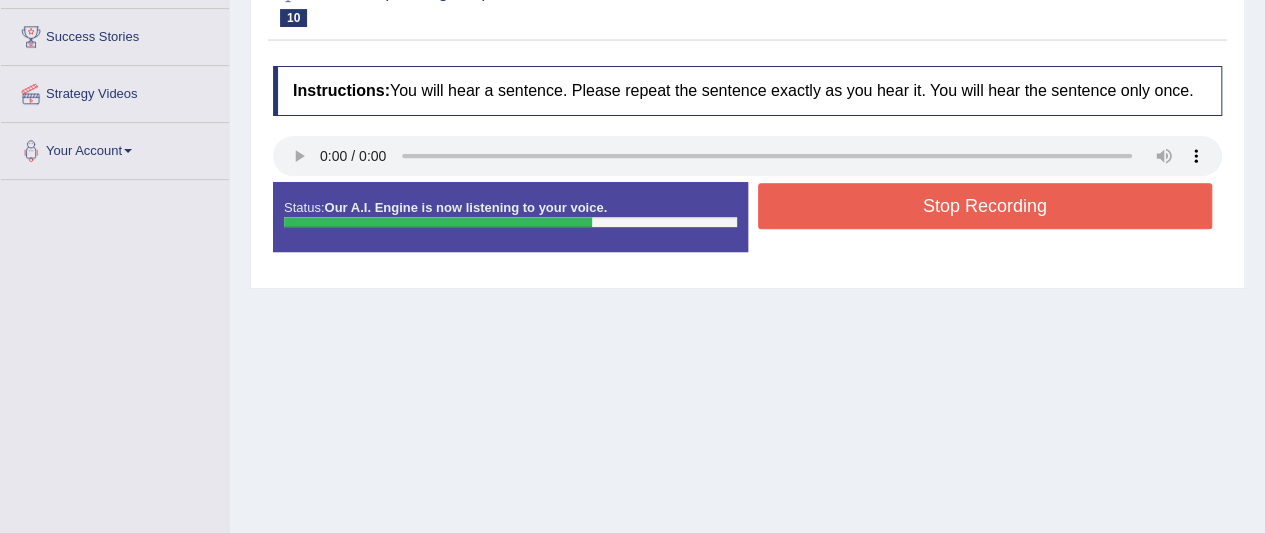 click on "Stop Recording" at bounding box center (985, 206) 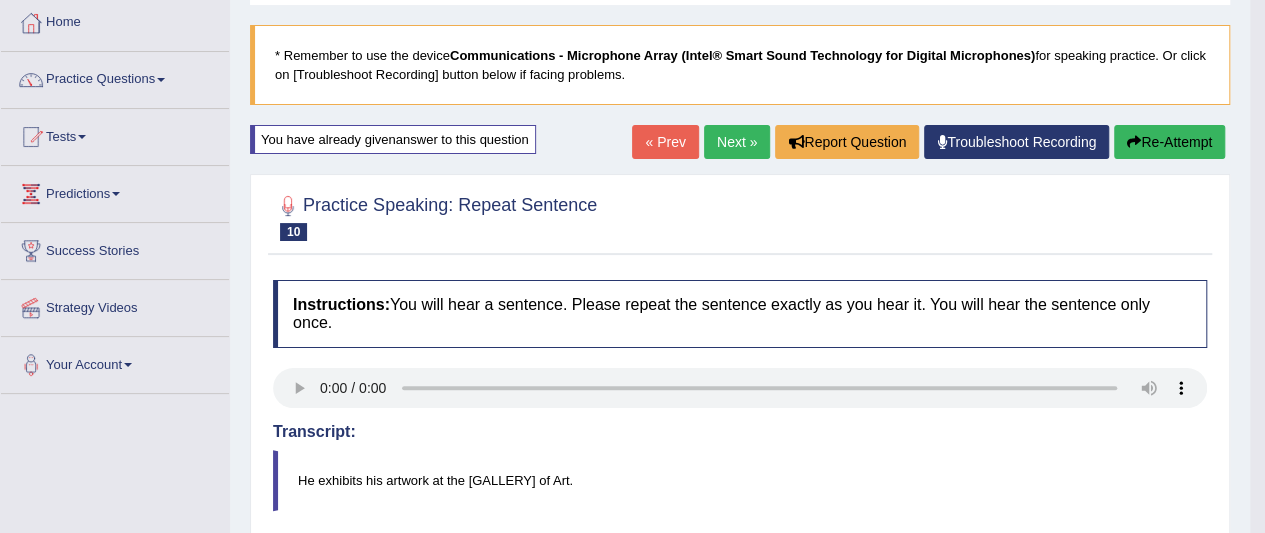 scroll, scrollTop: 100, scrollLeft: 0, axis: vertical 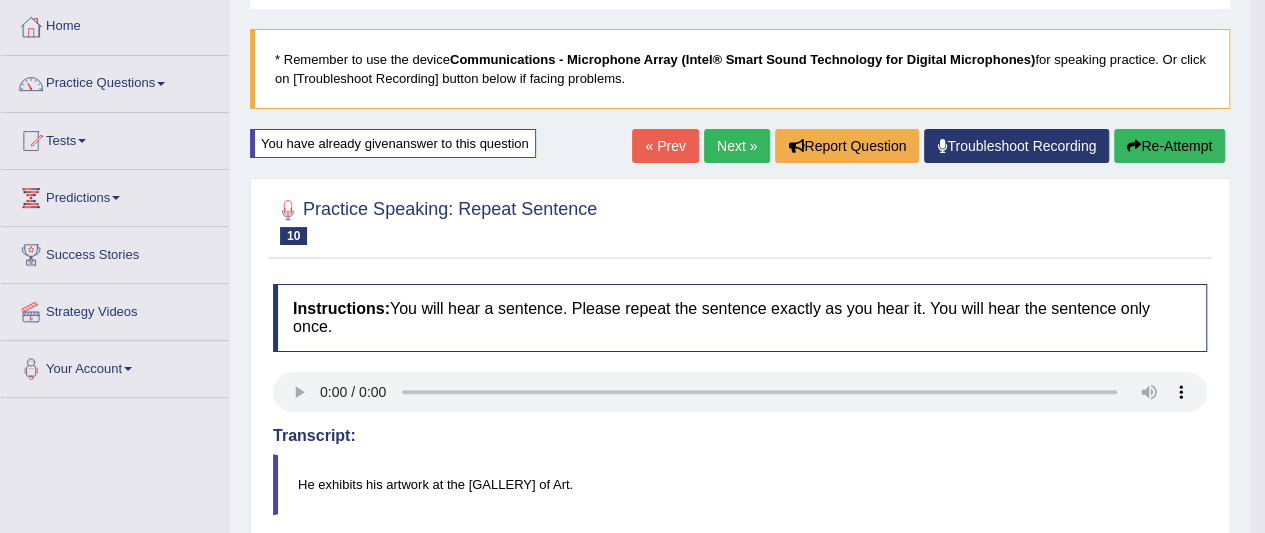 click on "Next »" at bounding box center (737, 146) 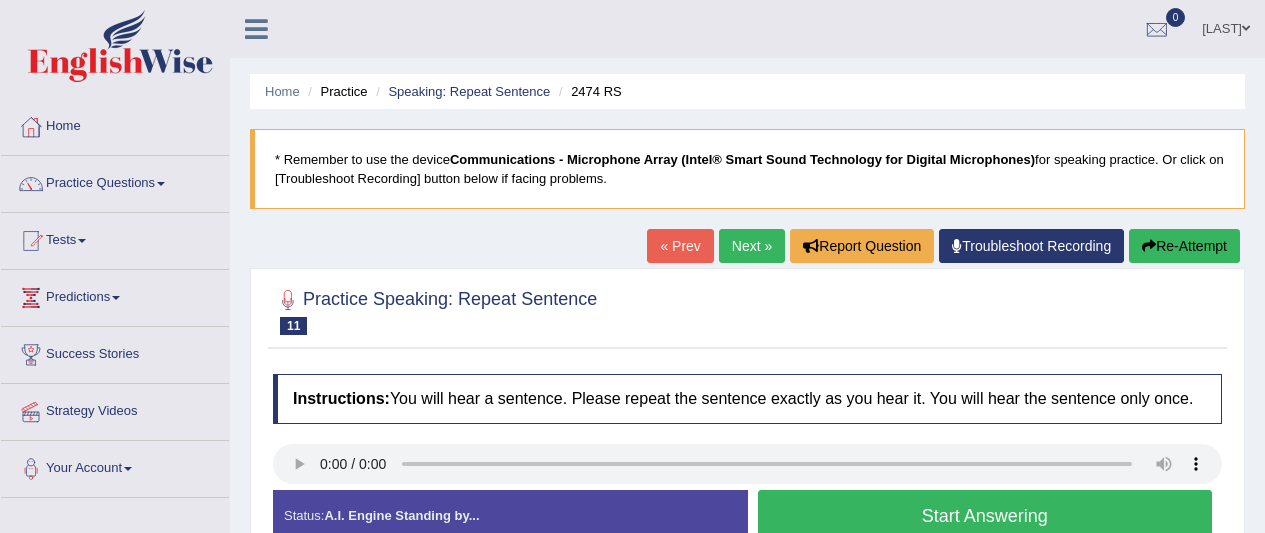 scroll, scrollTop: 0, scrollLeft: 0, axis: both 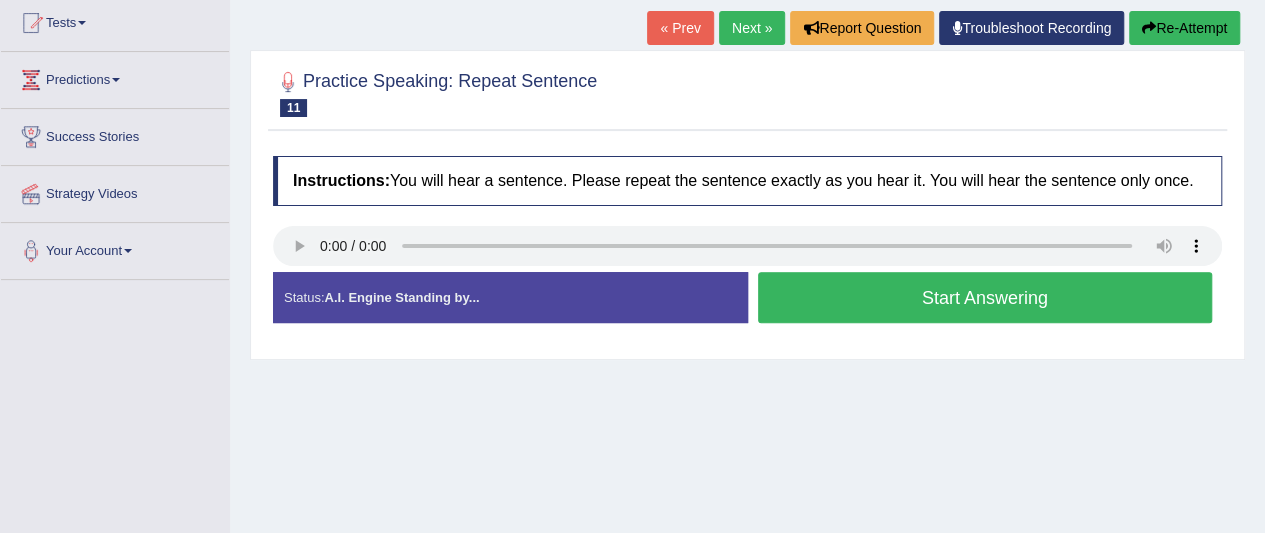 click on "Start Answering" at bounding box center (985, 297) 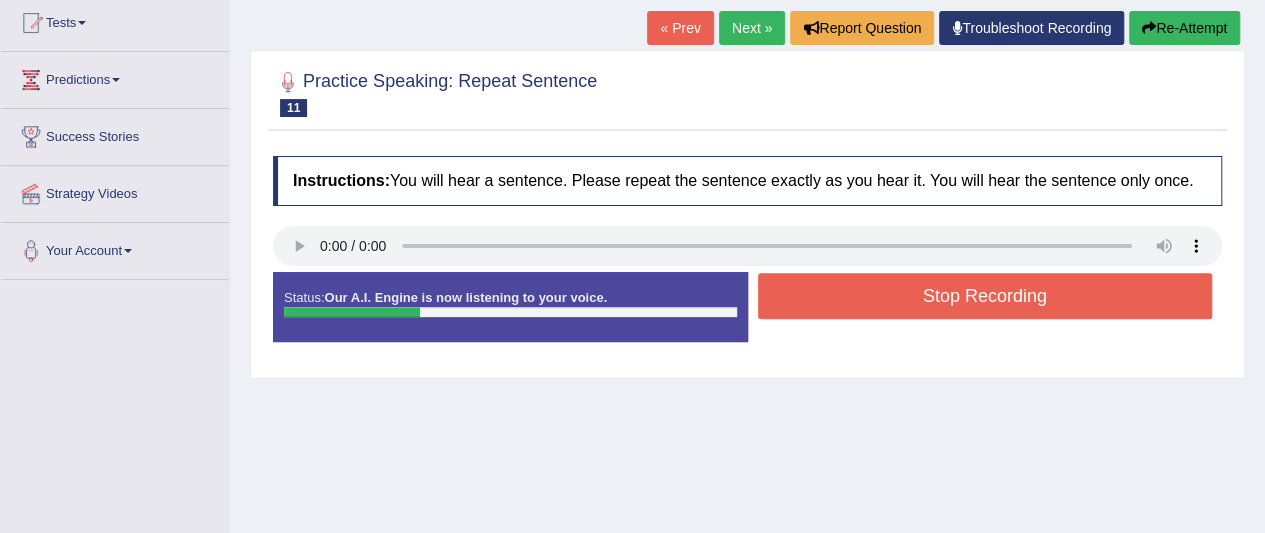 click on "Stop Recording" at bounding box center [985, 296] 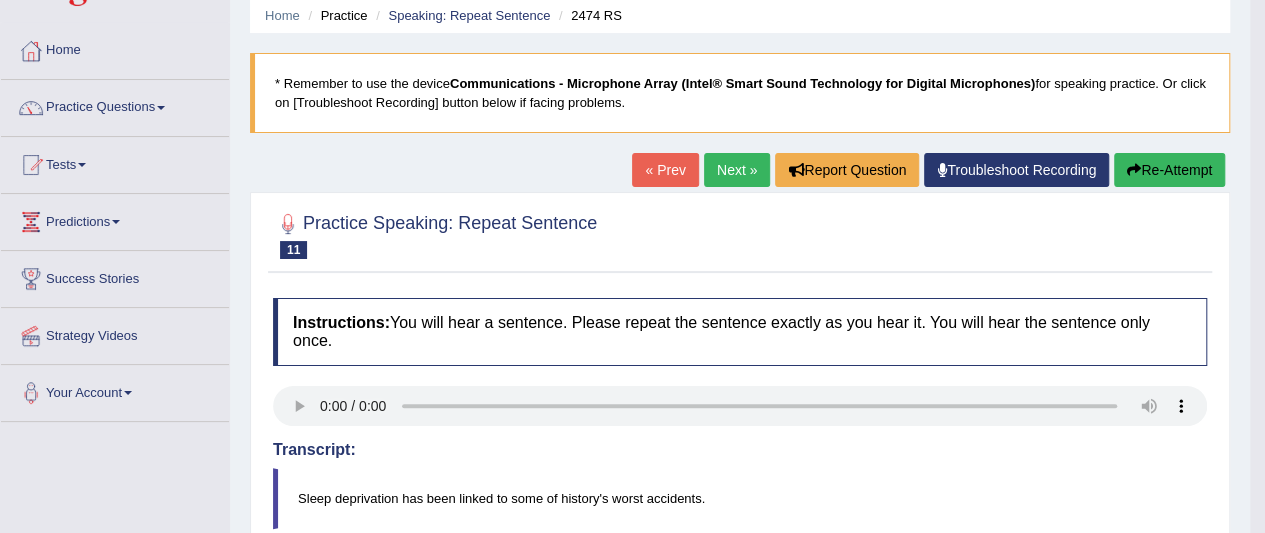 scroll, scrollTop: 60, scrollLeft: 0, axis: vertical 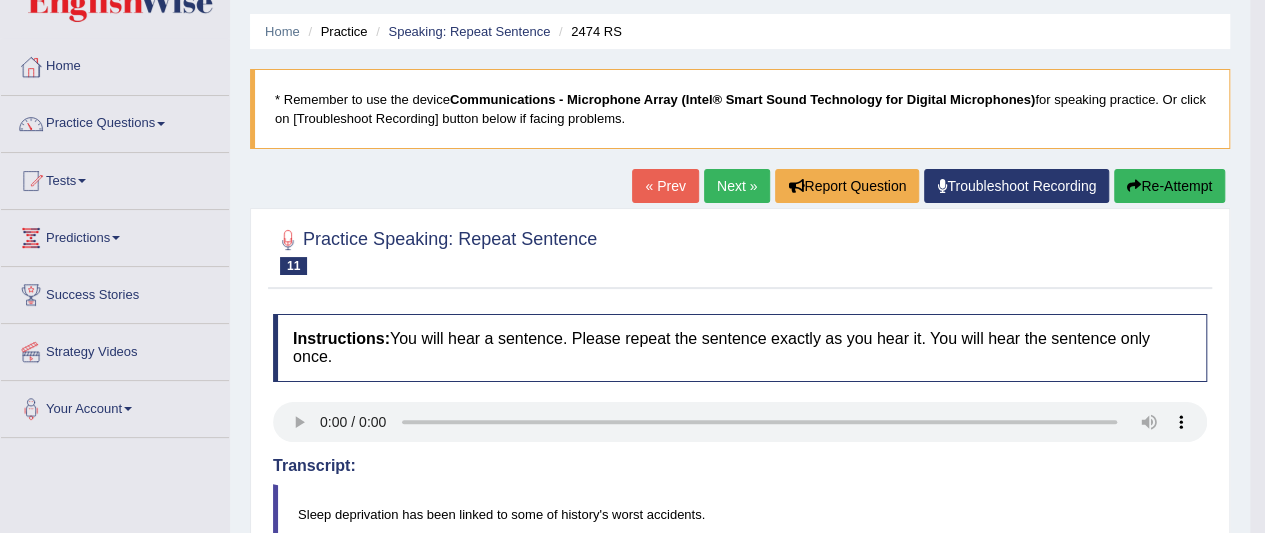 click on "Re-Attempt" at bounding box center (1169, 186) 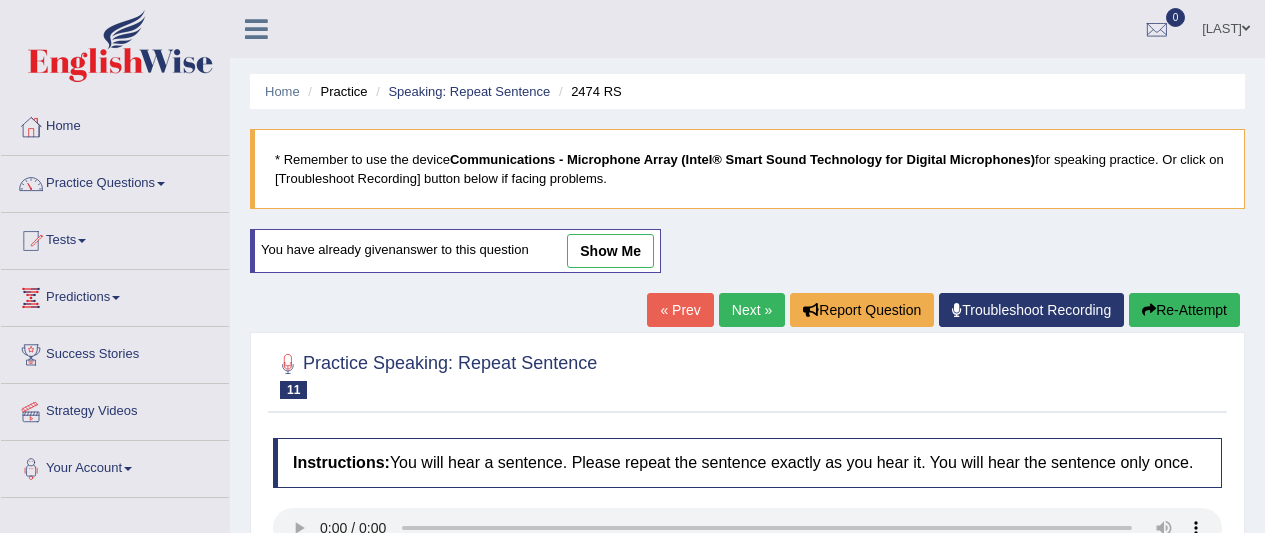 scroll, scrollTop: 60, scrollLeft: 0, axis: vertical 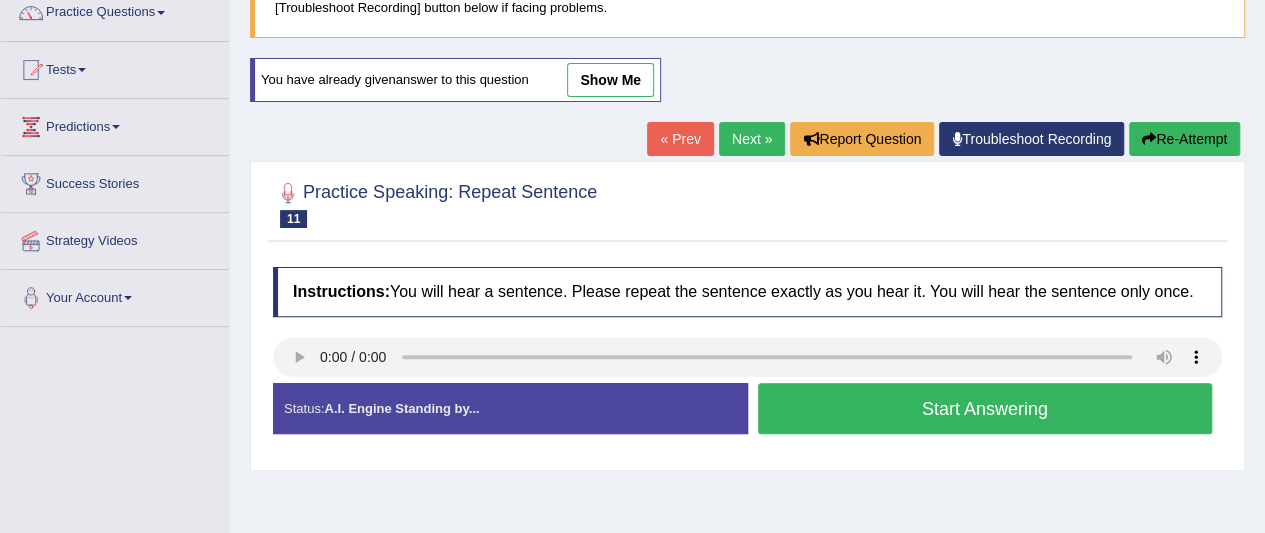 click on "Start Answering" at bounding box center (985, 408) 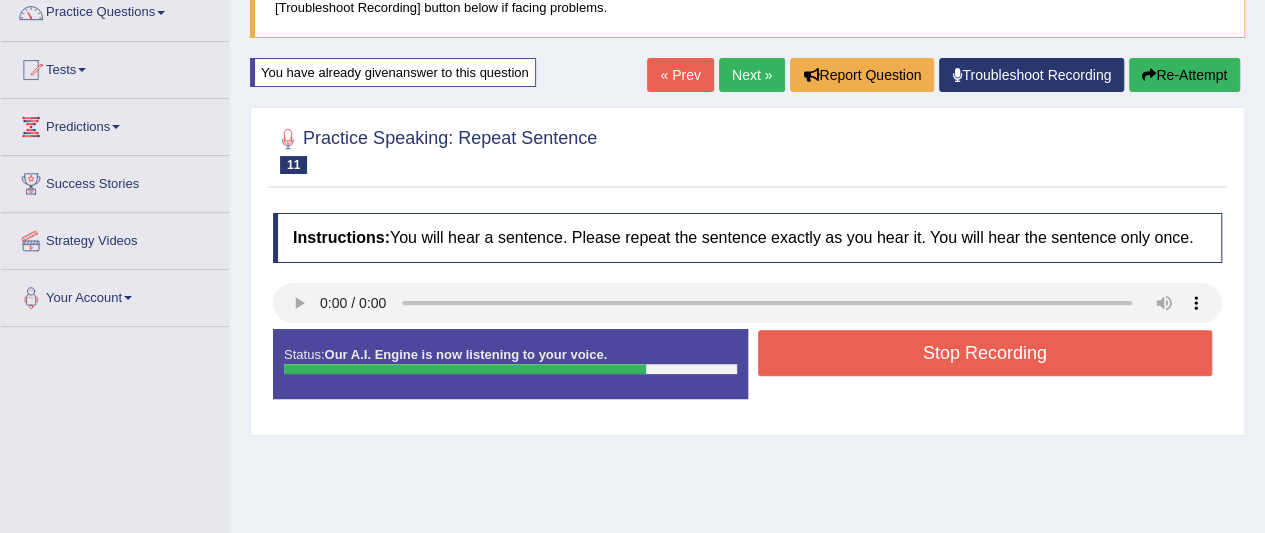 click on "Stop Recording" at bounding box center [985, 353] 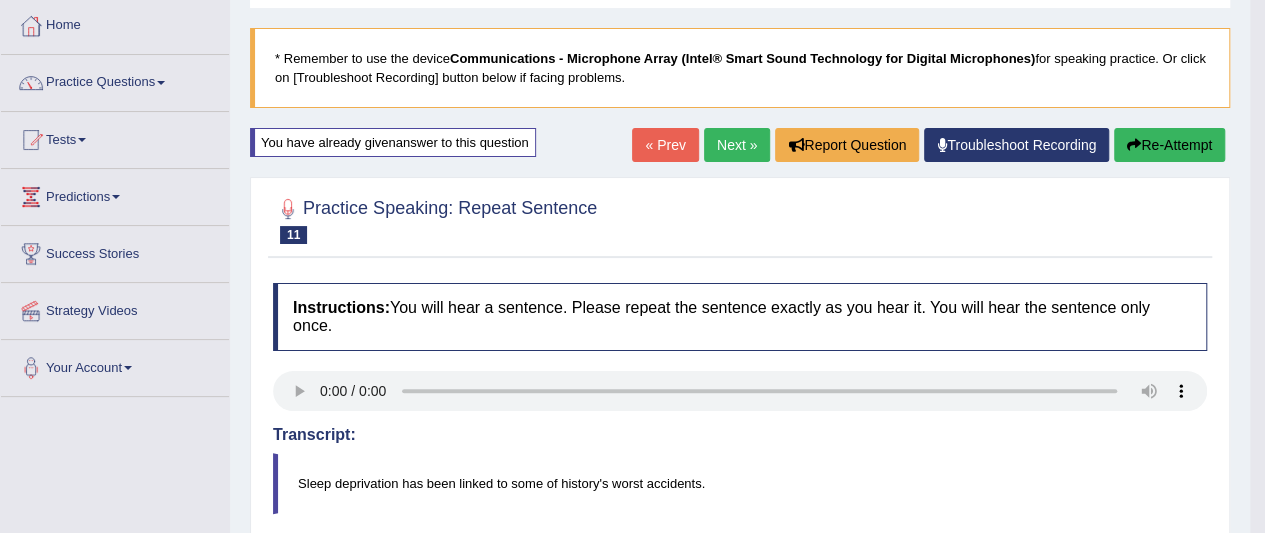 scroll, scrollTop: 0, scrollLeft: 0, axis: both 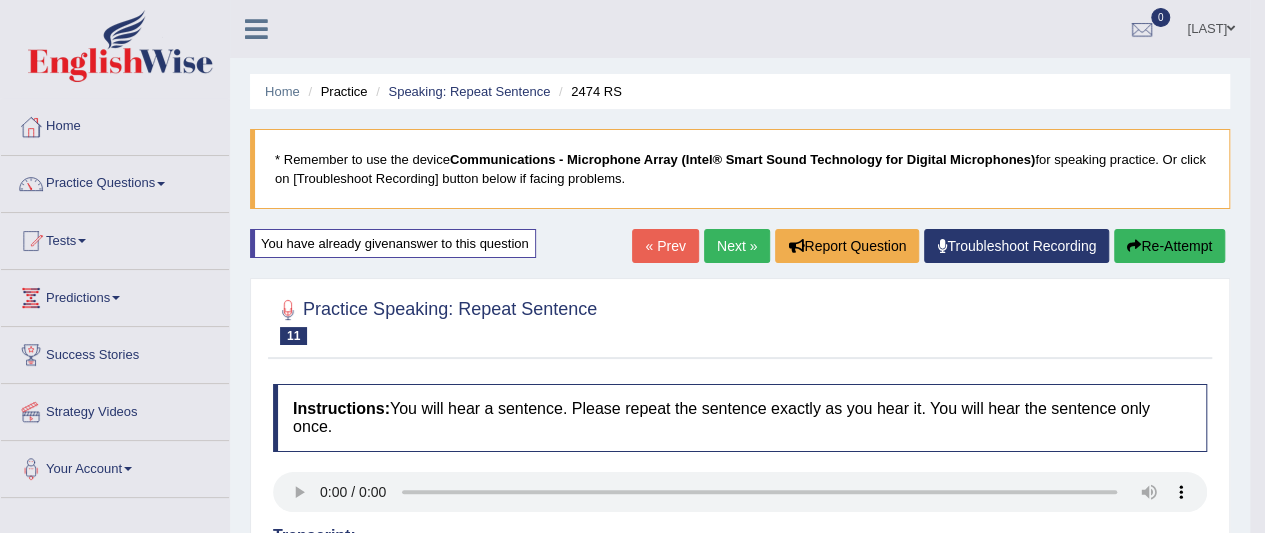 click on "Next »" at bounding box center (737, 246) 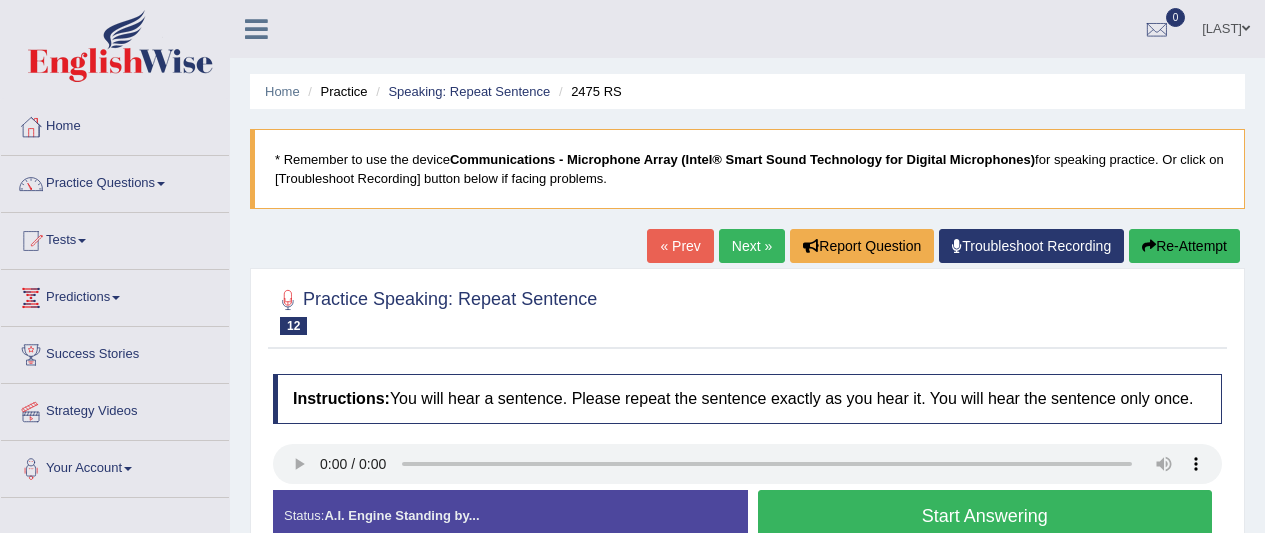 scroll, scrollTop: 63, scrollLeft: 0, axis: vertical 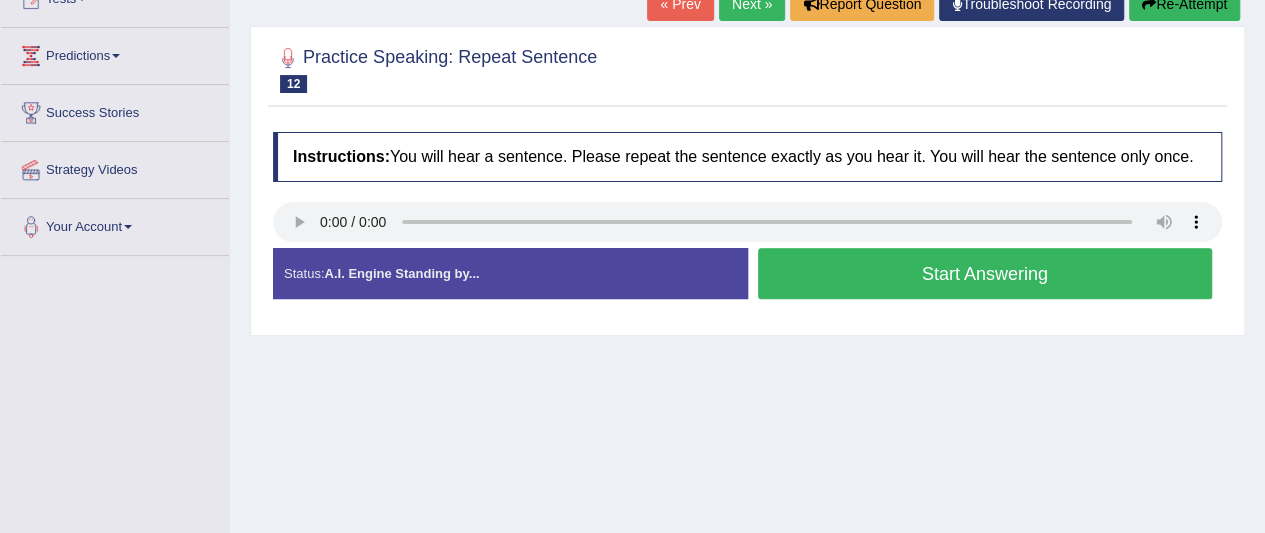 click on "Start Answering" at bounding box center (985, 273) 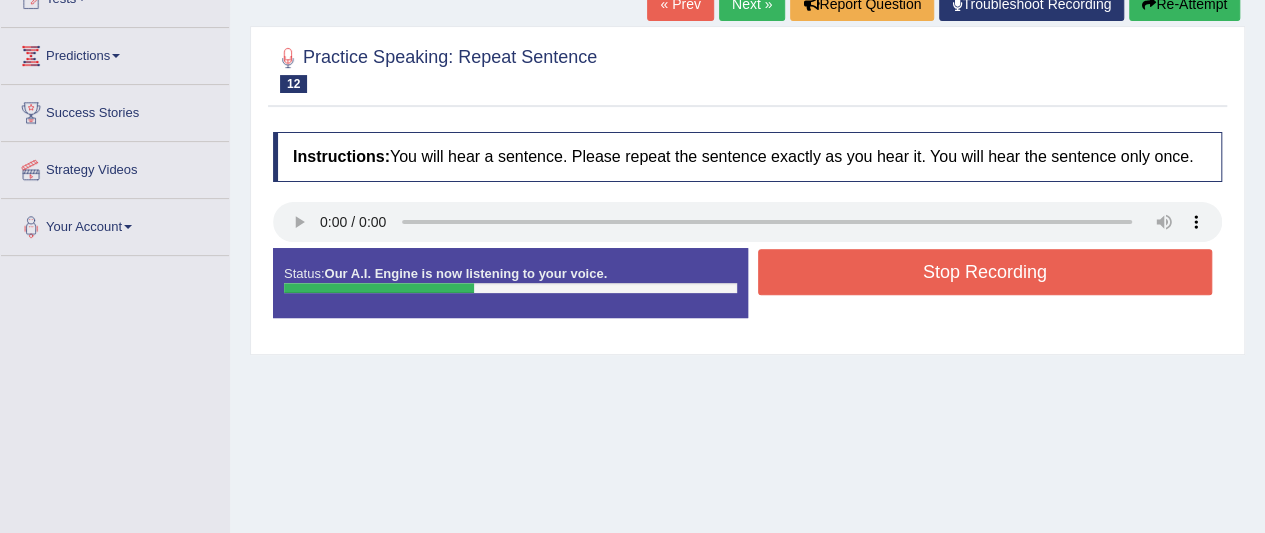 click on "Stop Recording" at bounding box center (985, 272) 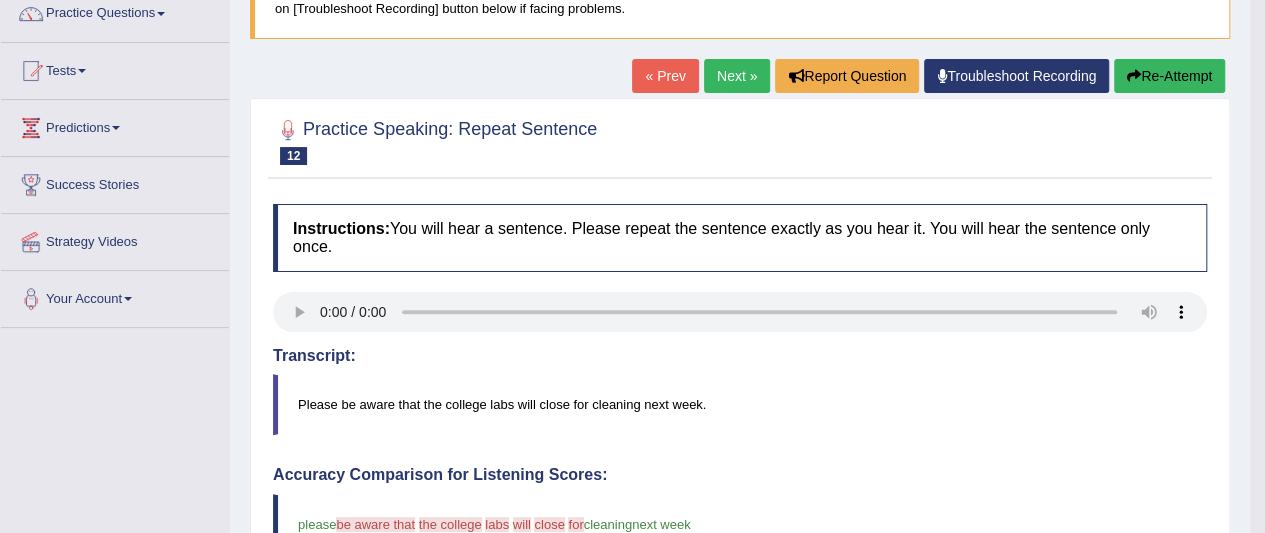 scroll, scrollTop: 170, scrollLeft: 0, axis: vertical 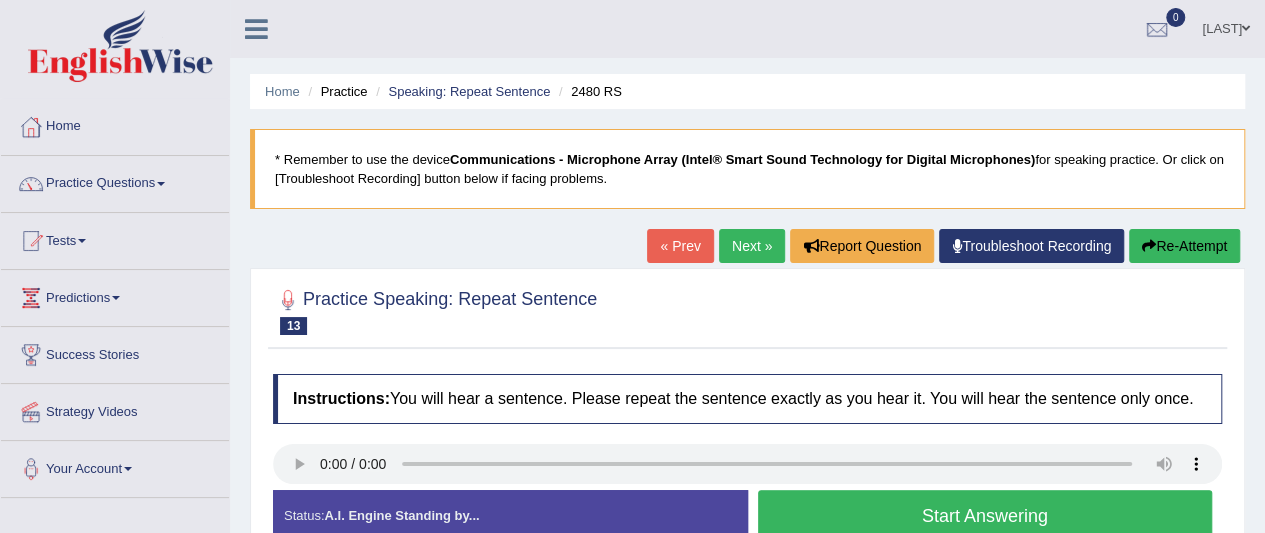 click on "Start Answering" at bounding box center [985, 515] 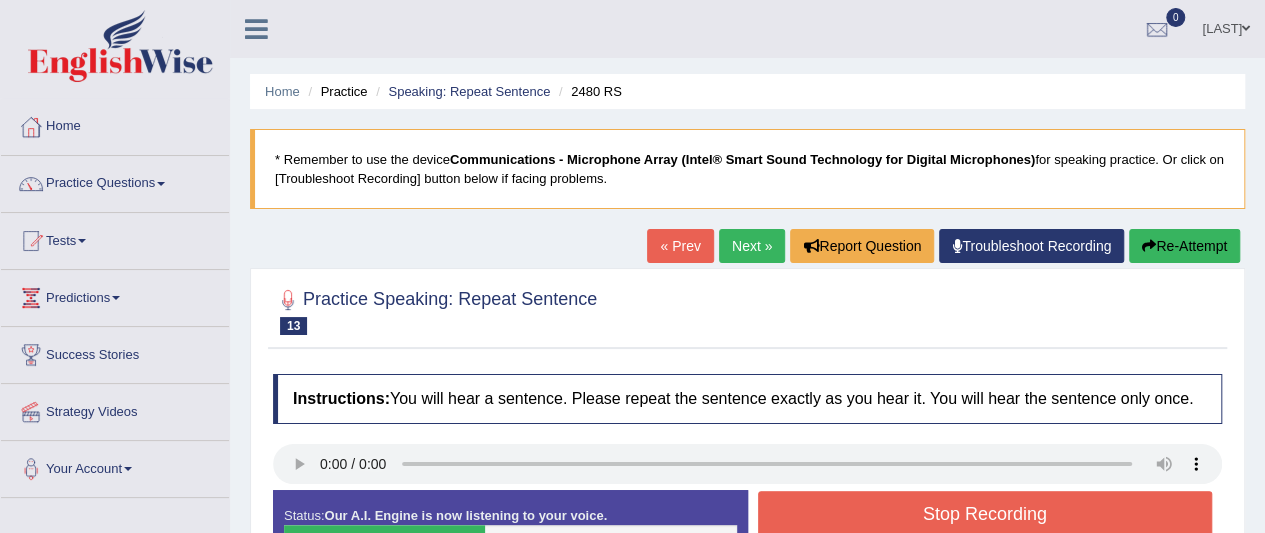 click on "Stop Recording" at bounding box center (985, 514) 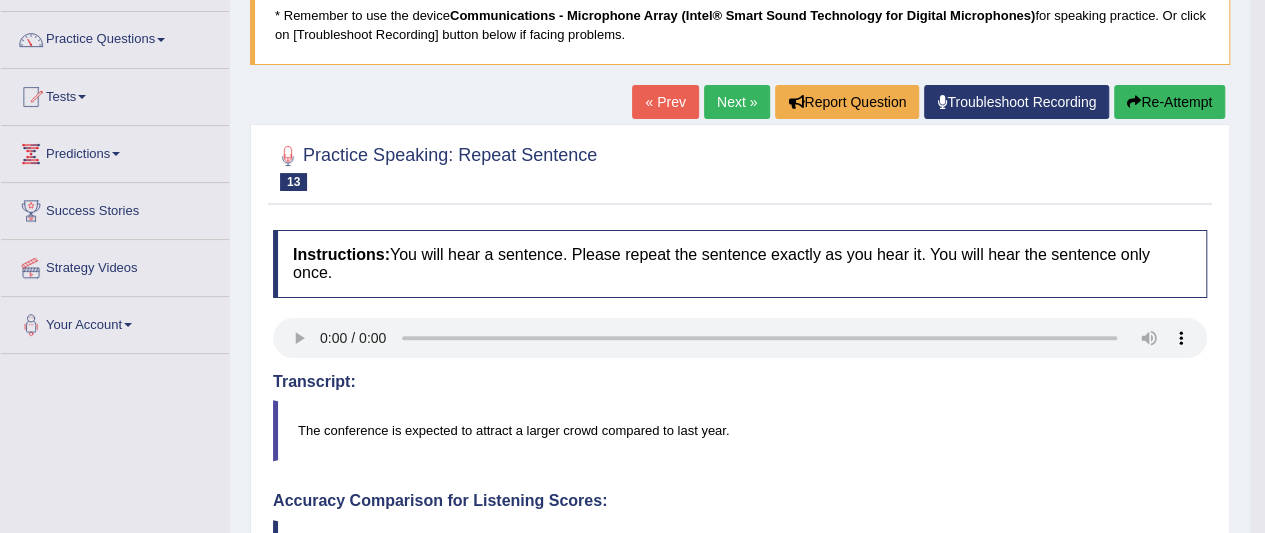 scroll, scrollTop: 114, scrollLeft: 0, axis: vertical 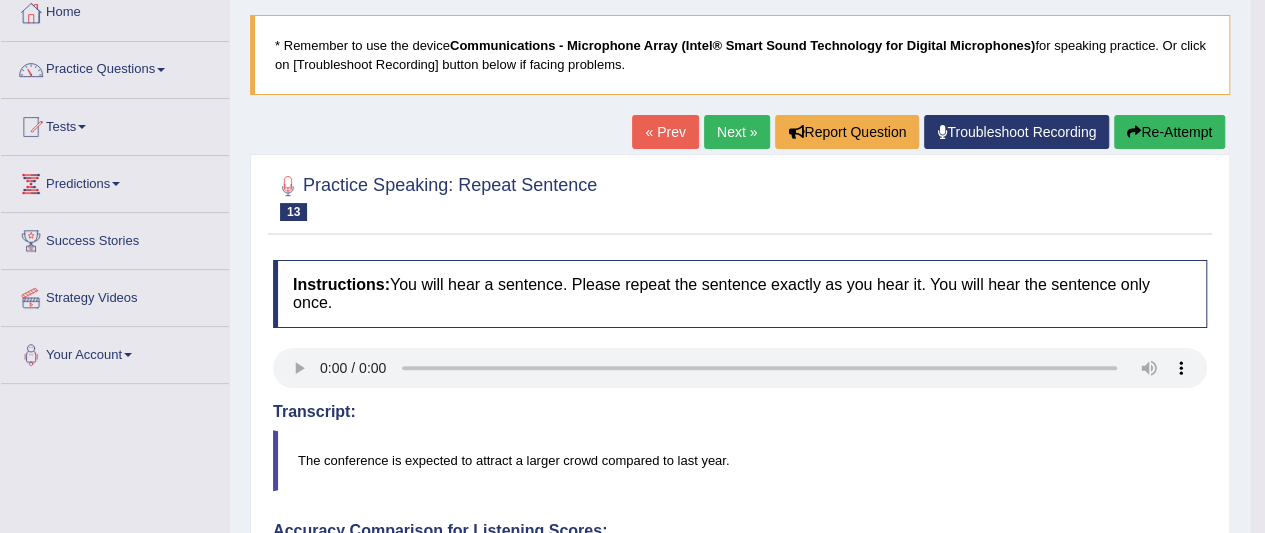 click on "Next »" at bounding box center [737, 132] 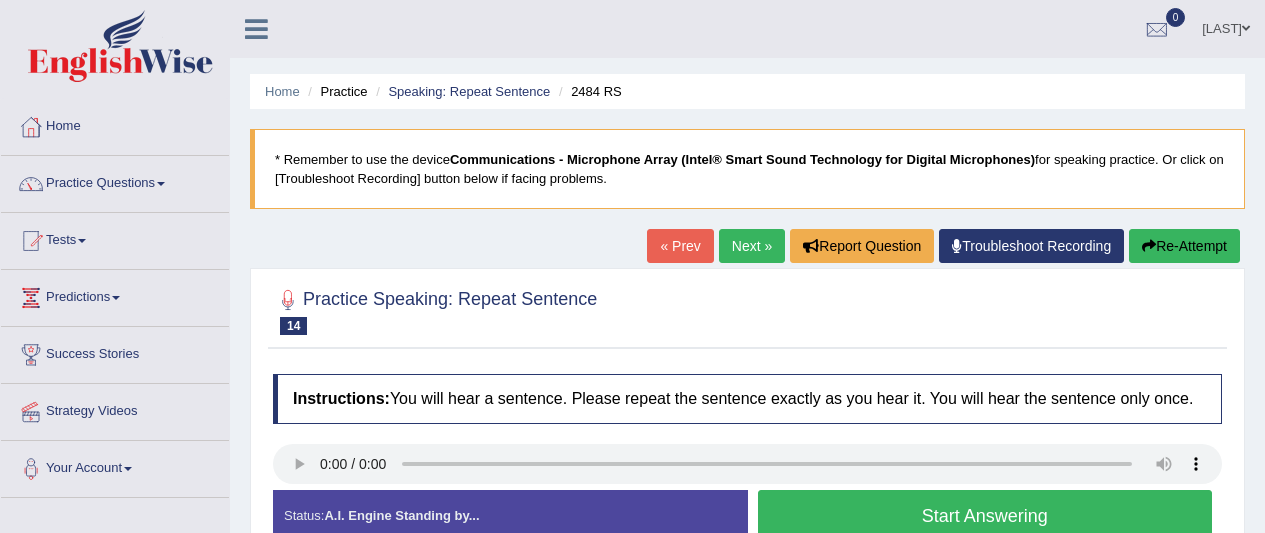 scroll, scrollTop: 0, scrollLeft: 0, axis: both 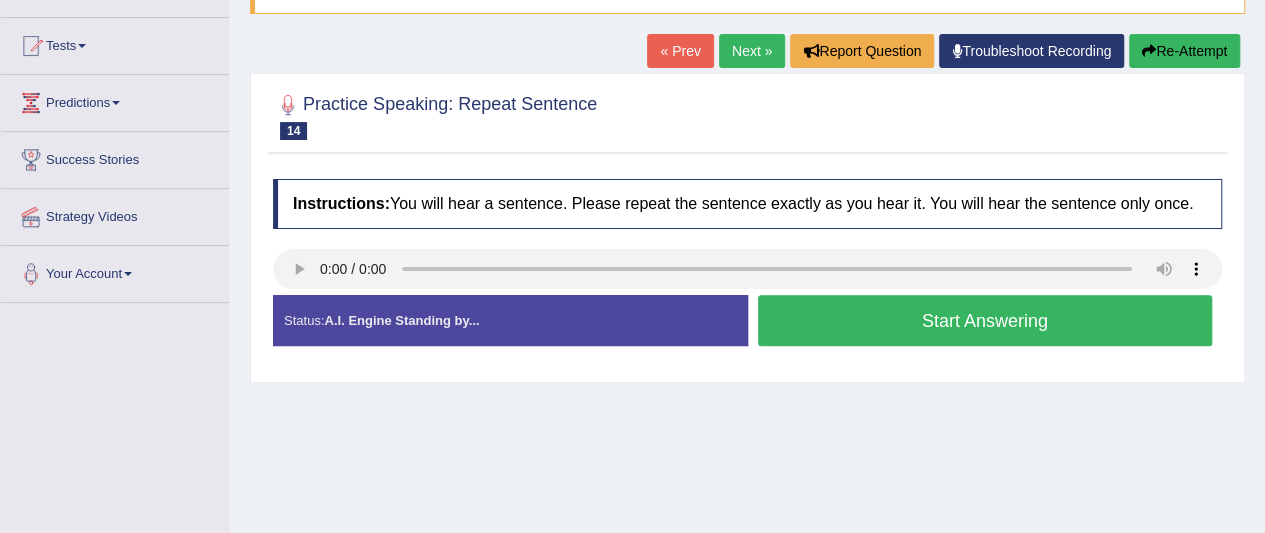 click on "Start Answering" at bounding box center [985, 320] 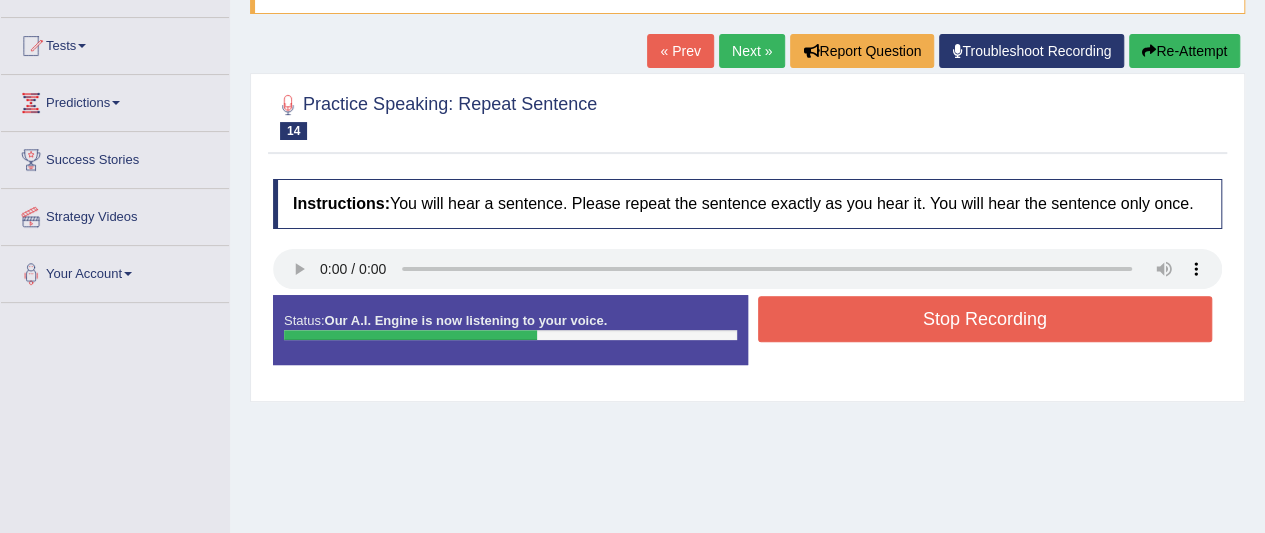 click on "Stop Recording" at bounding box center (985, 319) 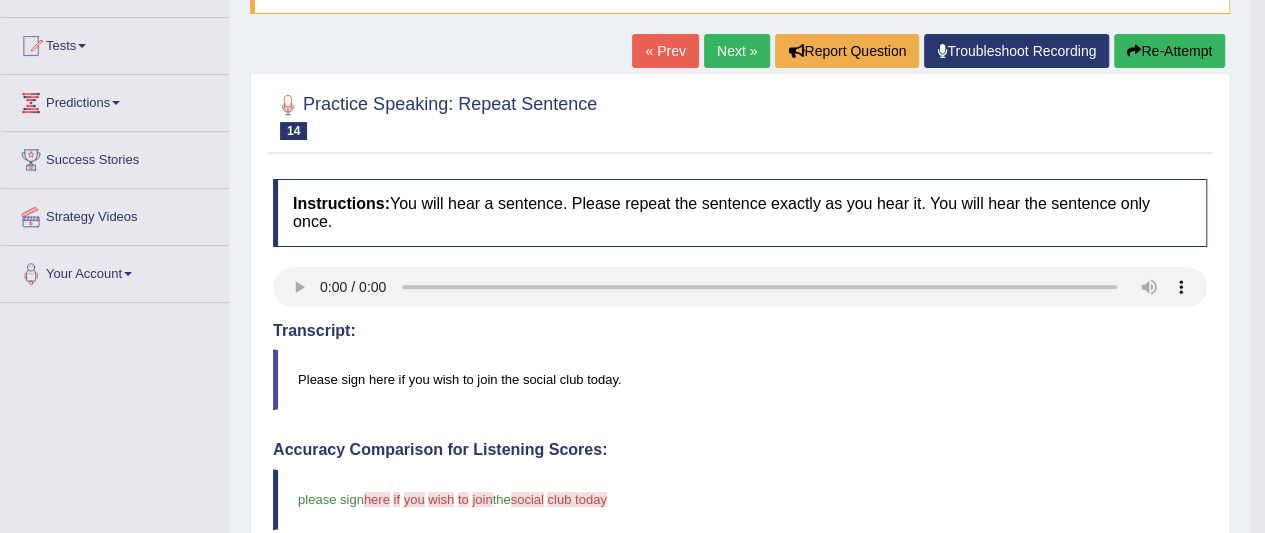 click on "Please sign here if you wish to join the social club today." at bounding box center [740, 379] 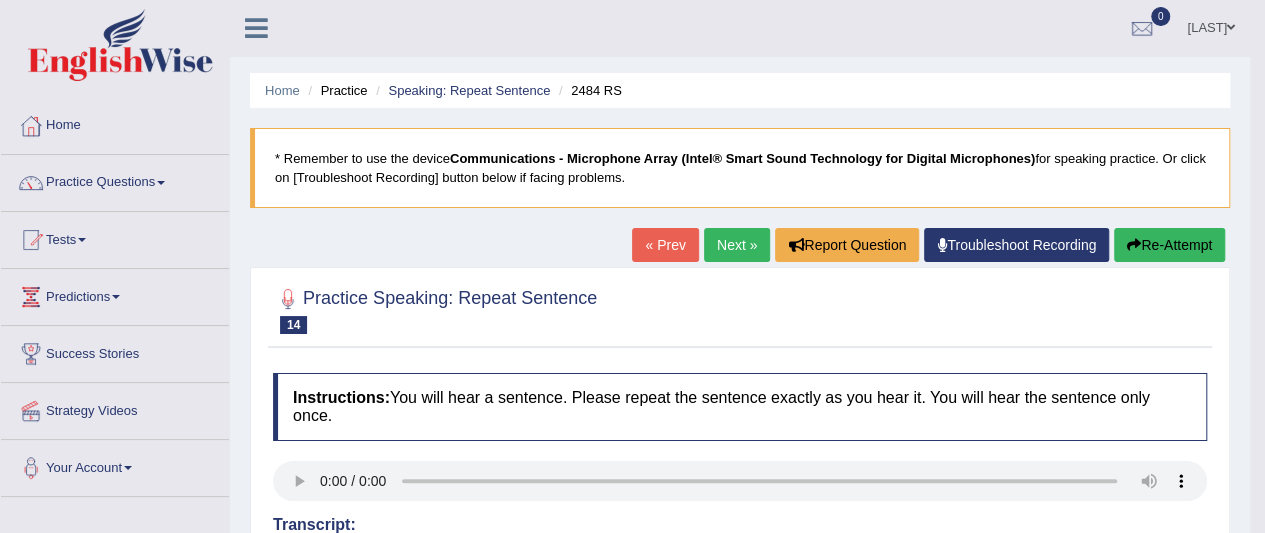 scroll, scrollTop: 0, scrollLeft: 0, axis: both 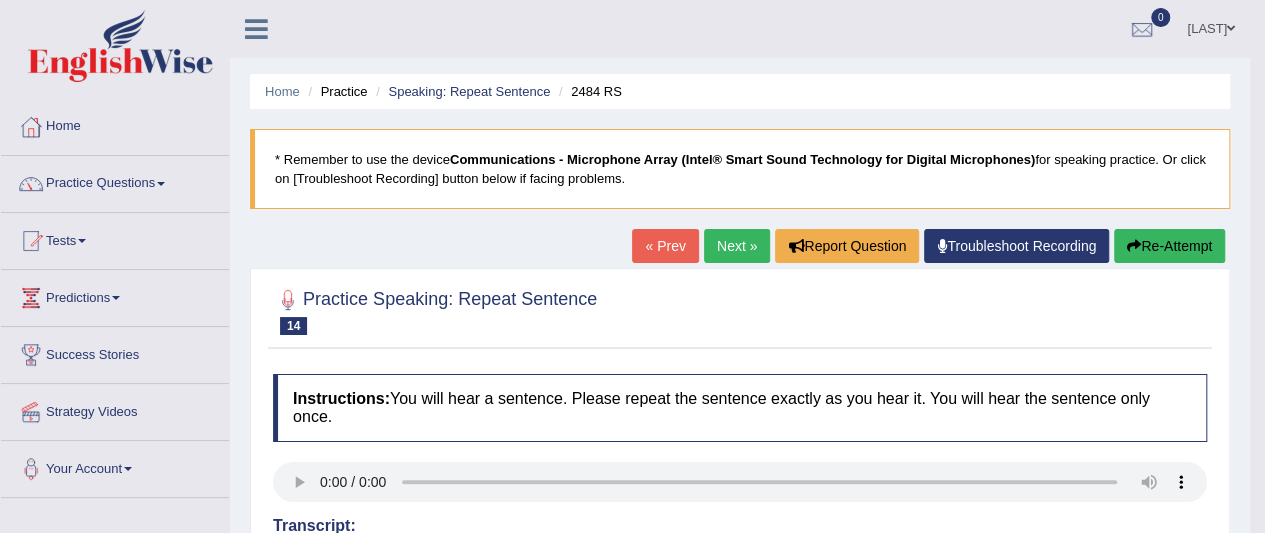 click on "Next »" at bounding box center (737, 246) 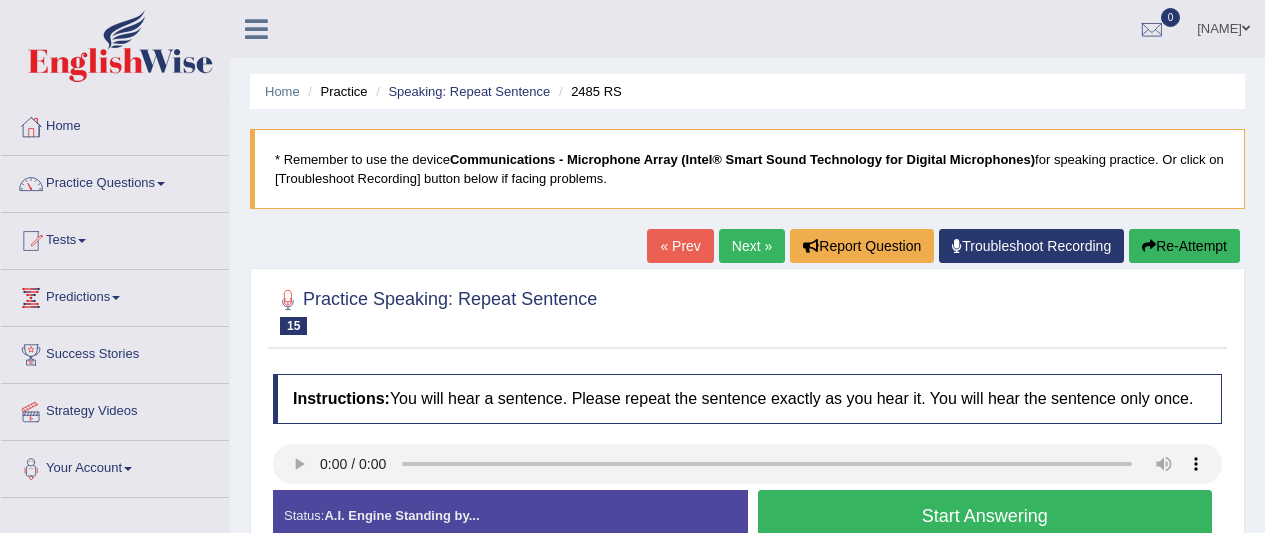scroll, scrollTop: 0, scrollLeft: 0, axis: both 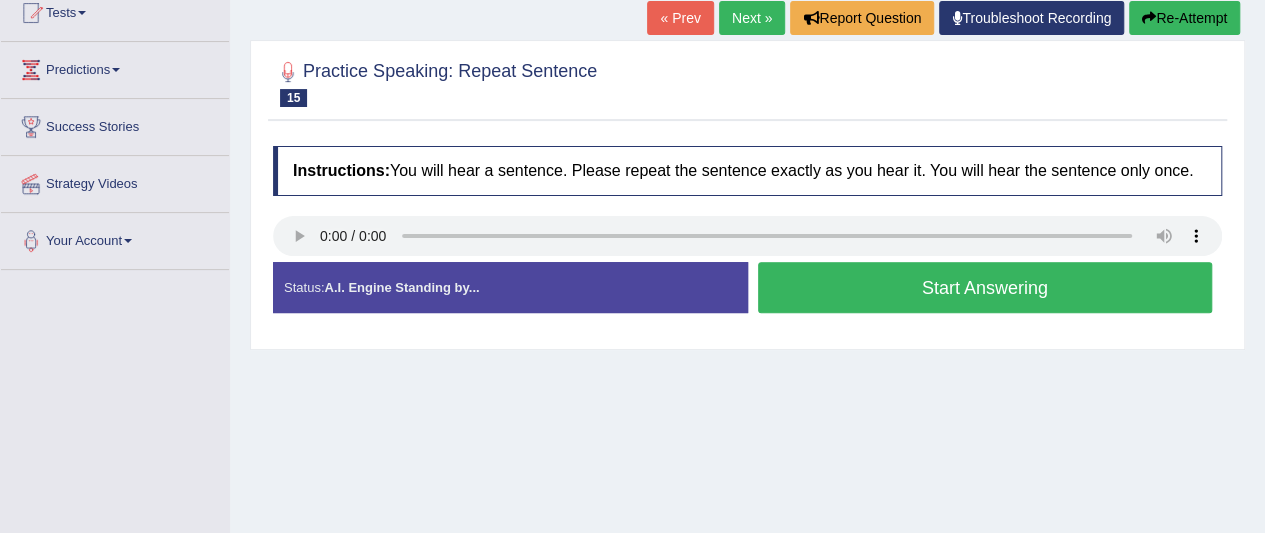 click on "Start Answering" at bounding box center (985, 287) 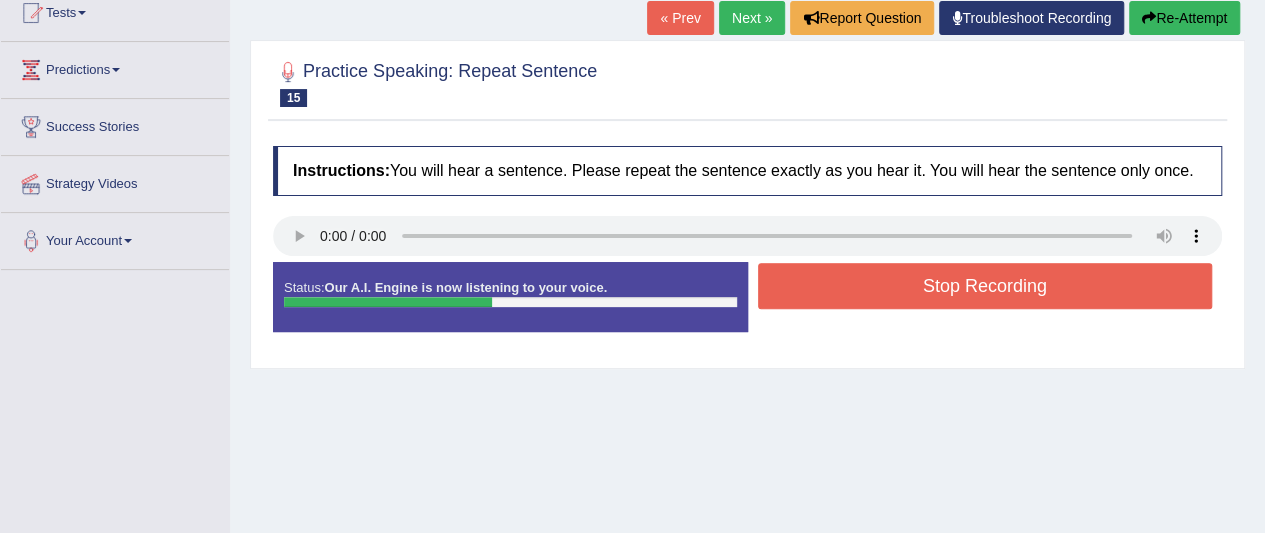 click on "Stop Recording" at bounding box center [985, 286] 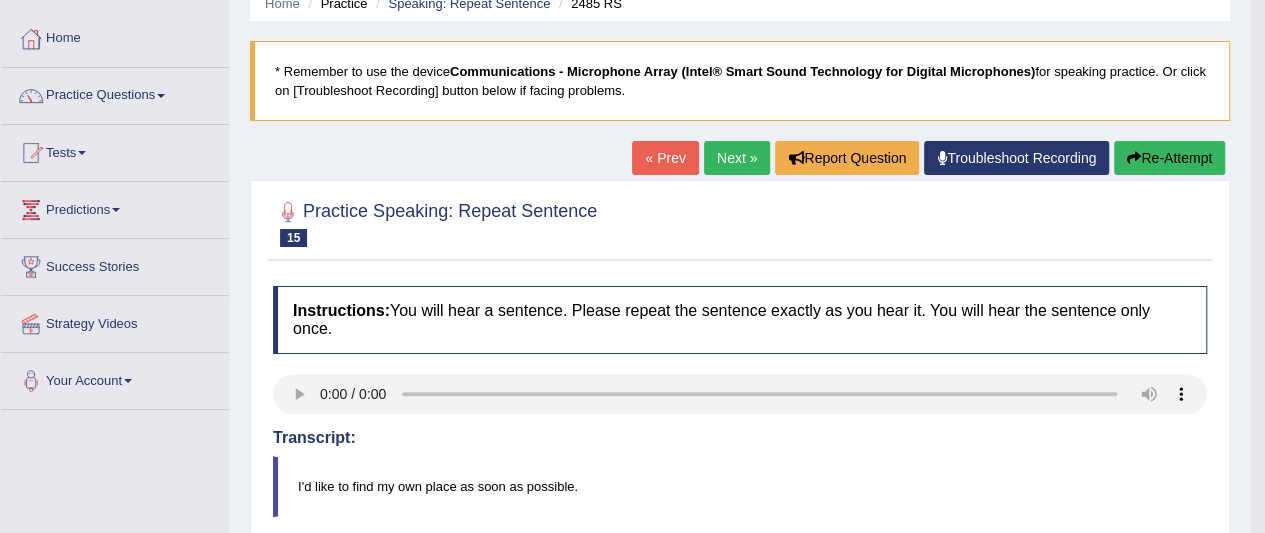 scroll, scrollTop: 86, scrollLeft: 0, axis: vertical 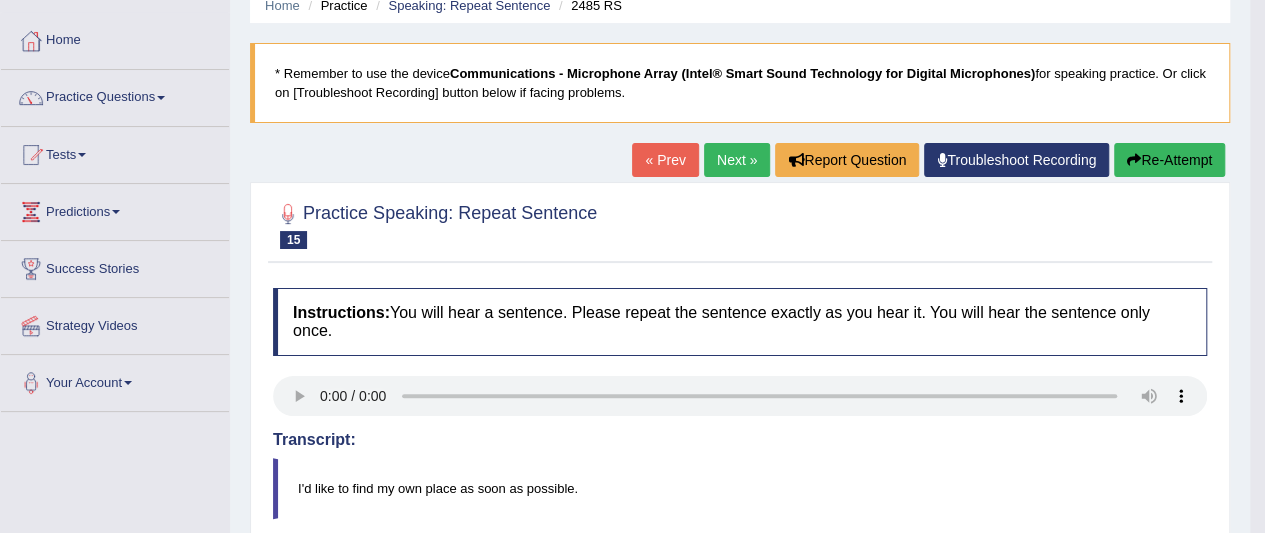 click on "Next »" at bounding box center [737, 160] 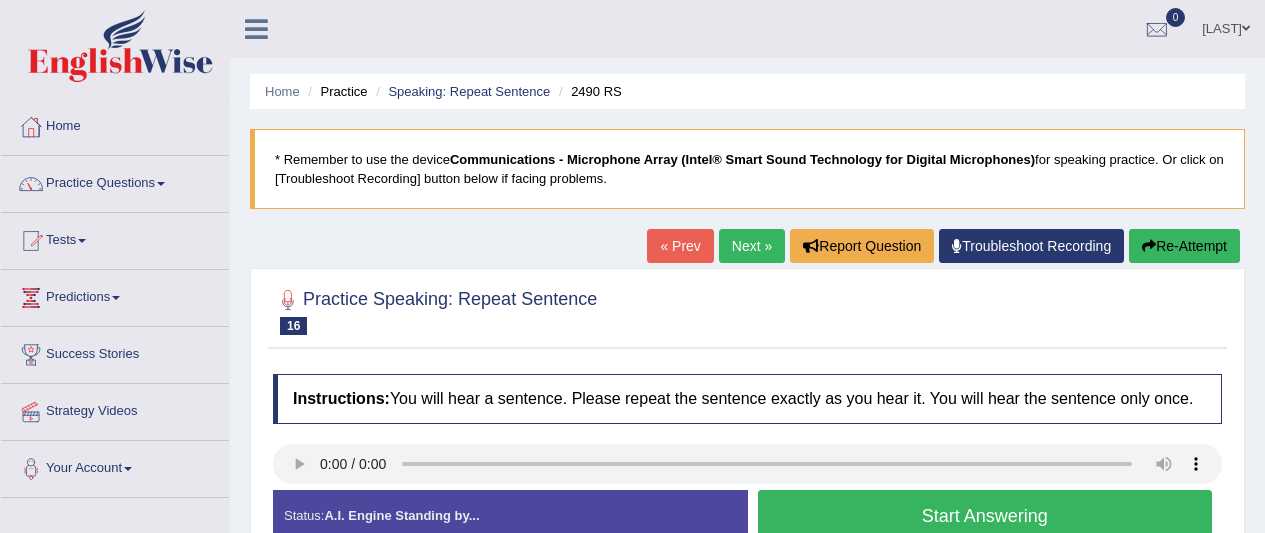 scroll, scrollTop: 0, scrollLeft: 0, axis: both 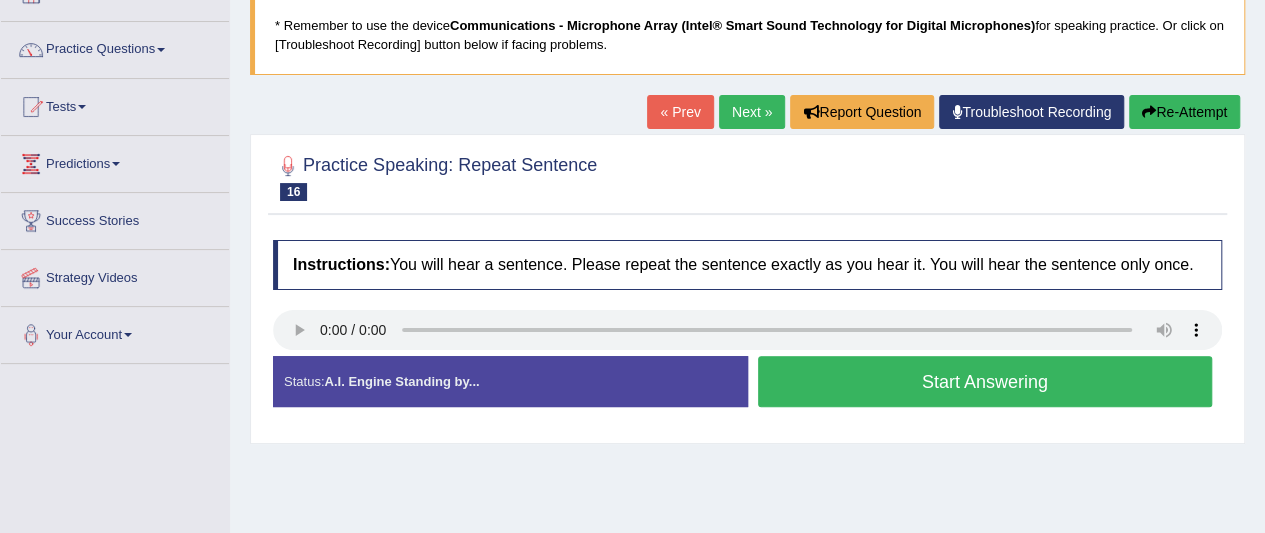 click on "Start Answering" at bounding box center (985, 381) 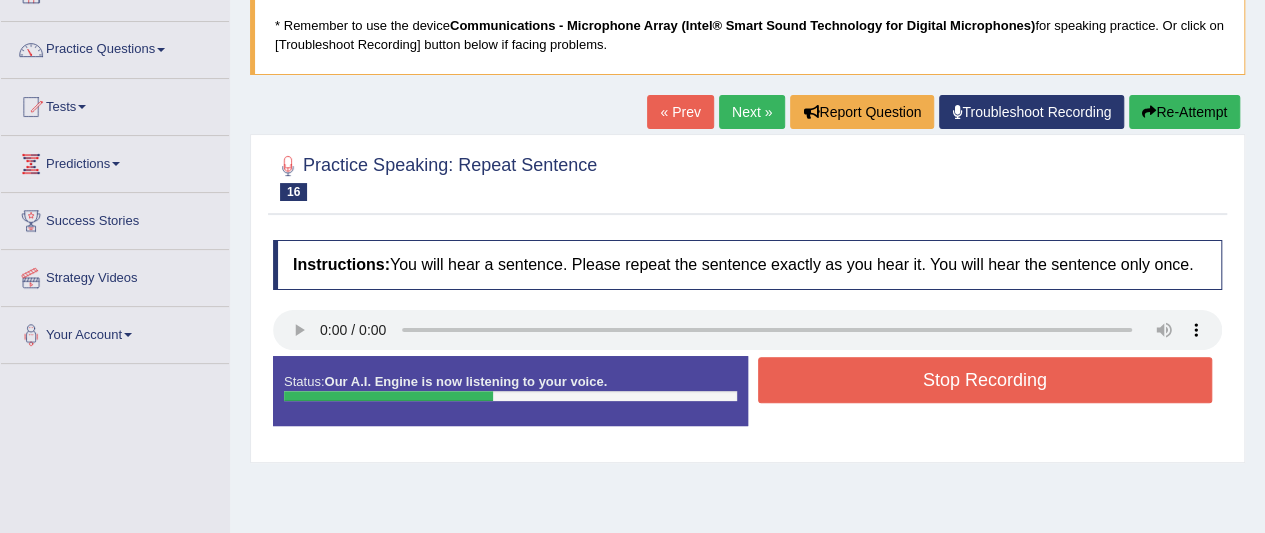 click on "Stop Recording" at bounding box center [985, 380] 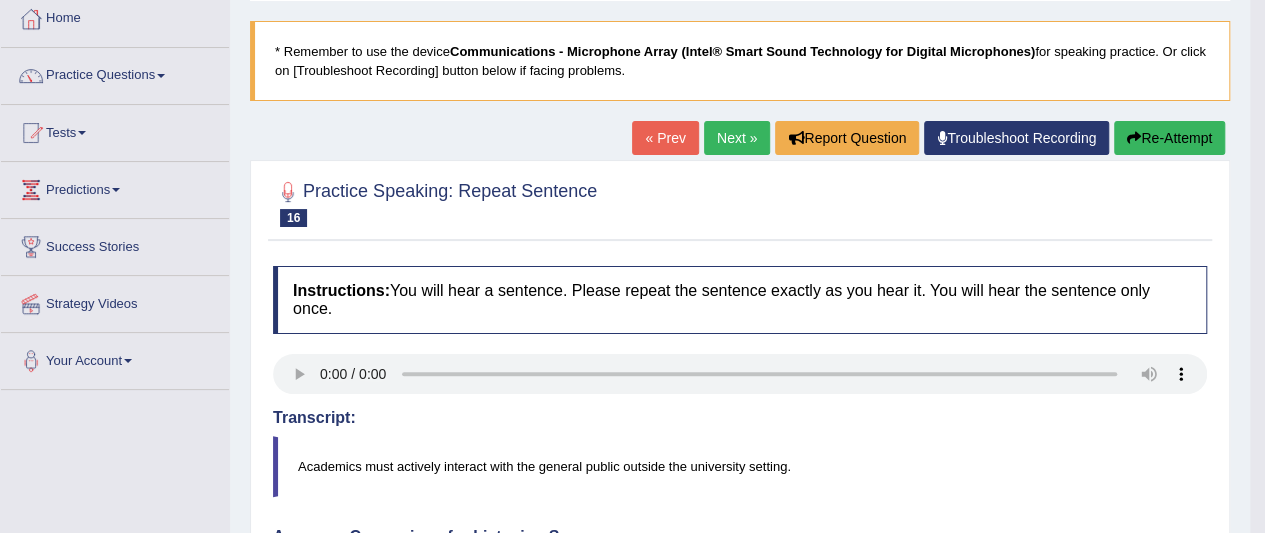 scroll, scrollTop: 105, scrollLeft: 0, axis: vertical 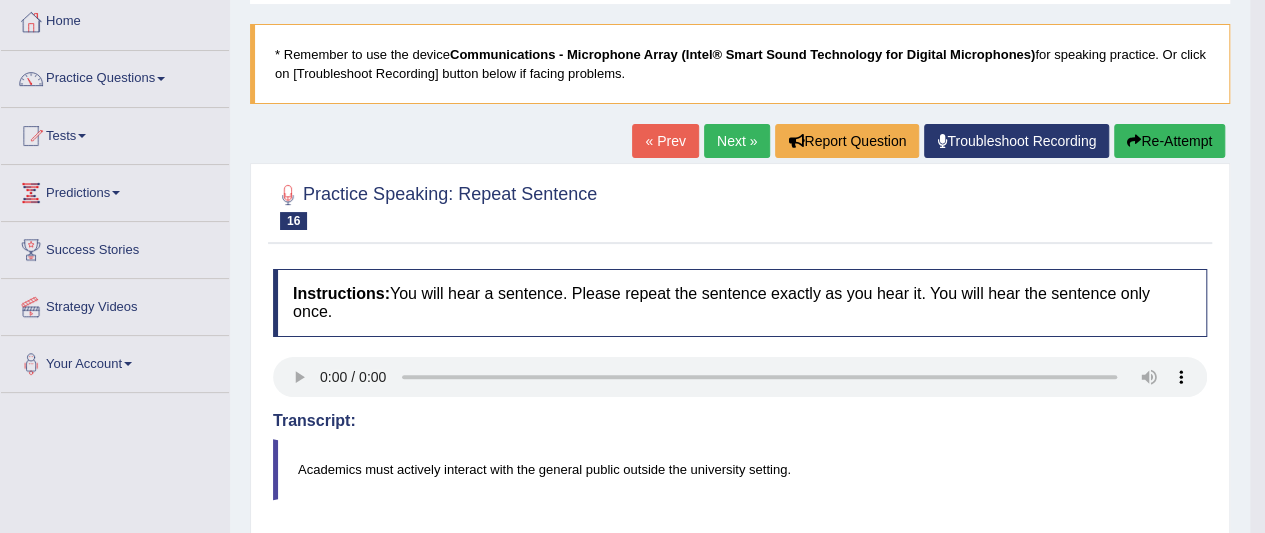 click on "Next »" at bounding box center [737, 141] 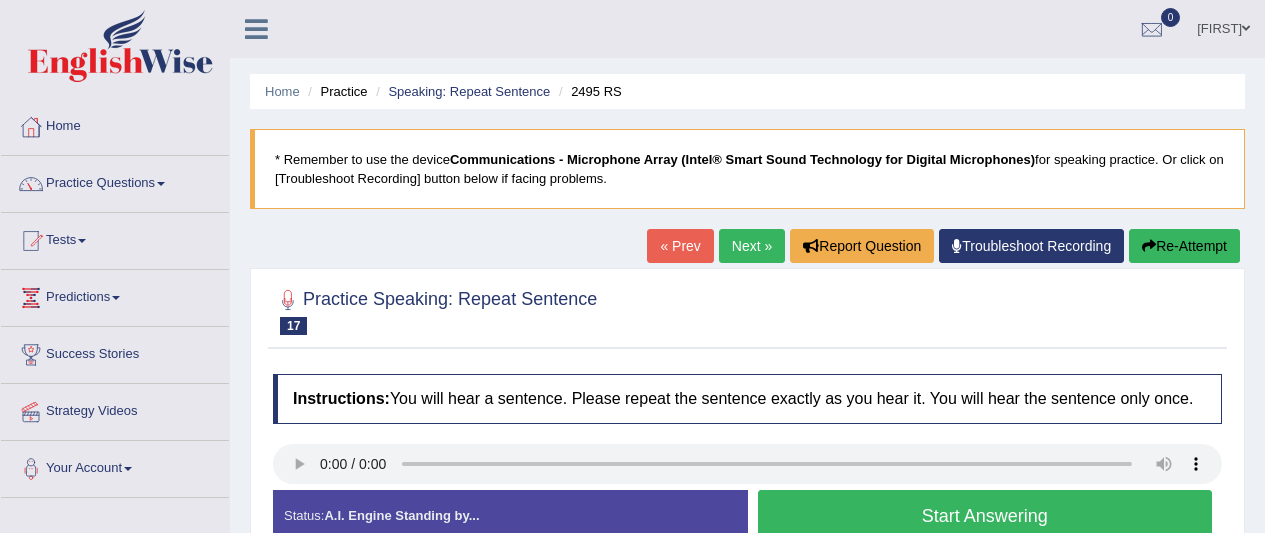 scroll, scrollTop: 0, scrollLeft: 0, axis: both 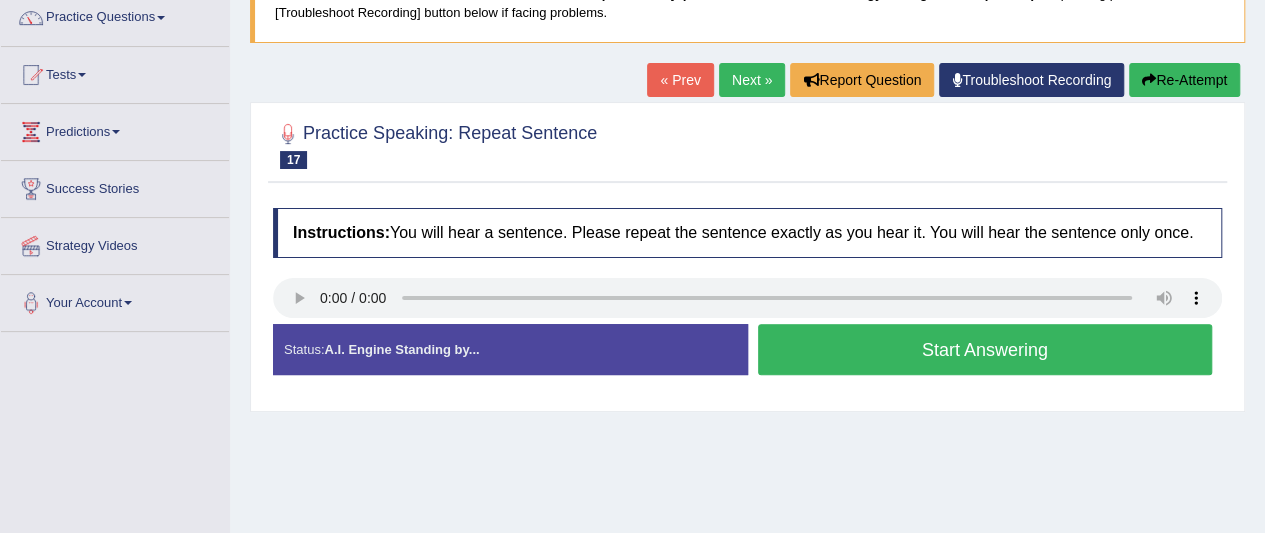 click on "Status:  A.I. Engine Standing by... Start Answering Stop Recording" at bounding box center (747, 359) 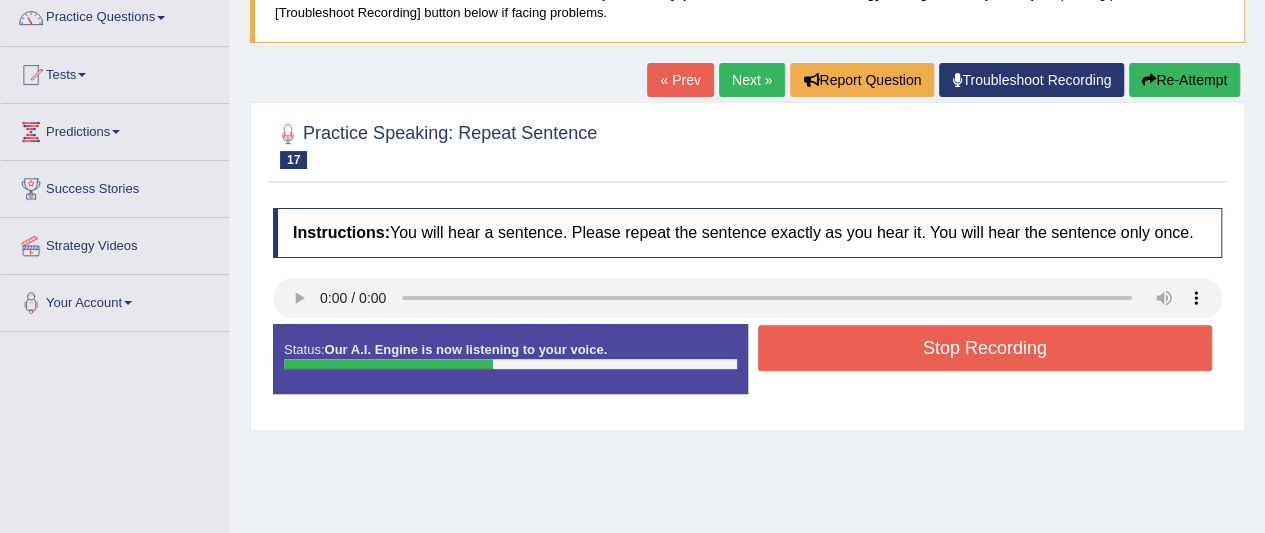 click on "Stop Recording" at bounding box center (985, 348) 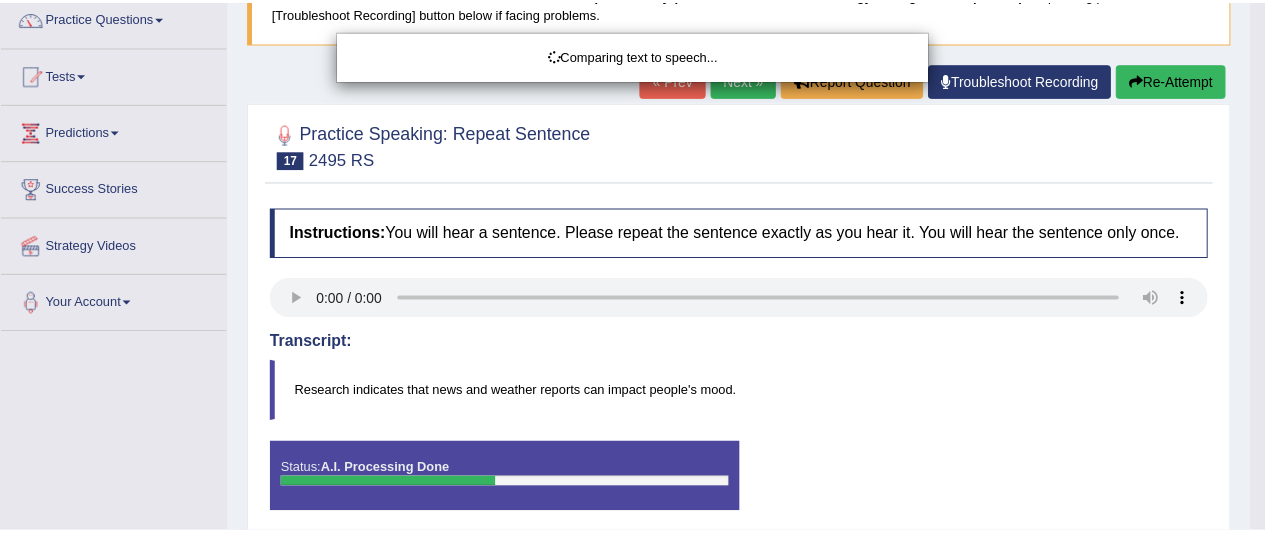 scroll, scrollTop: 168, scrollLeft: 0, axis: vertical 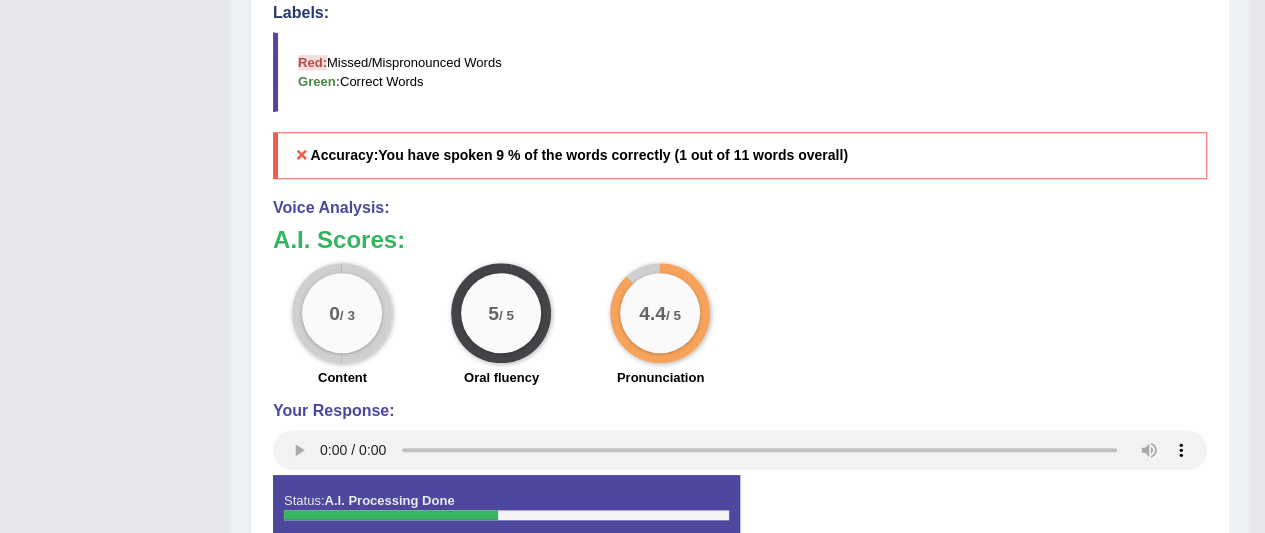 click on "Toggle navigation
Home
Practice Questions   Speaking Practice Read Aloud
Repeat Sentence
Describe Image
Re-tell Lecture
Answer Short Question
Writing Practice  Summarize Written Text
Write Essay
Reading Practice  Reading & Writing: Fill In The Blanks
Choose Multiple Answers
Re-order Paragraphs
Fill In The Blanks
Choose Single Answer
Listening Practice  Summarize Spoken Text
Highlight Incorrect Words
Highlight Correct Summary
Select Missing Word
Choose Single Answer
Choose Multiple Answers
Fill In The Blanks
Write From Dictation
Pronunciation
Tests  Take Practice Sectional Test
Take Mock Test
History
Predictions  Latest Predictions" at bounding box center (625, -52) 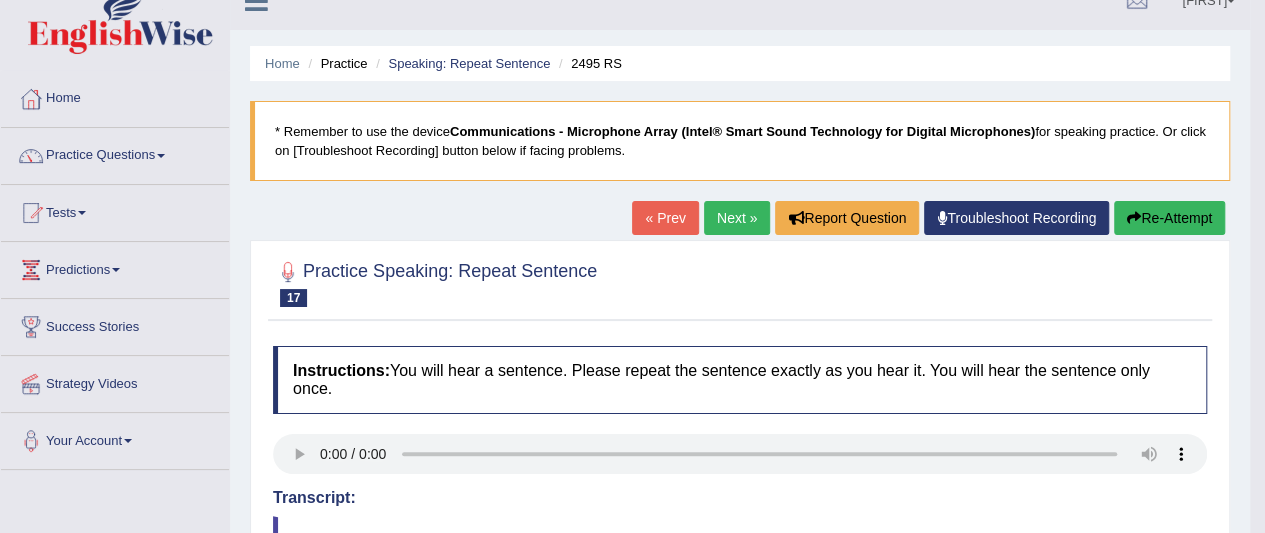 scroll, scrollTop: 26, scrollLeft: 0, axis: vertical 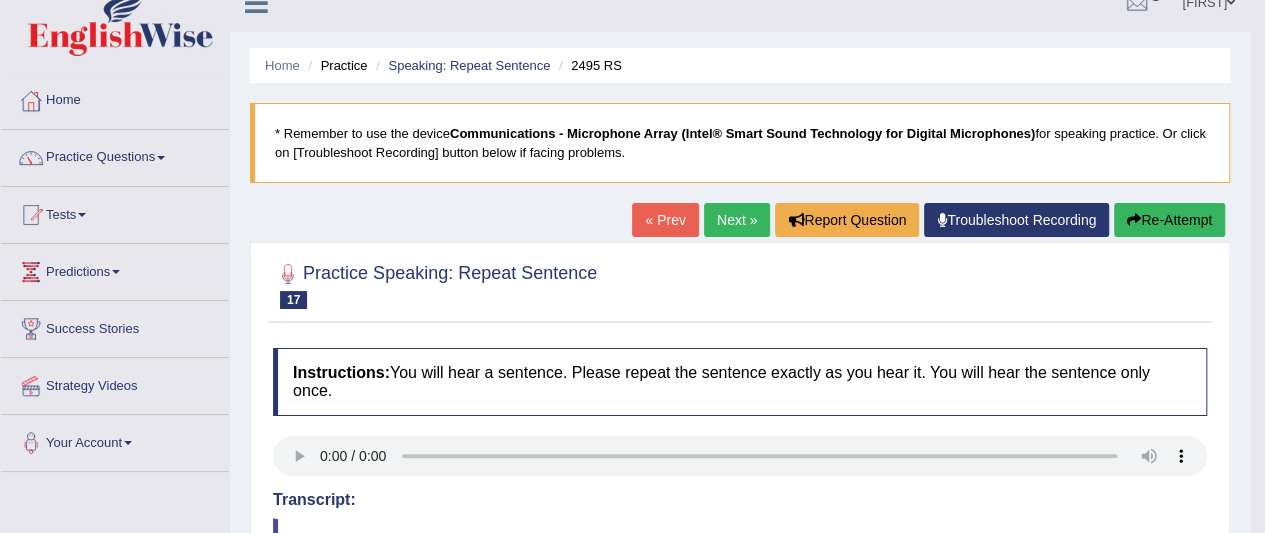 click on "Next »" at bounding box center (737, 220) 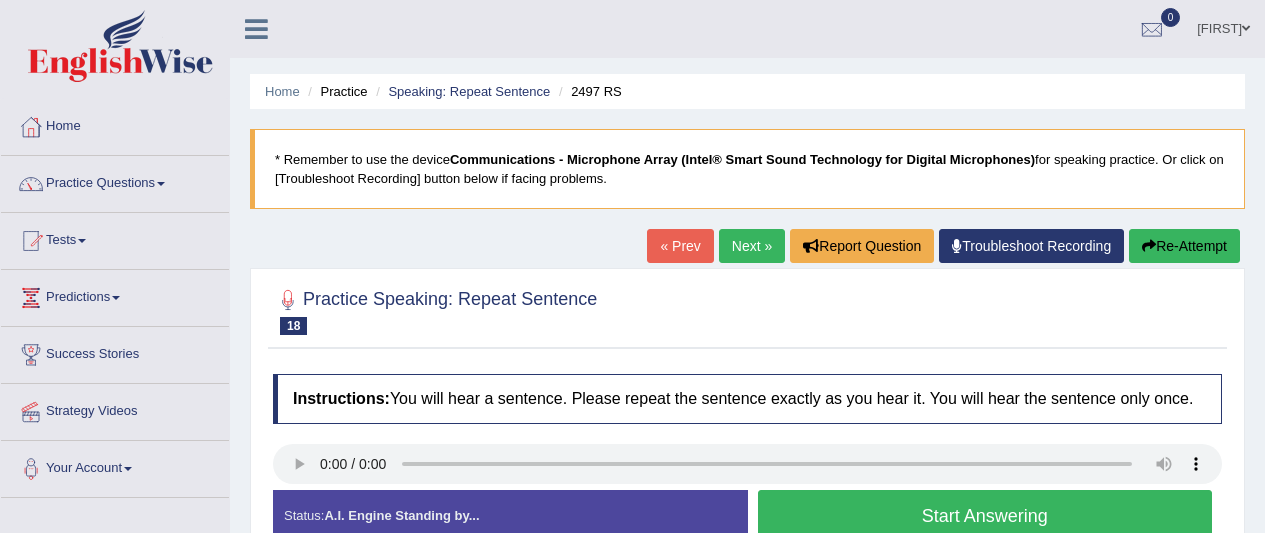 scroll, scrollTop: 0, scrollLeft: 0, axis: both 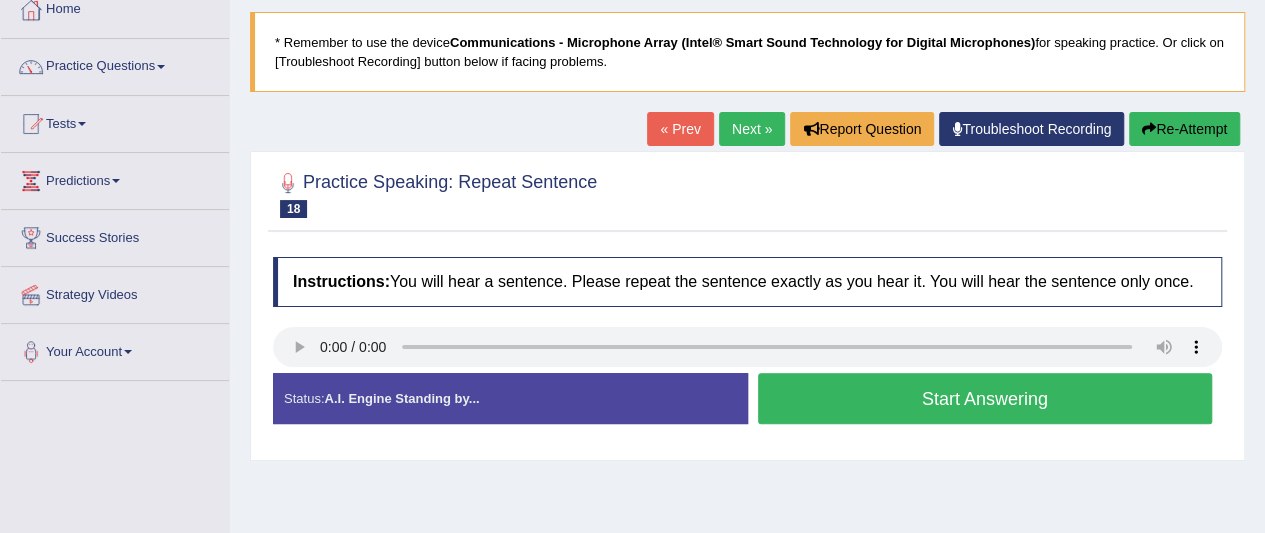 click on "Start Answering" at bounding box center [985, 398] 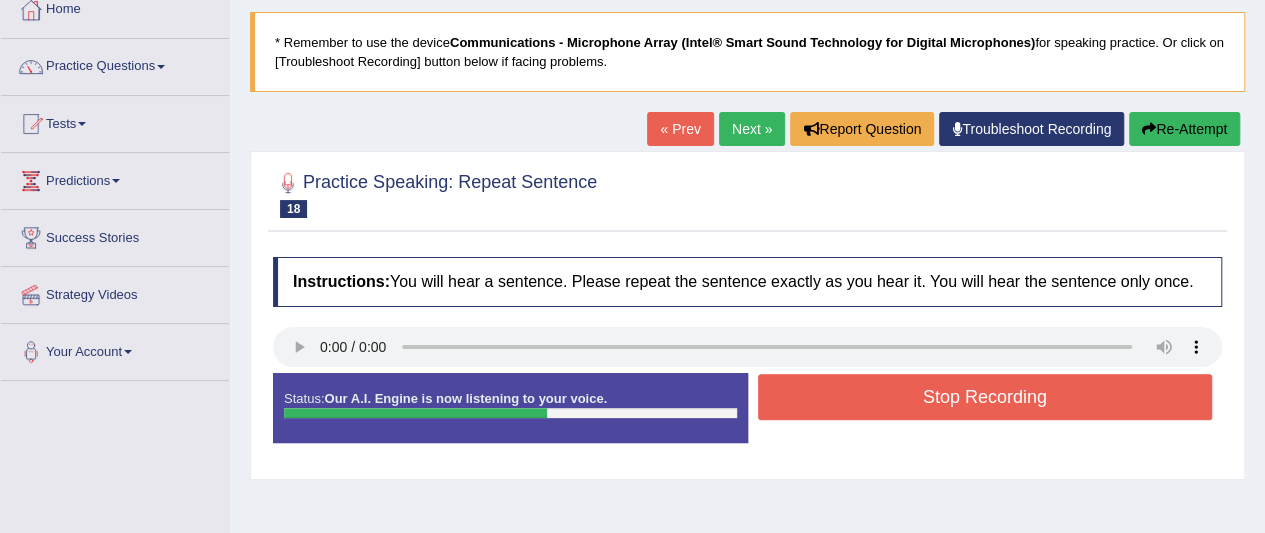 click on "Stop Recording" at bounding box center [985, 397] 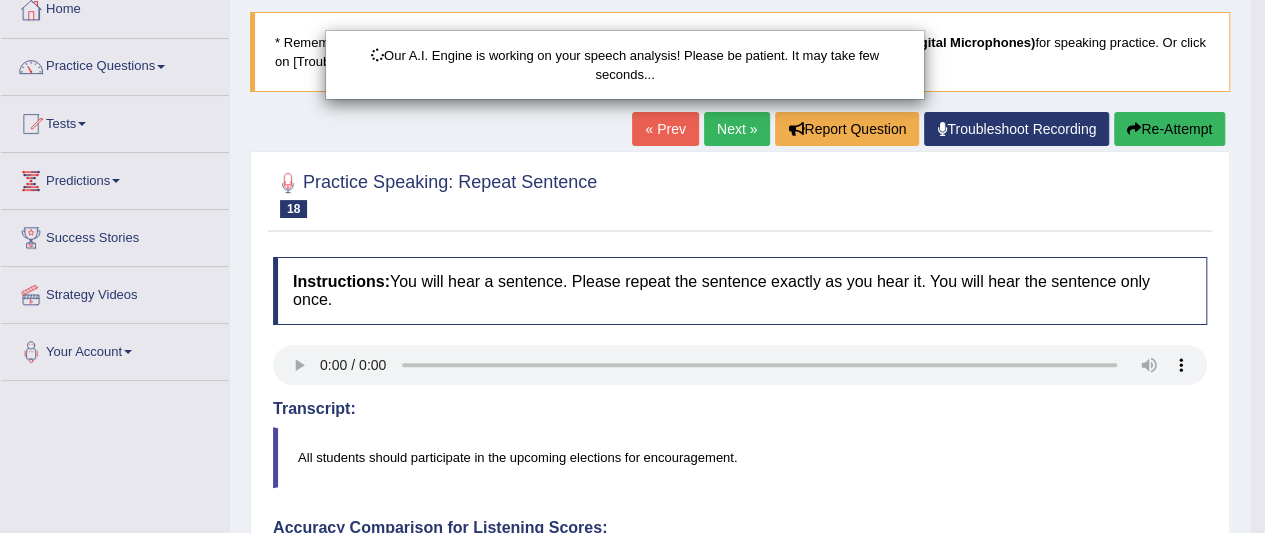 scroll, scrollTop: 134, scrollLeft: 0, axis: vertical 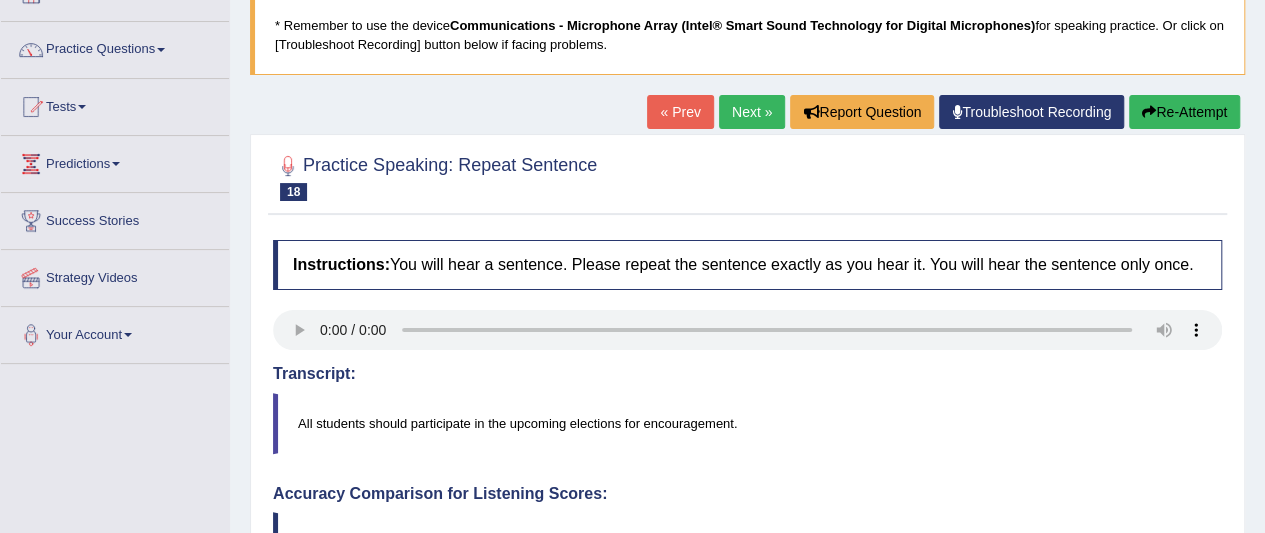 click on "Toggle navigation
Home
Practice Questions   Speaking Practice Read Aloud
Repeat Sentence
Describe Image
Re-tell Lecture
Answer Short Question
Writing Practice  Summarize Written Text
Write Essay
Reading Practice  Reading & Writing: Fill In The Blanks
Choose Multiple Answers
Re-order Paragraphs
Fill In The Blanks
Choose Single Answer
Listening Practice  Summarize Spoken Text
Highlight Incorrect Words
Highlight Correct Summary
Select Missing Word
Choose Single Answer
Choose Multiple Answers
Fill In The Blanks
Write From Dictation
Pronunciation
Tests  Take Practice Sectional Test
Take Mock Test
History
Predictions  Latest Predictions" at bounding box center (632, 546) 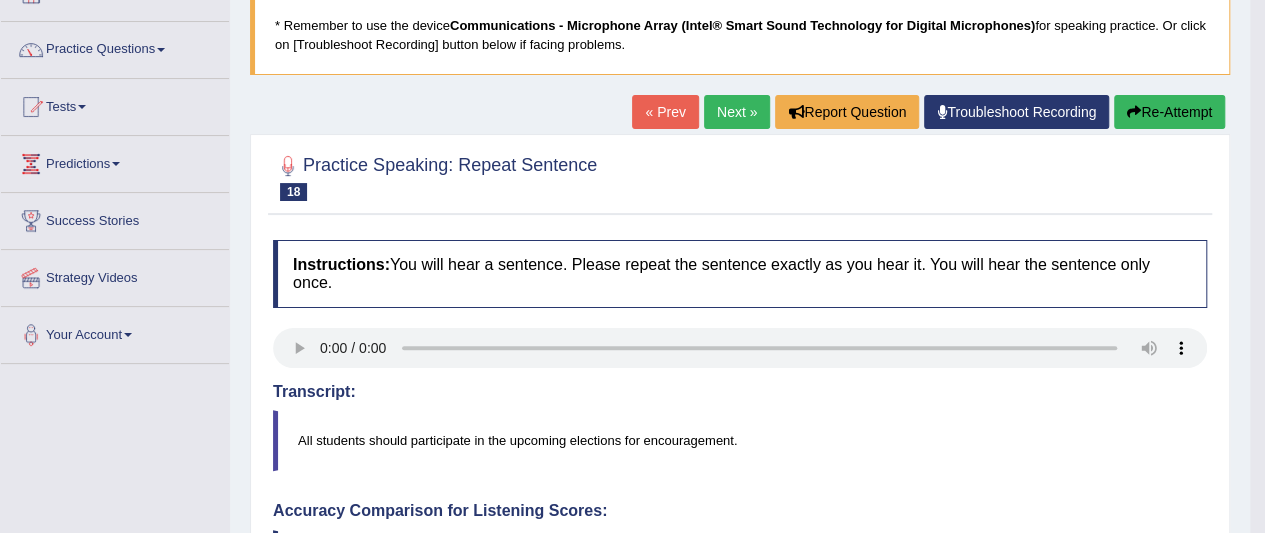 click on "Toggle navigation
Home
Practice Questions   Speaking Practice Read Aloud
Repeat Sentence
Describe Image
Re-tell Lecture
Answer Short Question
Writing Practice  Summarize Written Text
Write Essay
Reading Practice  Reading & Writing: Fill In The Blanks
Choose Multiple Answers
Re-order Paragraphs
Fill In The Blanks
Choose Single Answer
Listening Practice  Summarize Spoken Text
Highlight Incorrect Words
Highlight Correct Summary
Select Missing Word
Choose Single Answer
Choose Multiple Answers
Fill In The Blanks
Write From Dictation
Pronunciation
Tests  Take Practice Sectional Test
Take Mock Test
History
Predictions  Latest Predictions" at bounding box center (625, 555) 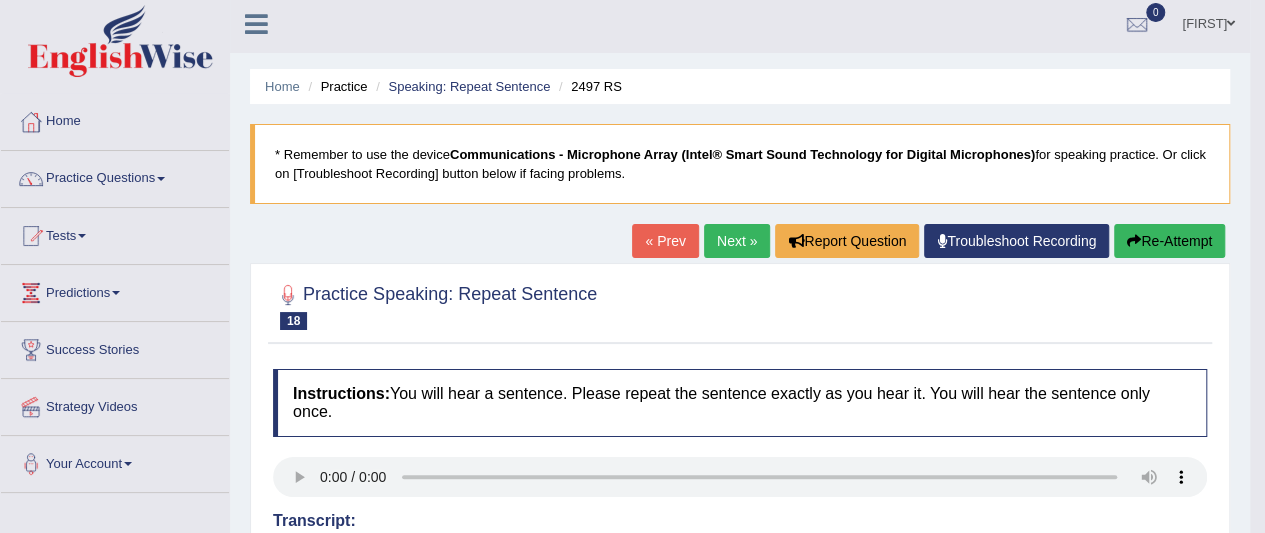 scroll, scrollTop: 0, scrollLeft: 0, axis: both 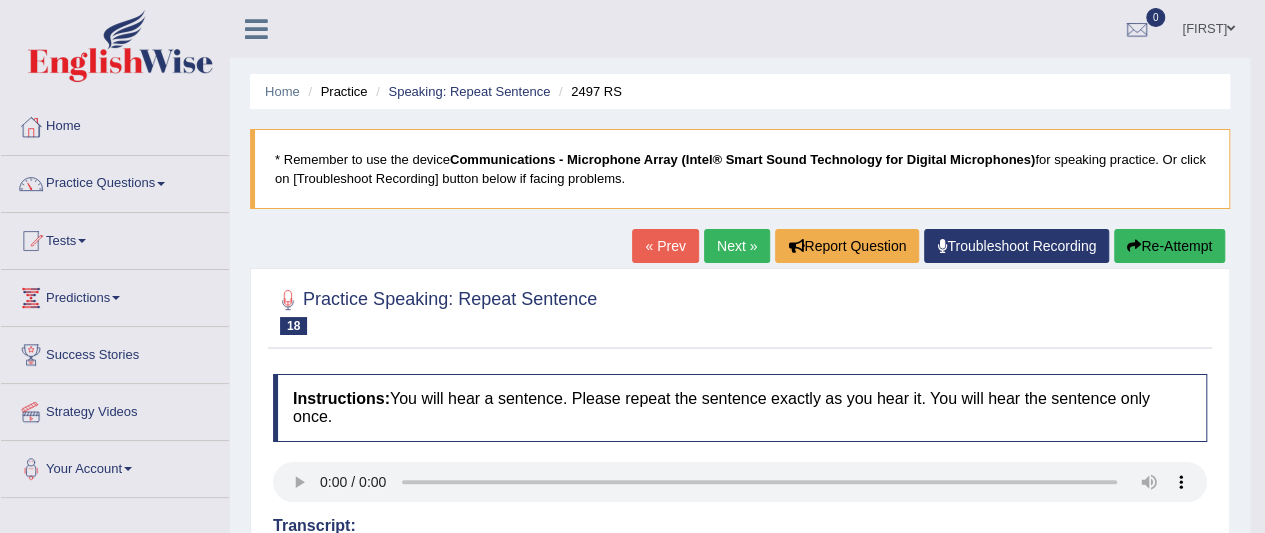 click on "Next »" at bounding box center (737, 246) 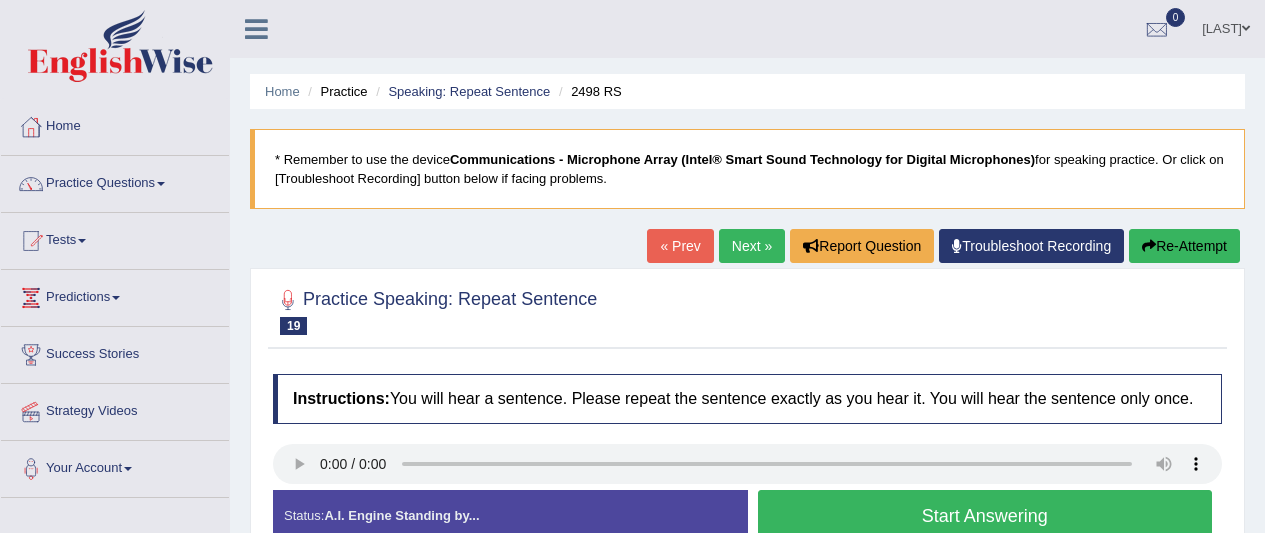 scroll, scrollTop: 80, scrollLeft: 0, axis: vertical 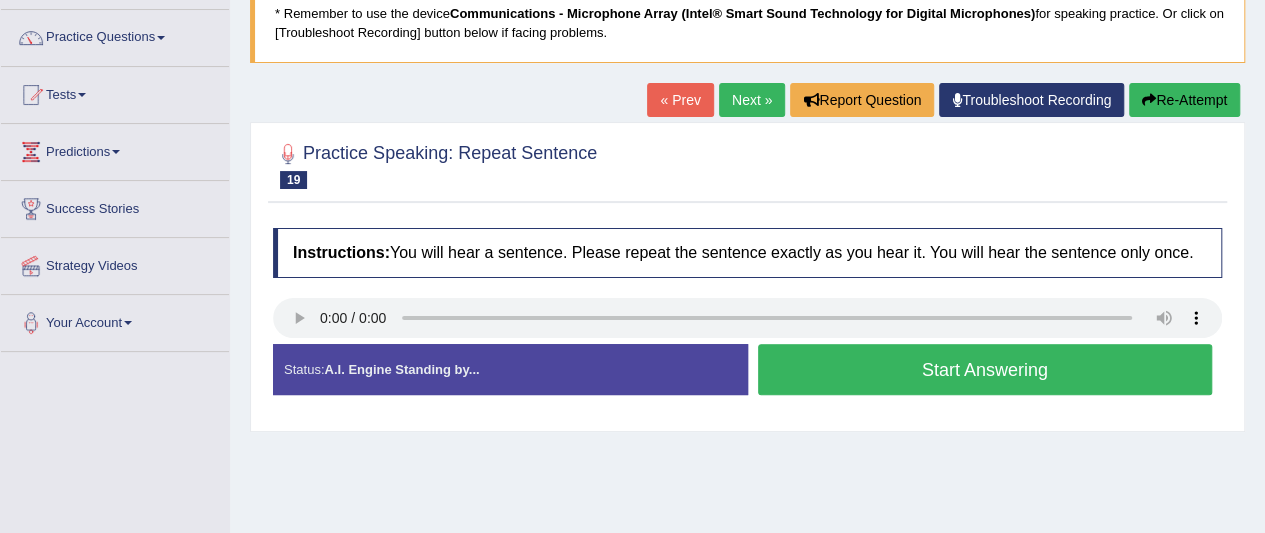 click on "Start Answering" at bounding box center (985, 369) 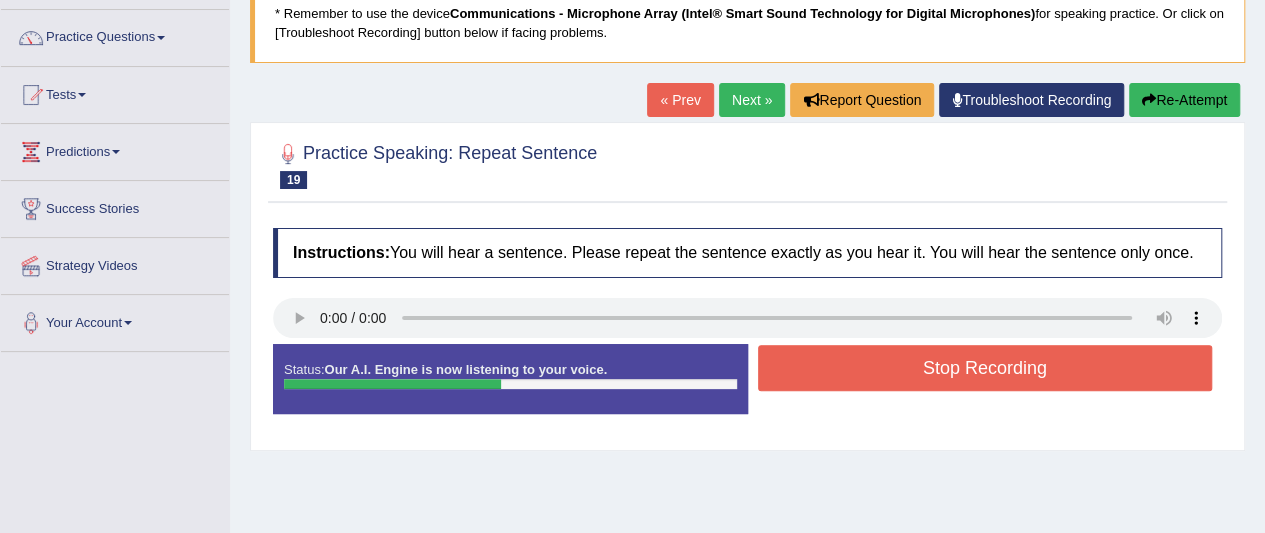 click on "Stop Recording" at bounding box center [985, 368] 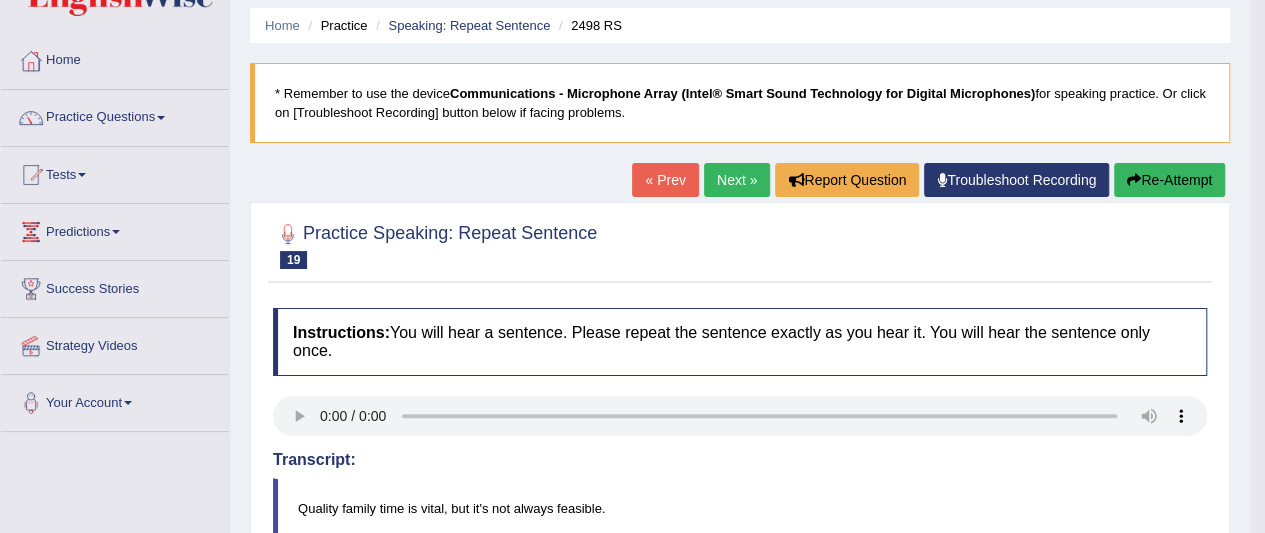 scroll, scrollTop: 0, scrollLeft: 0, axis: both 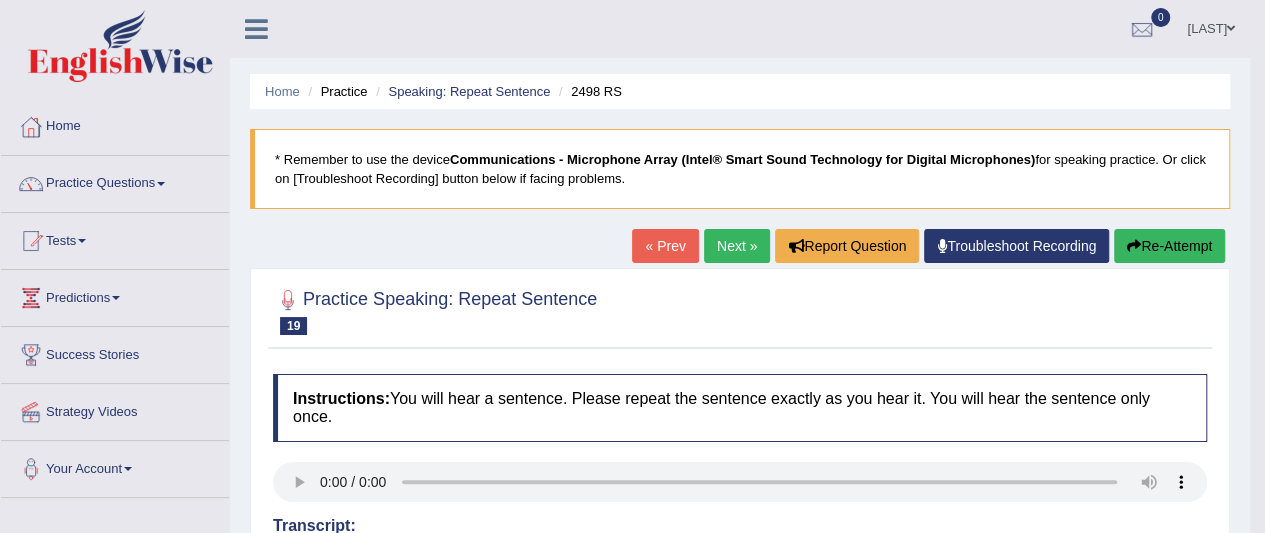 click on "Next »" at bounding box center [737, 246] 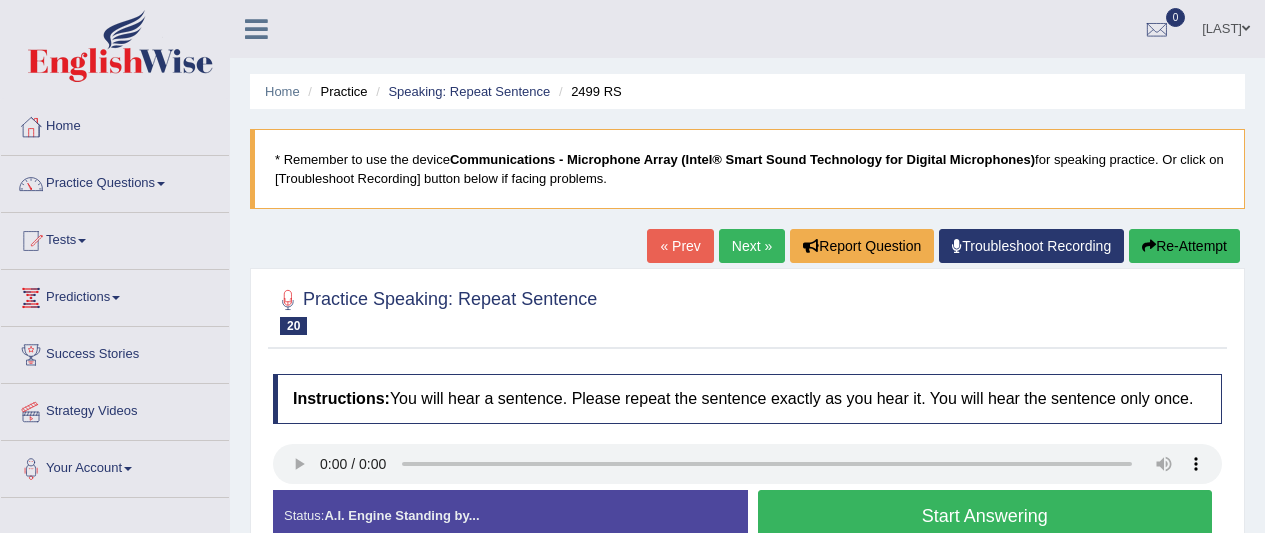scroll, scrollTop: 0, scrollLeft: 0, axis: both 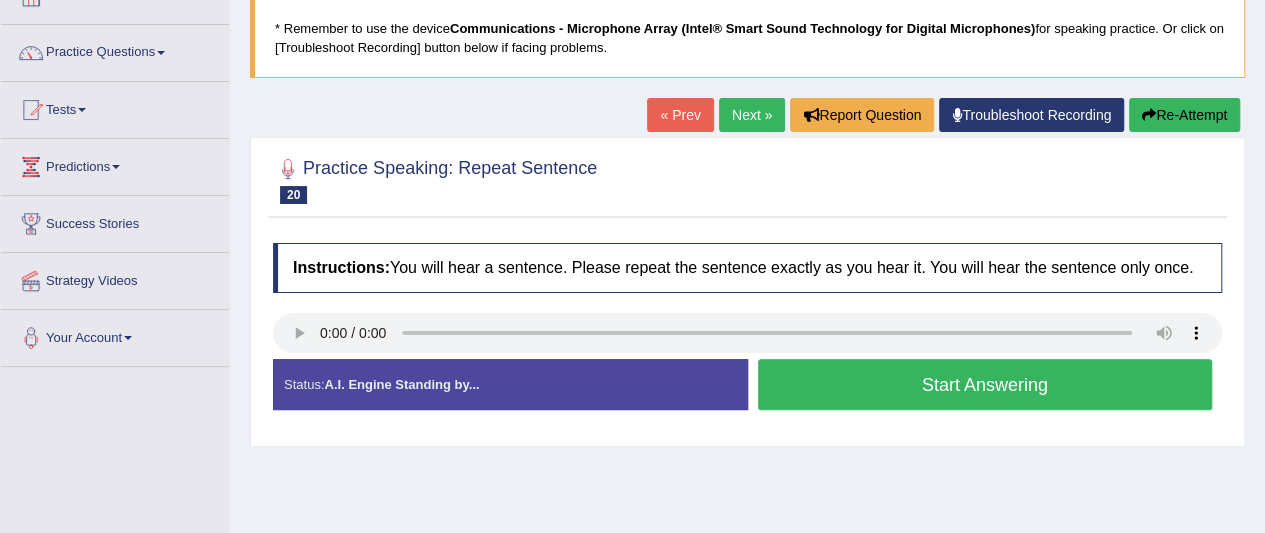 click on "Start Answering" at bounding box center (985, 384) 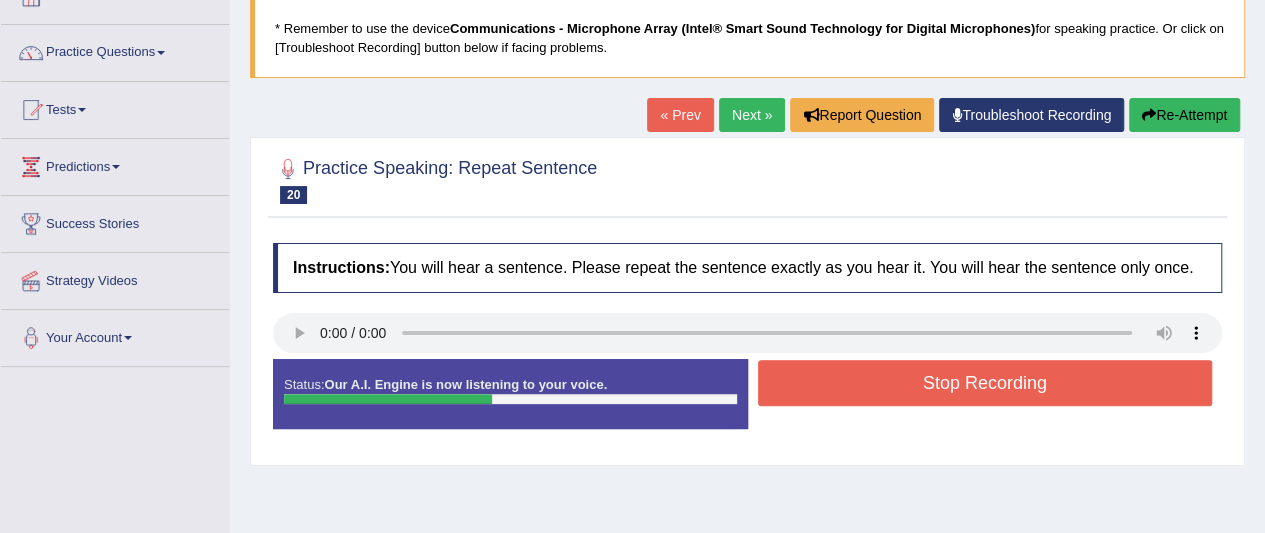 click on "Stop Recording" at bounding box center [985, 383] 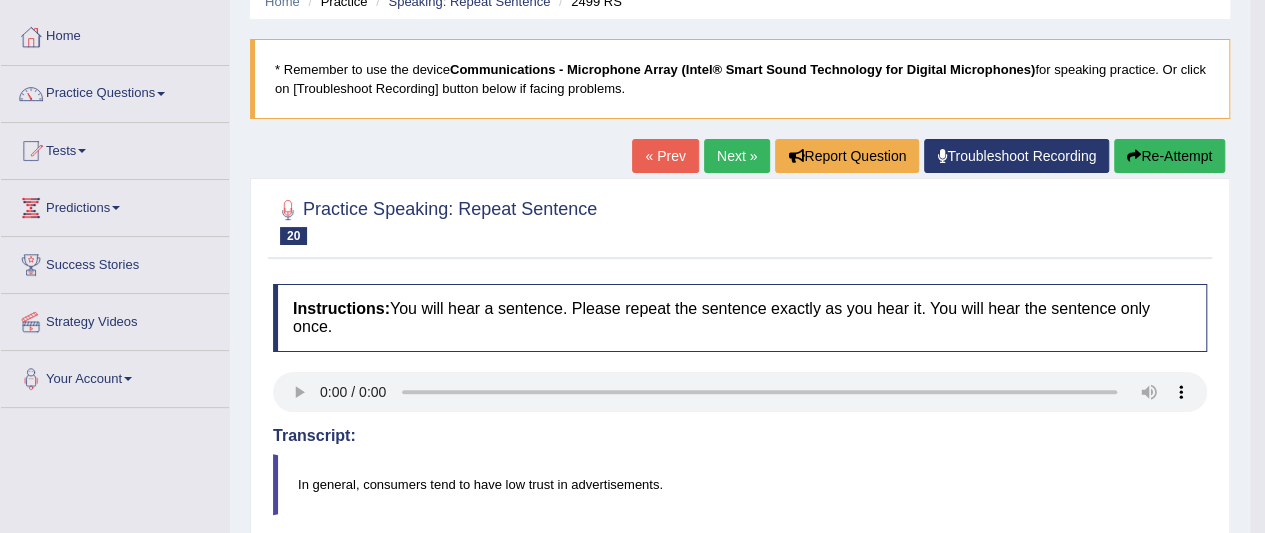 scroll, scrollTop: 83, scrollLeft: 0, axis: vertical 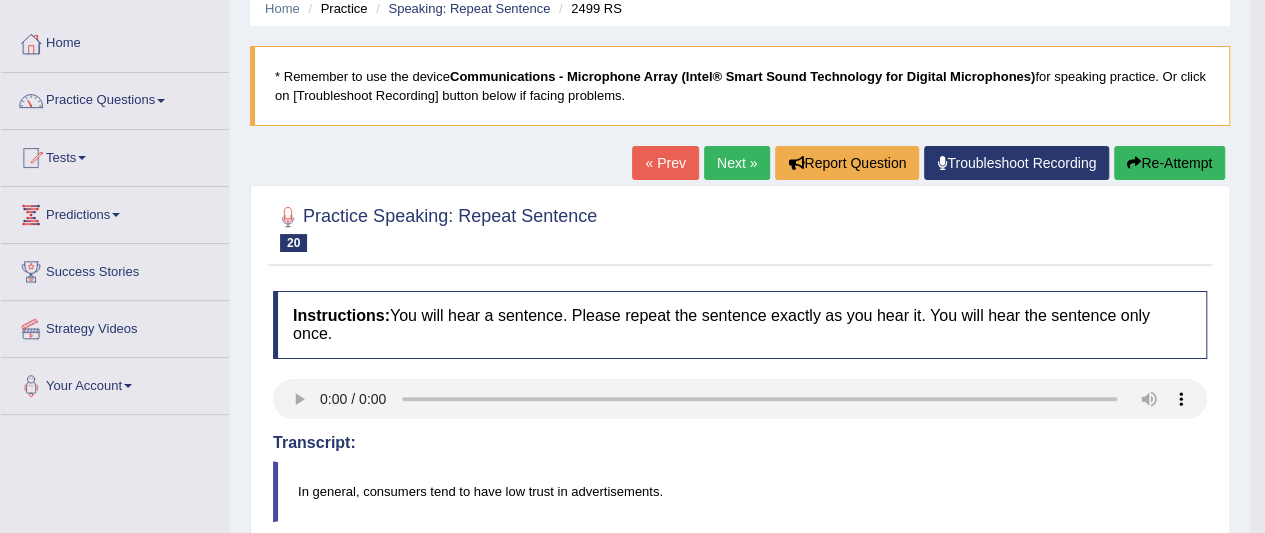 click on "Next »" at bounding box center (737, 163) 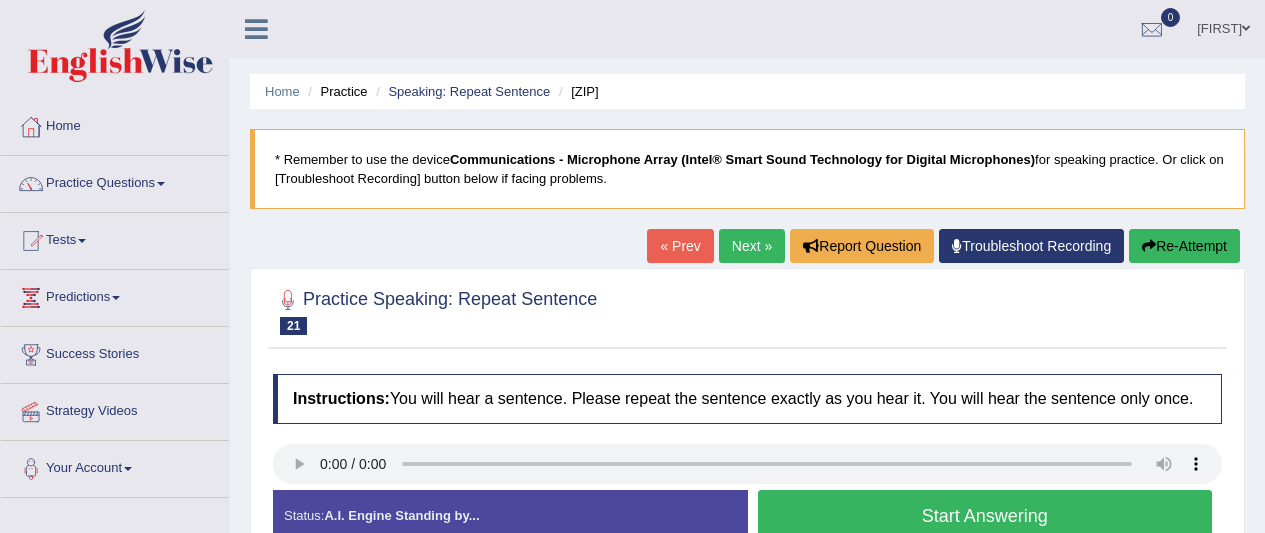 scroll, scrollTop: 0, scrollLeft: 0, axis: both 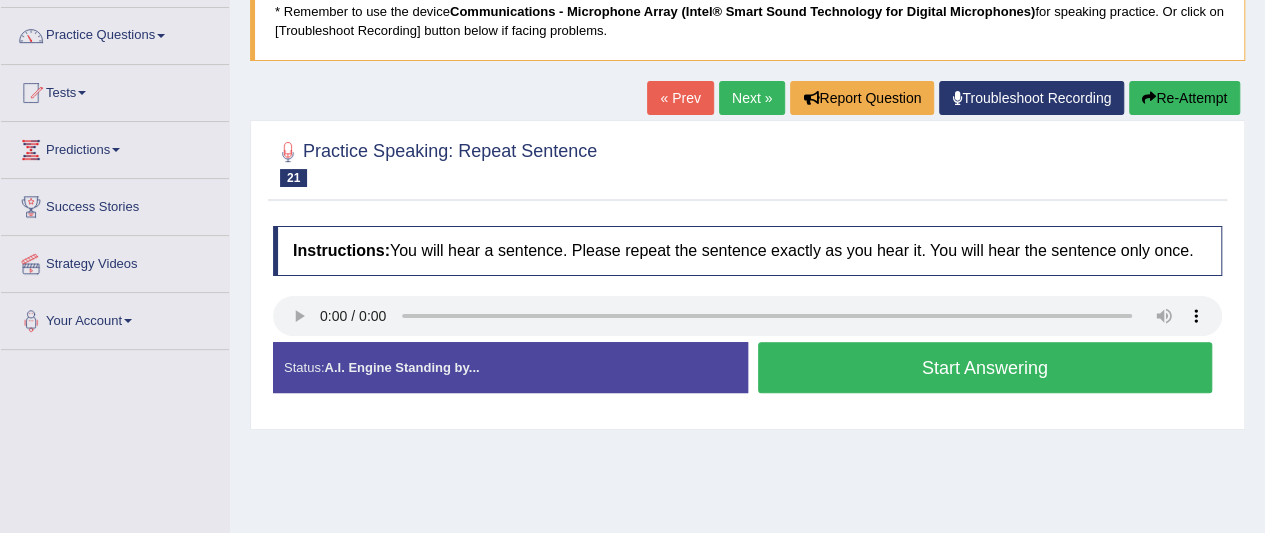 click on "Start Answering" at bounding box center (985, 367) 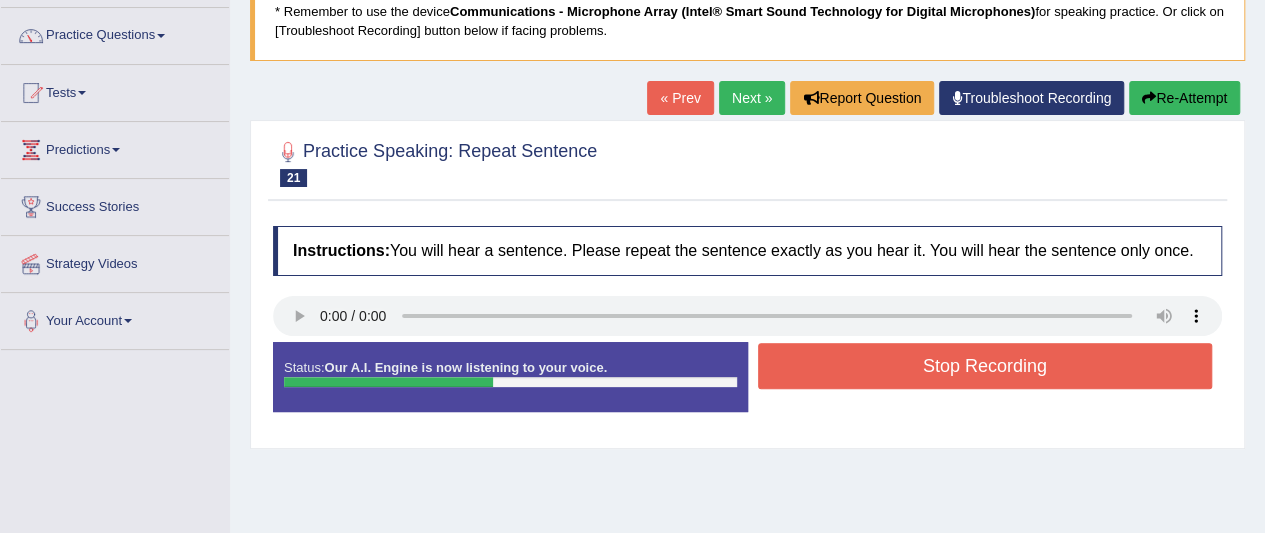 click on "Stop Recording" at bounding box center [985, 366] 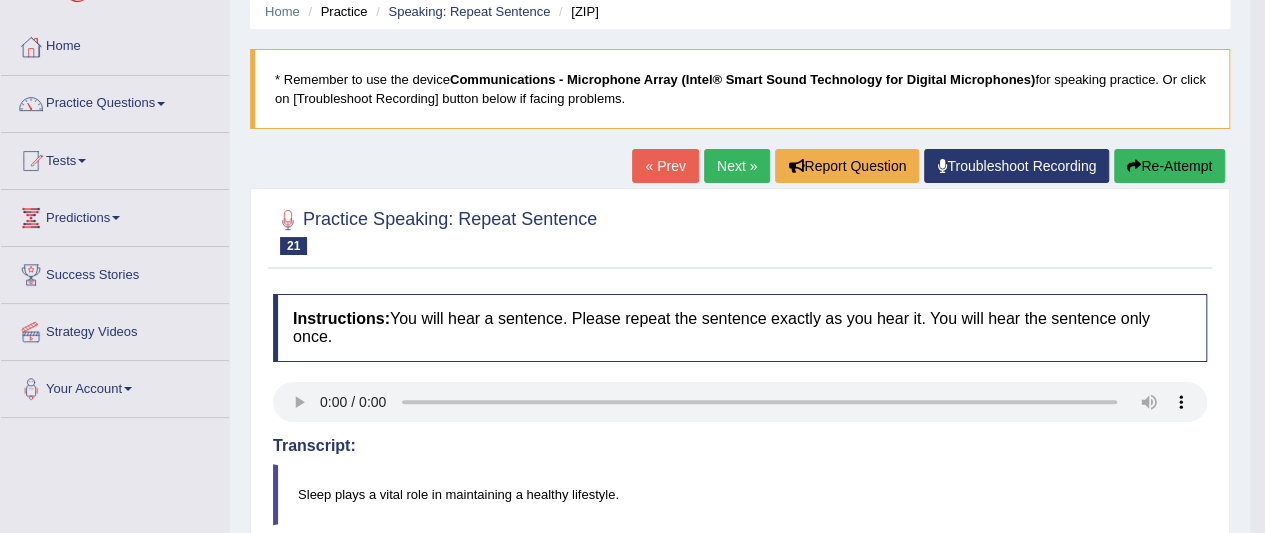 scroll, scrollTop: 80, scrollLeft: 0, axis: vertical 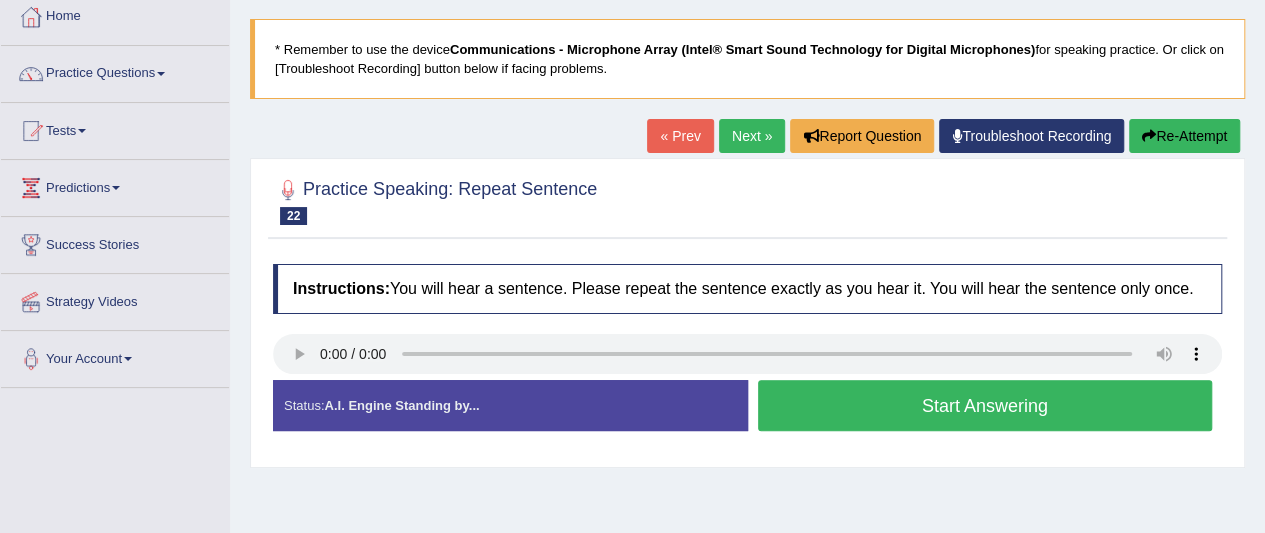 click on "Start Answering" at bounding box center [985, 405] 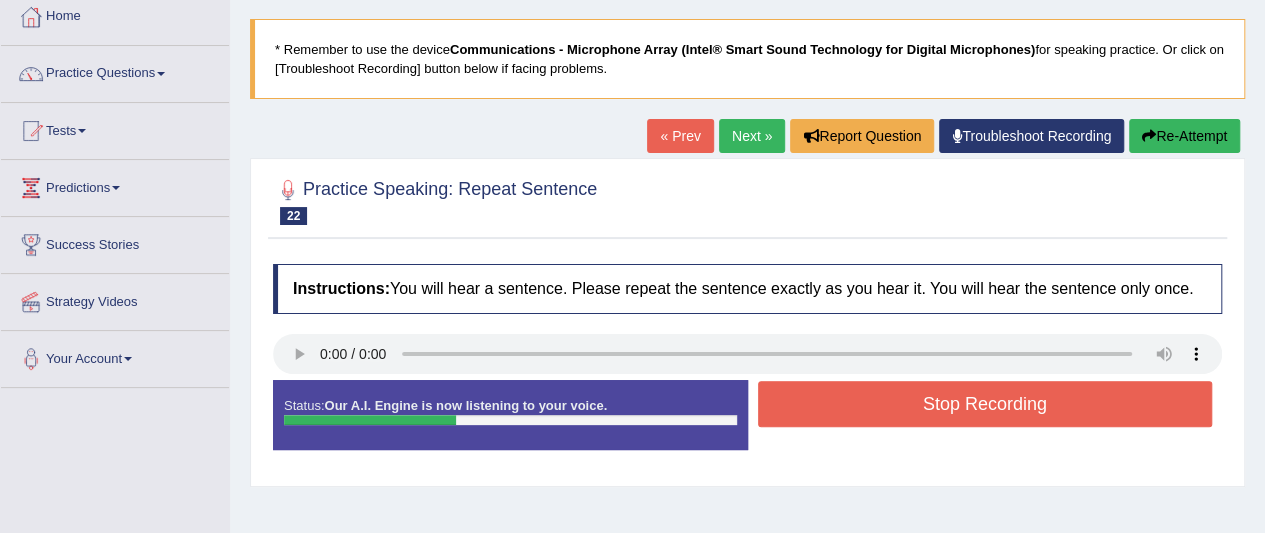 click on "Stop Recording" at bounding box center (985, 404) 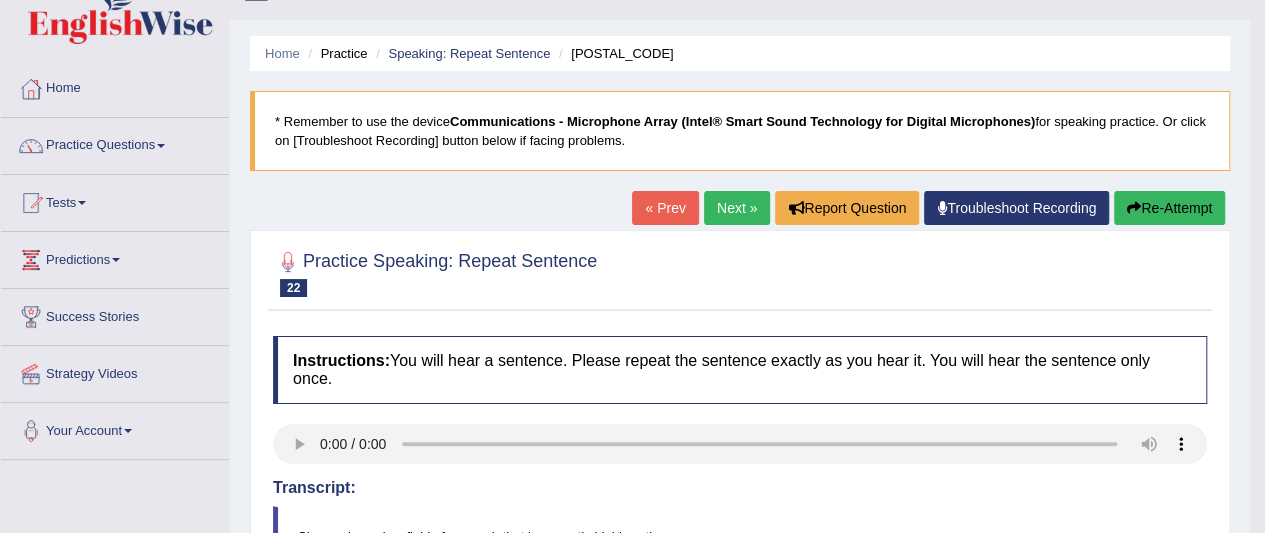 scroll, scrollTop: 38, scrollLeft: 0, axis: vertical 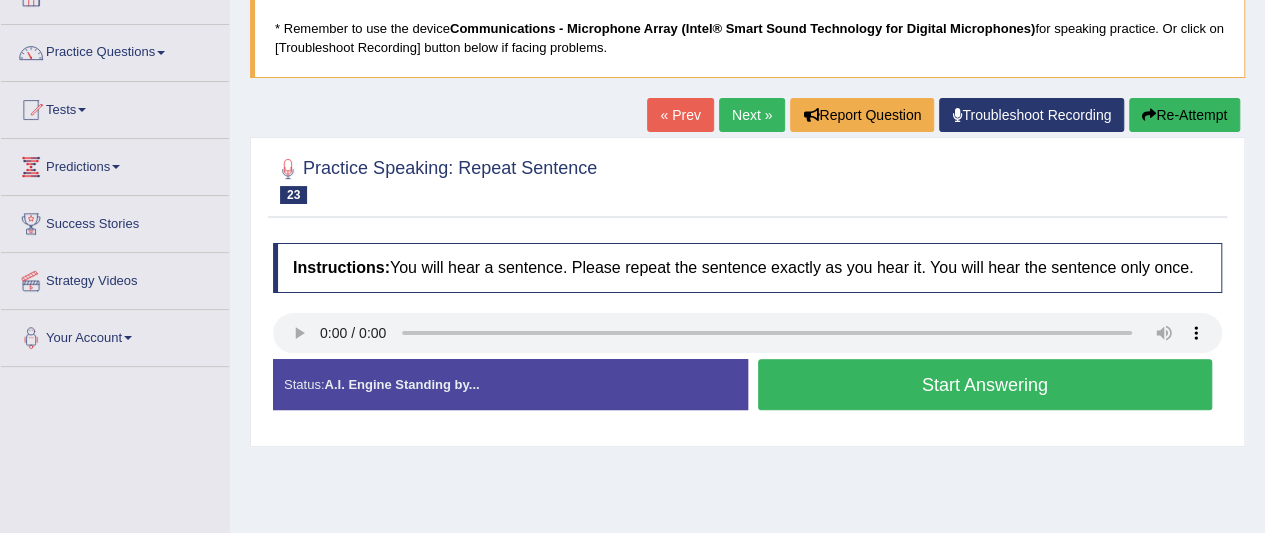 click on "Start Answering" at bounding box center (985, 384) 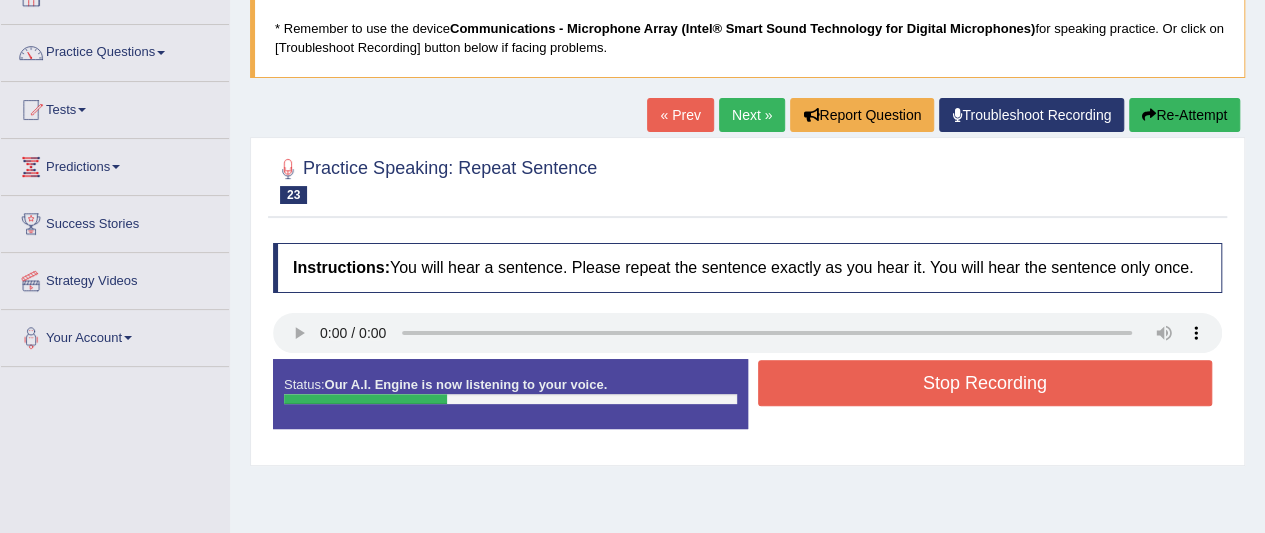 click on "Stop Recording" at bounding box center (985, 383) 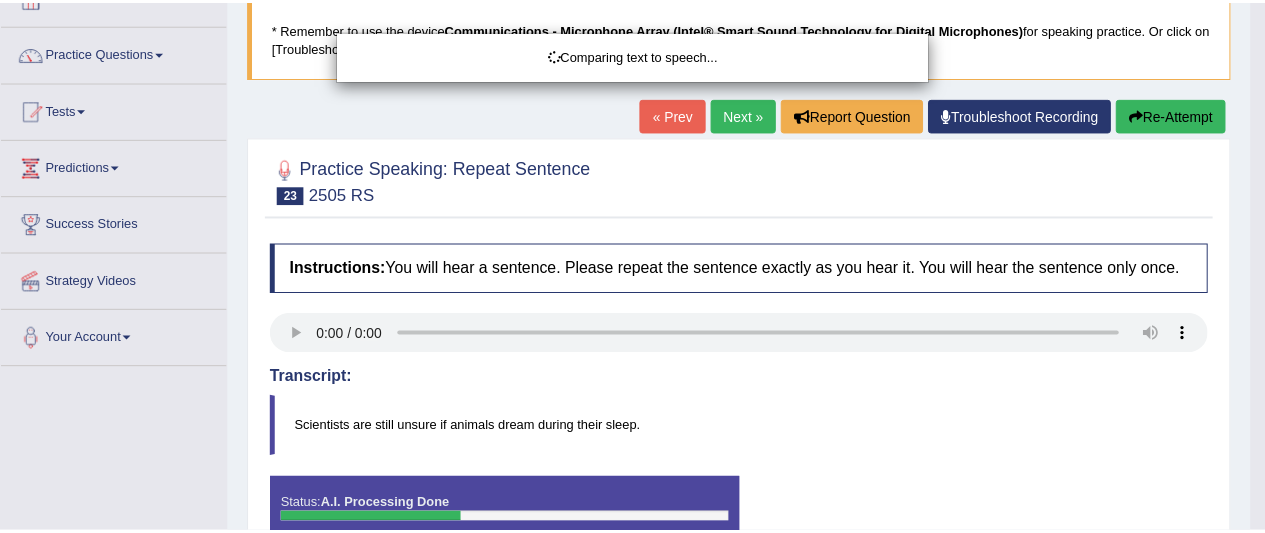 scroll, scrollTop: 170, scrollLeft: 0, axis: vertical 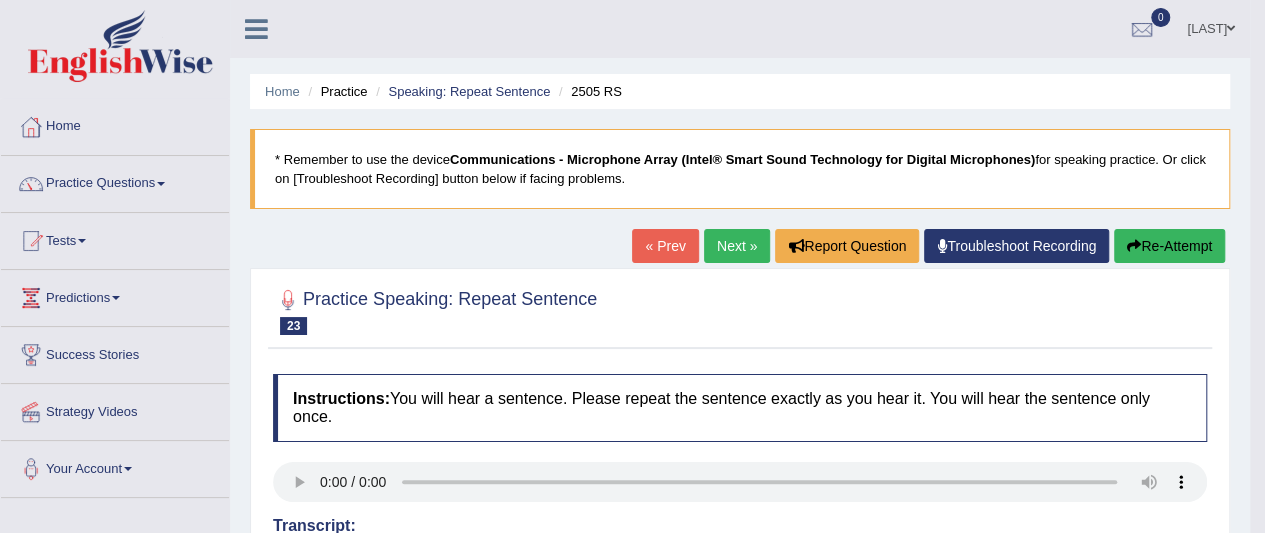 click on "Next »" at bounding box center [737, 246] 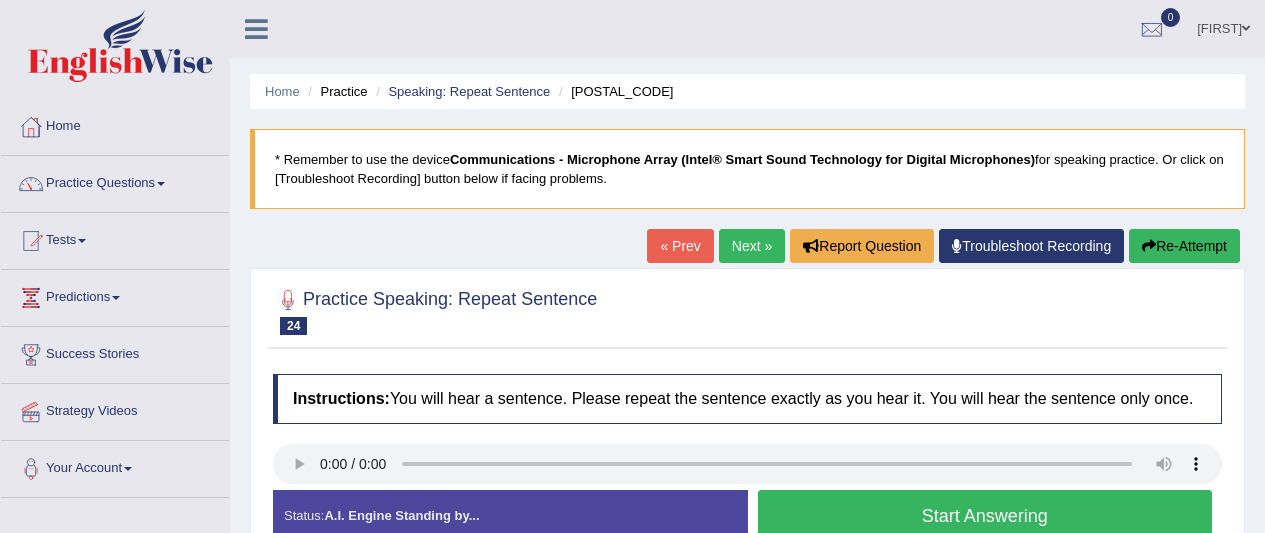 scroll, scrollTop: 0, scrollLeft: 0, axis: both 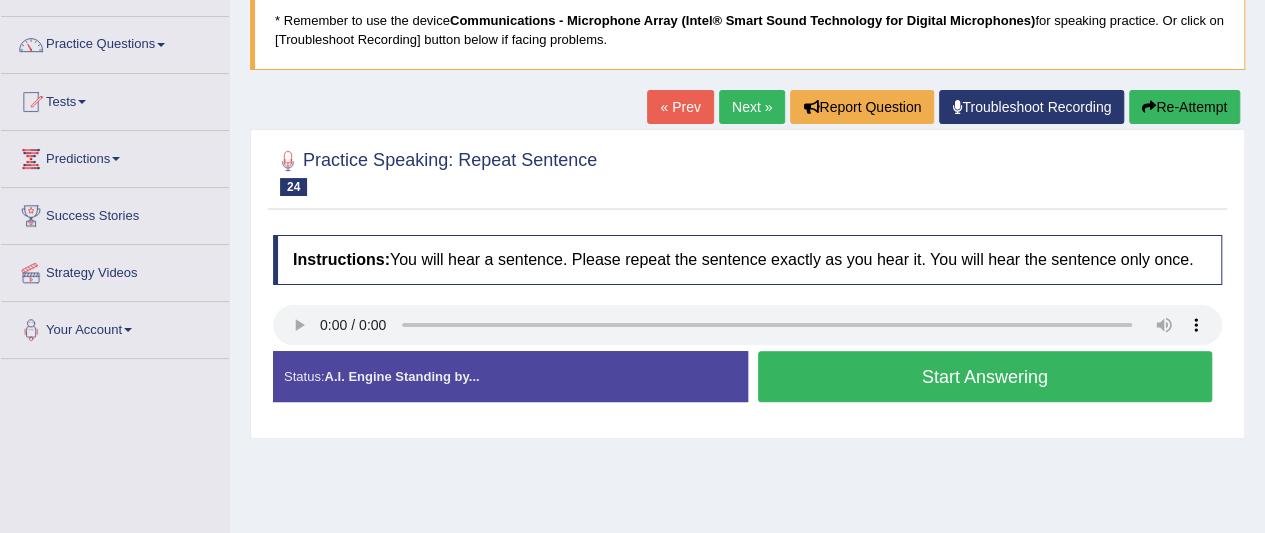 click on "Start Answering" at bounding box center (985, 376) 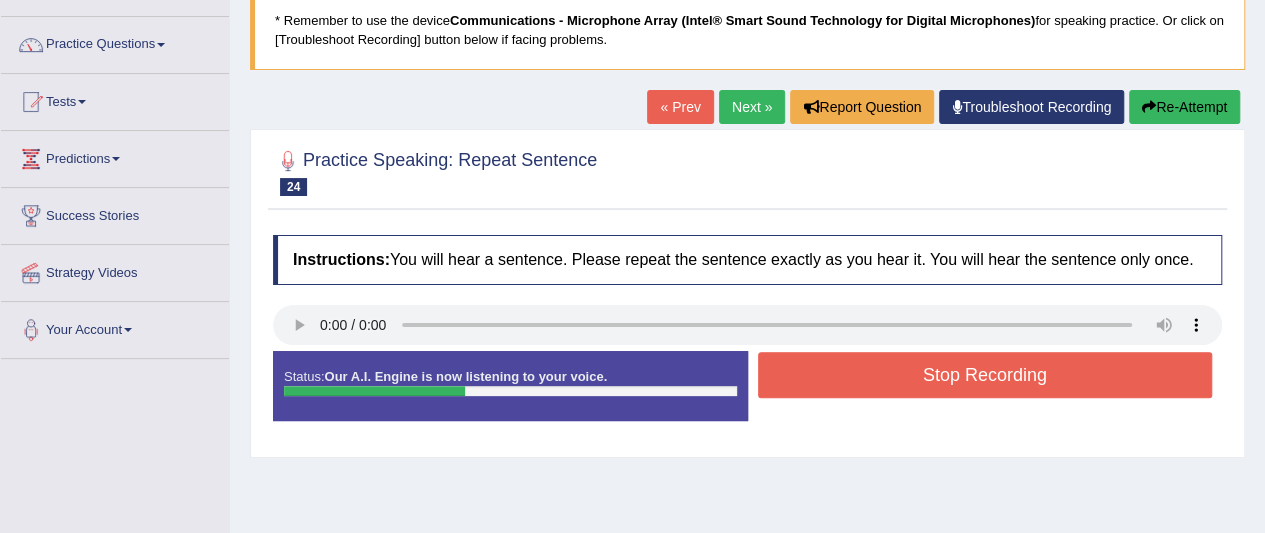 click on "Stop Recording" at bounding box center (985, 375) 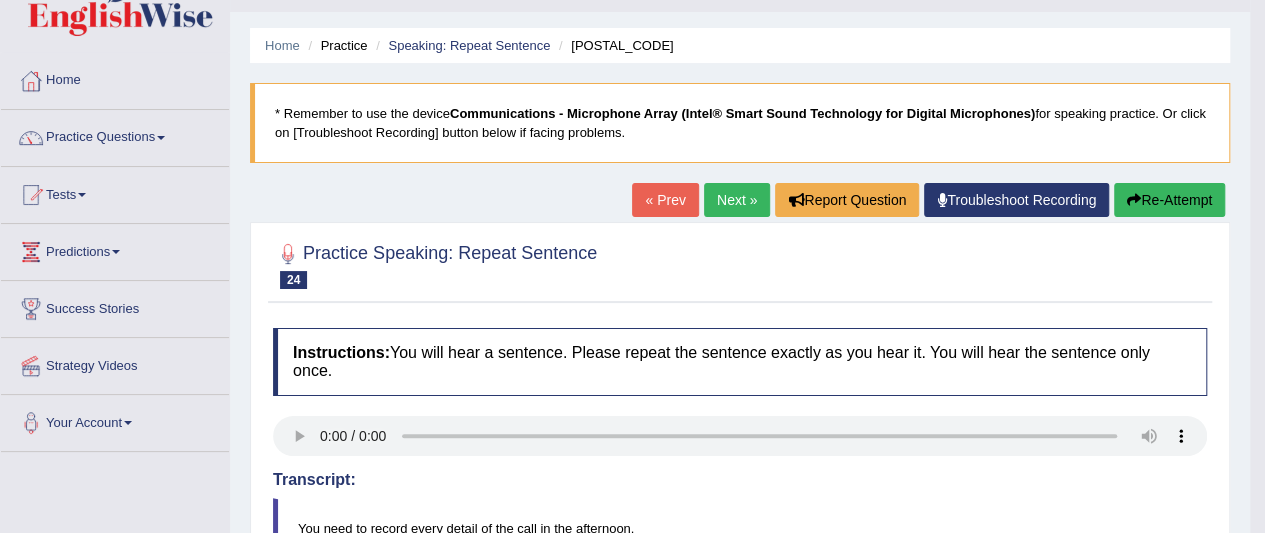 scroll, scrollTop: 0, scrollLeft: 0, axis: both 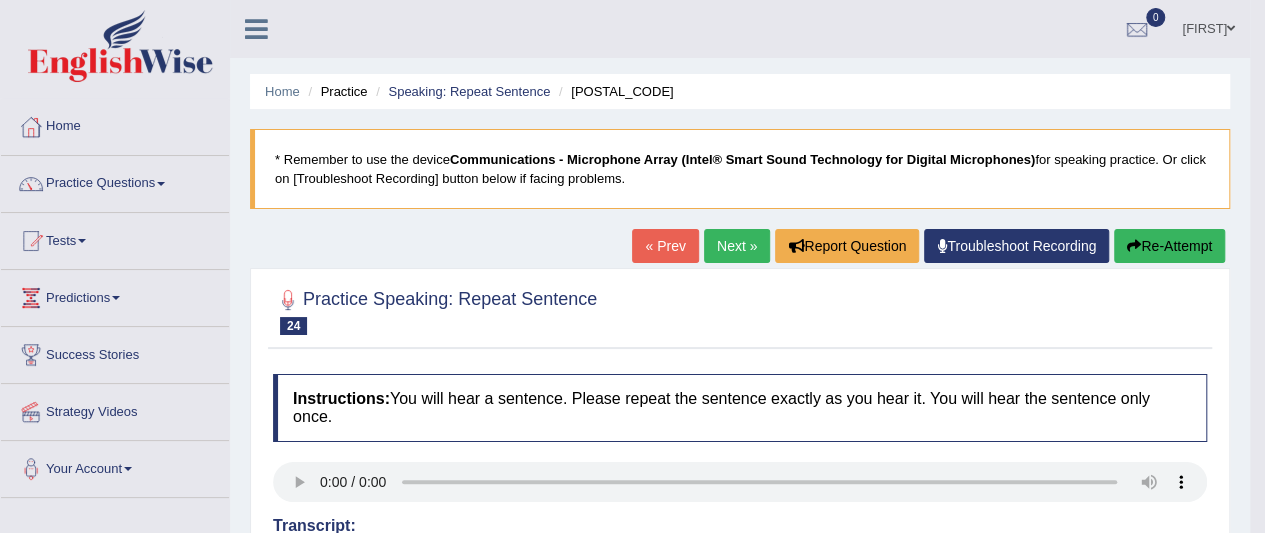 click on "Next »" at bounding box center [737, 246] 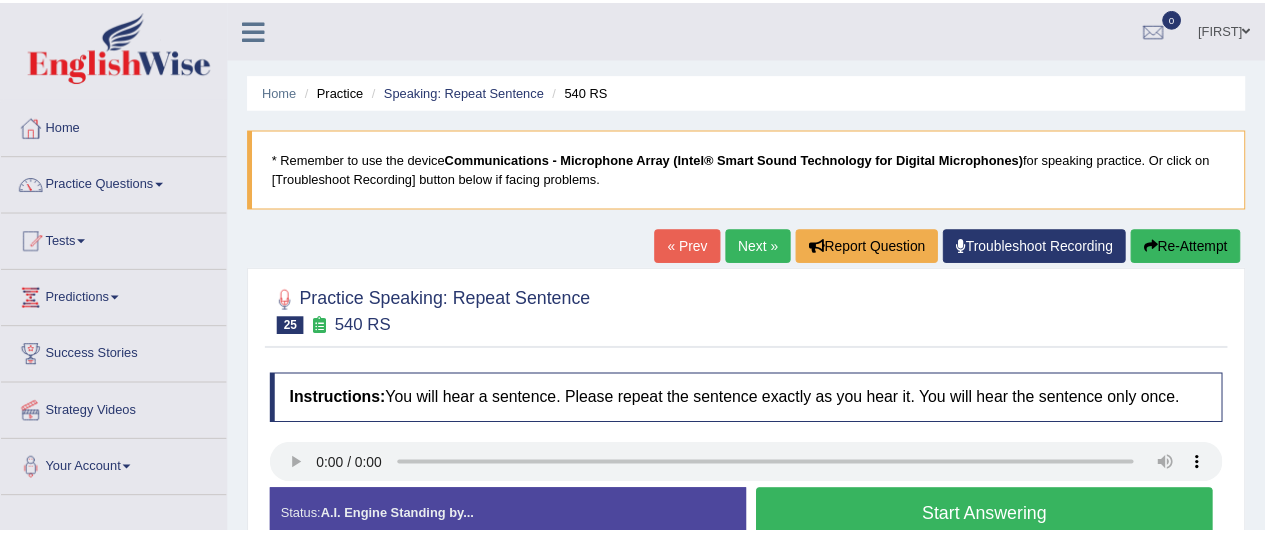 scroll, scrollTop: 0, scrollLeft: 0, axis: both 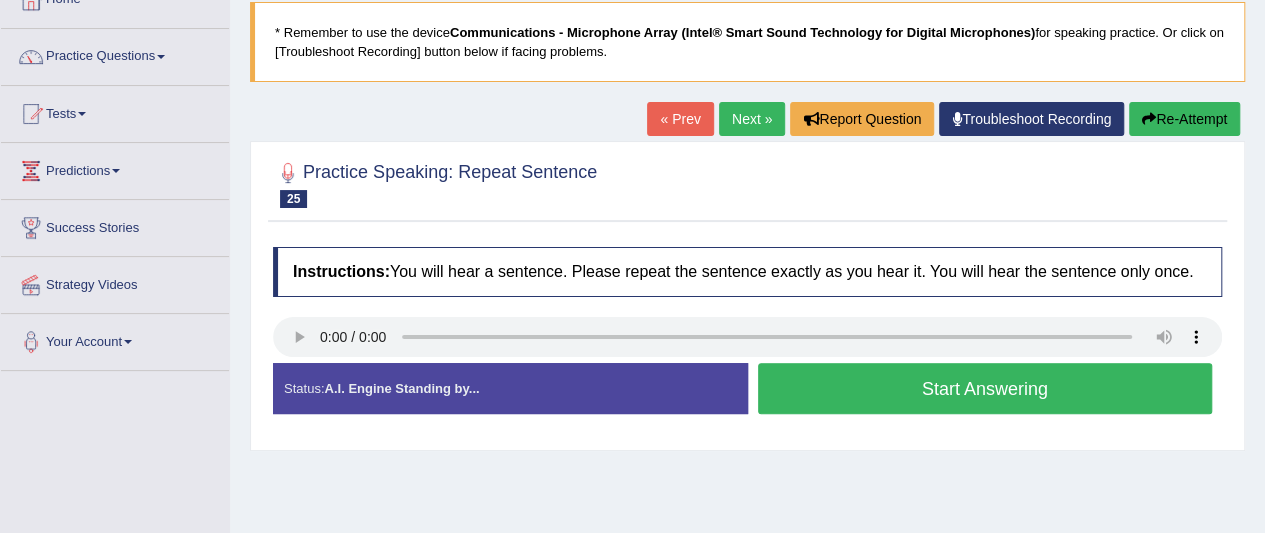 click on "Start Answering" at bounding box center (985, 388) 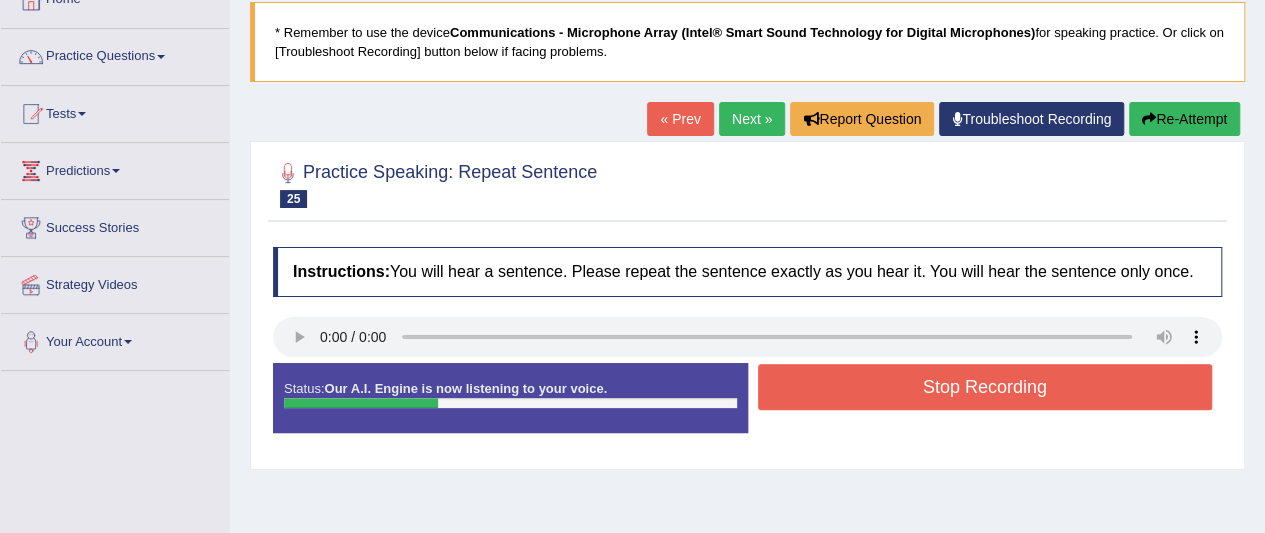 click on "Stop Recording" at bounding box center [985, 387] 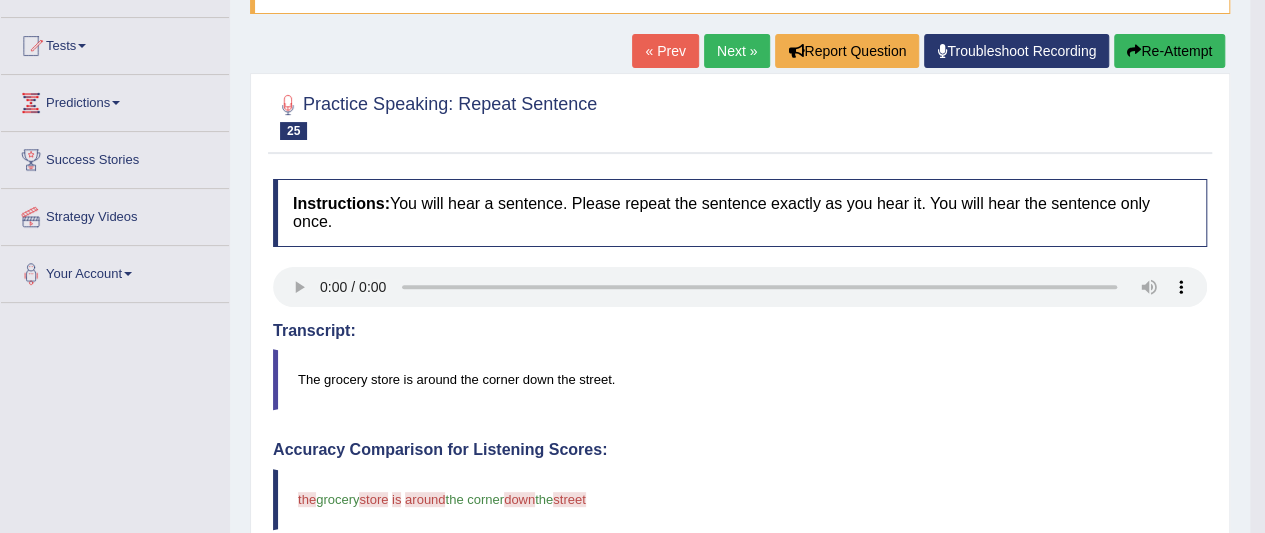 scroll, scrollTop: 193, scrollLeft: 0, axis: vertical 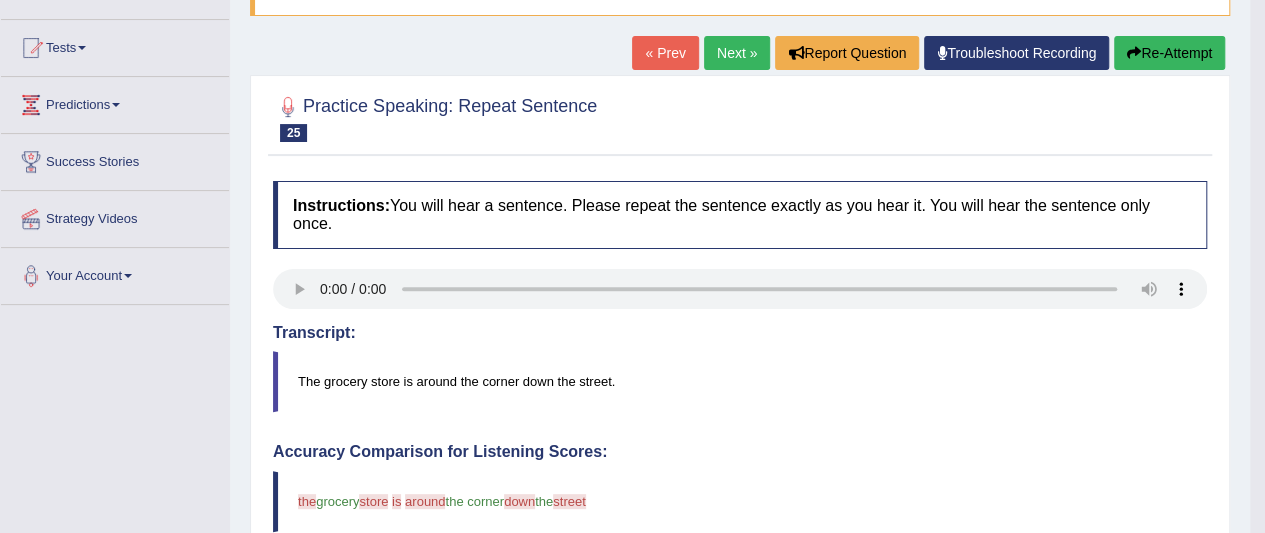 click on "Next »" at bounding box center (737, 53) 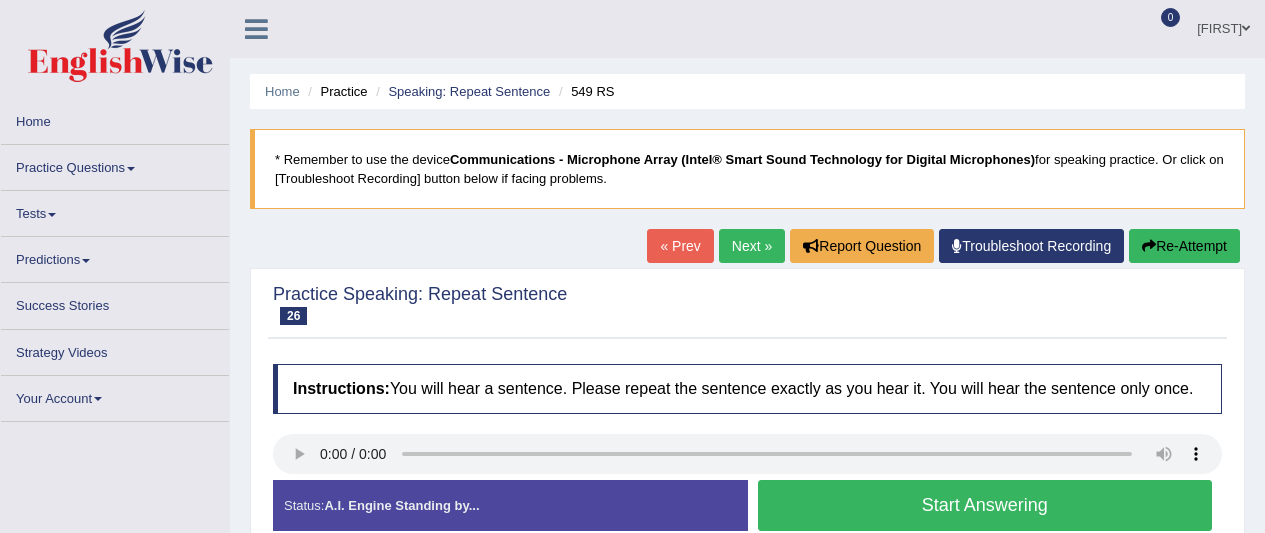 scroll, scrollTop: 0, scrollLeft: 0, axis: both 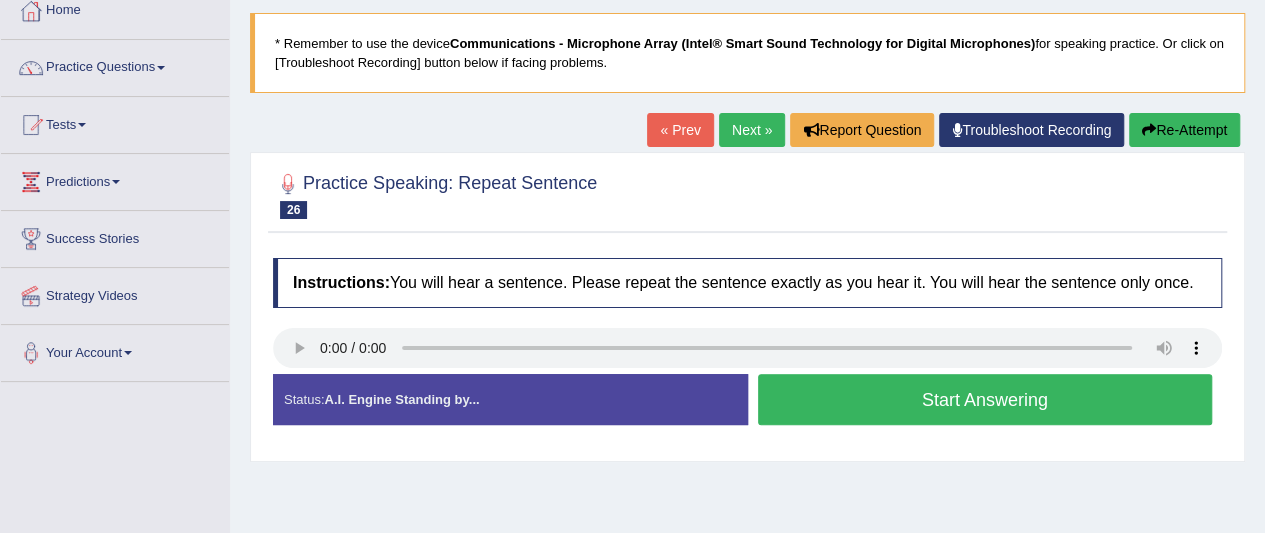 click on "Start Answering" at bounding box center (985, 399) 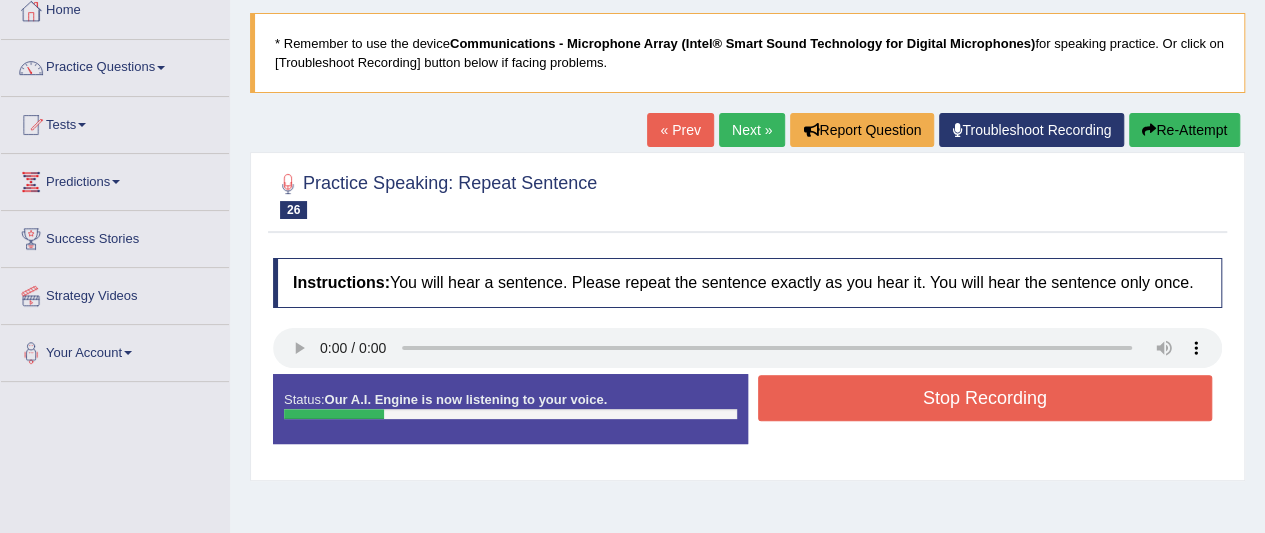 click on "Stop Recording" at bounding box center (985, 398) 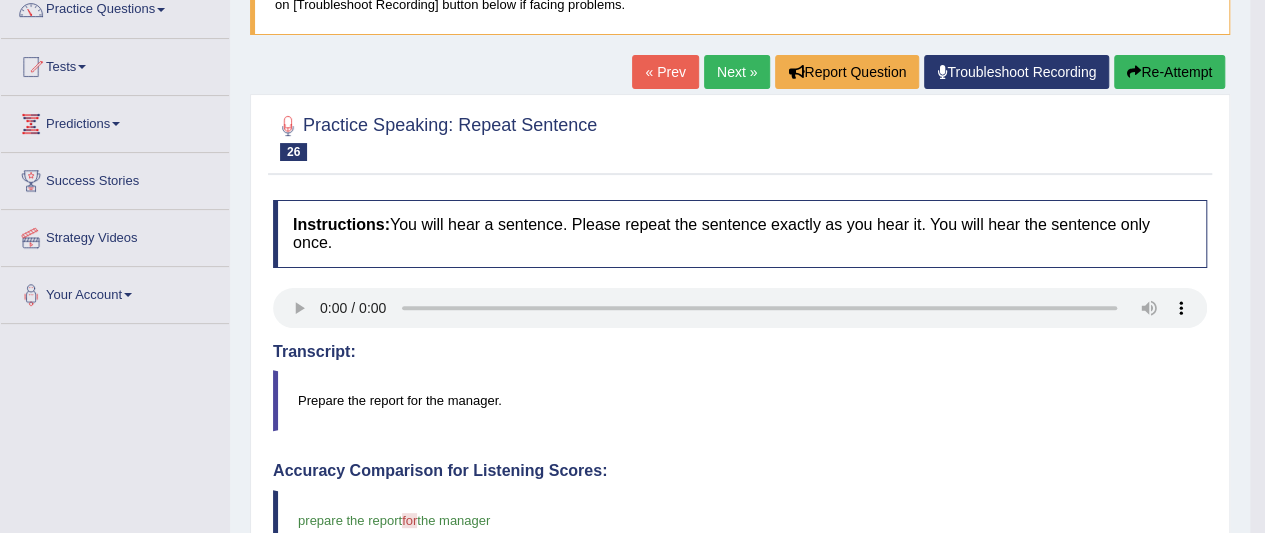 scroll, scrollTop: 173, scrollLeft: 0, axis: vertical 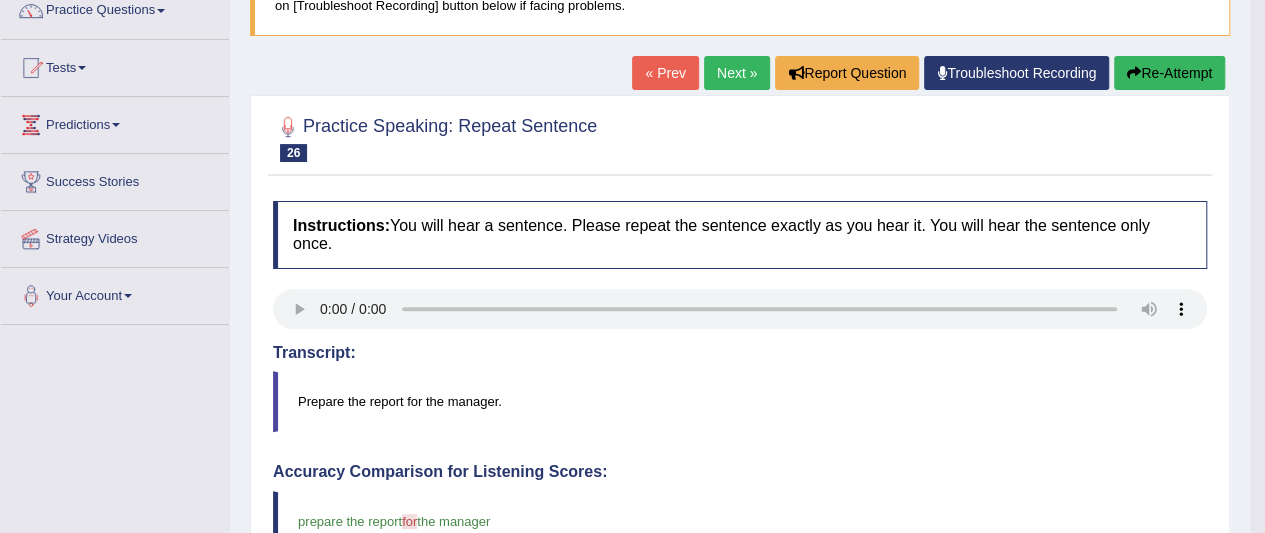 click on "Next »" at bounding box center [737, 73] 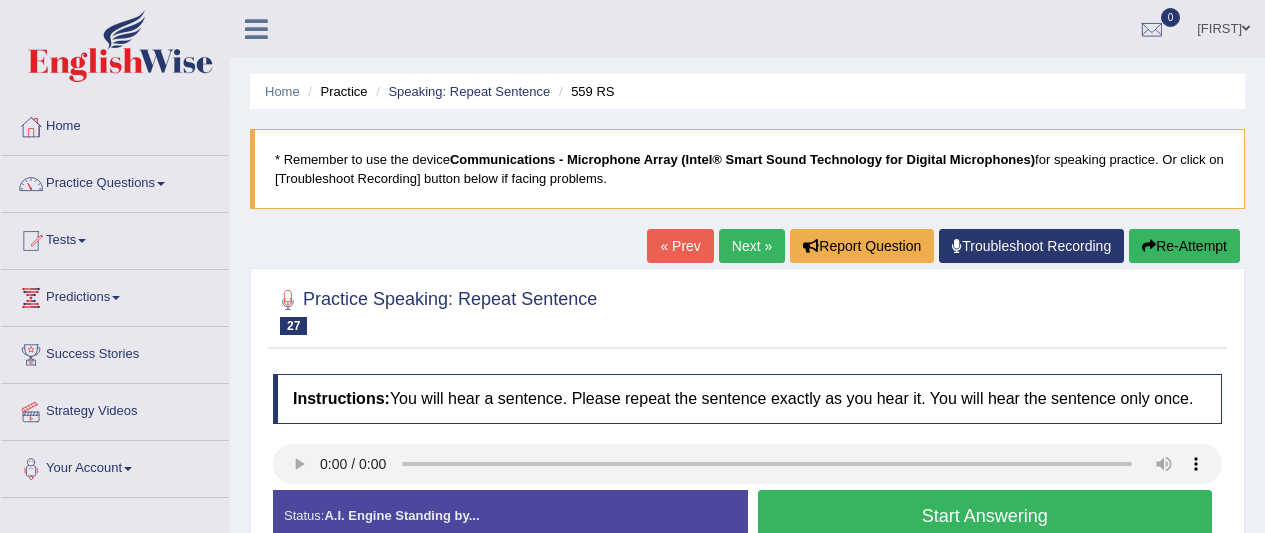 scroll, scrollTop: 0, scrollLeft: 0, axis: both 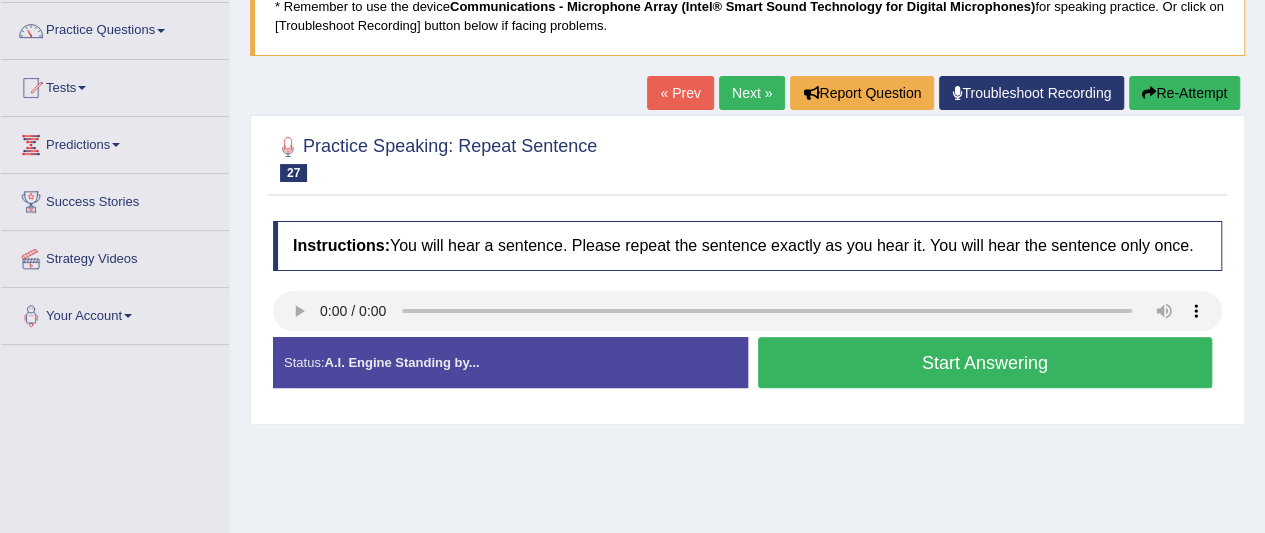 click on "Start Answering" at bounding box center (985, 362) 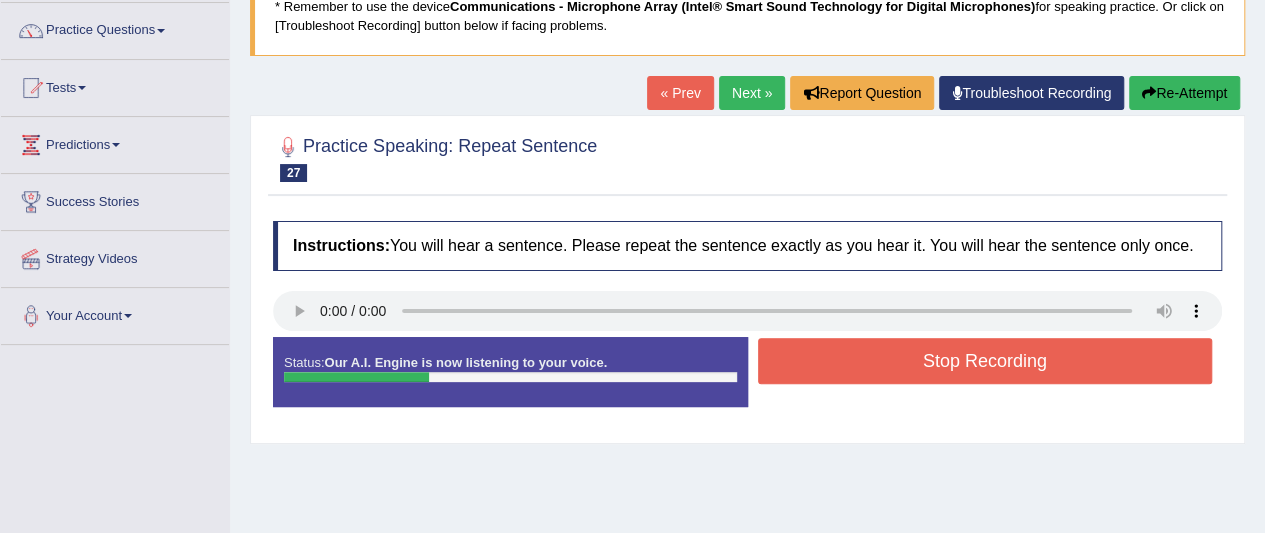 click on "Stop Recording" at bounding box center (985, 361) 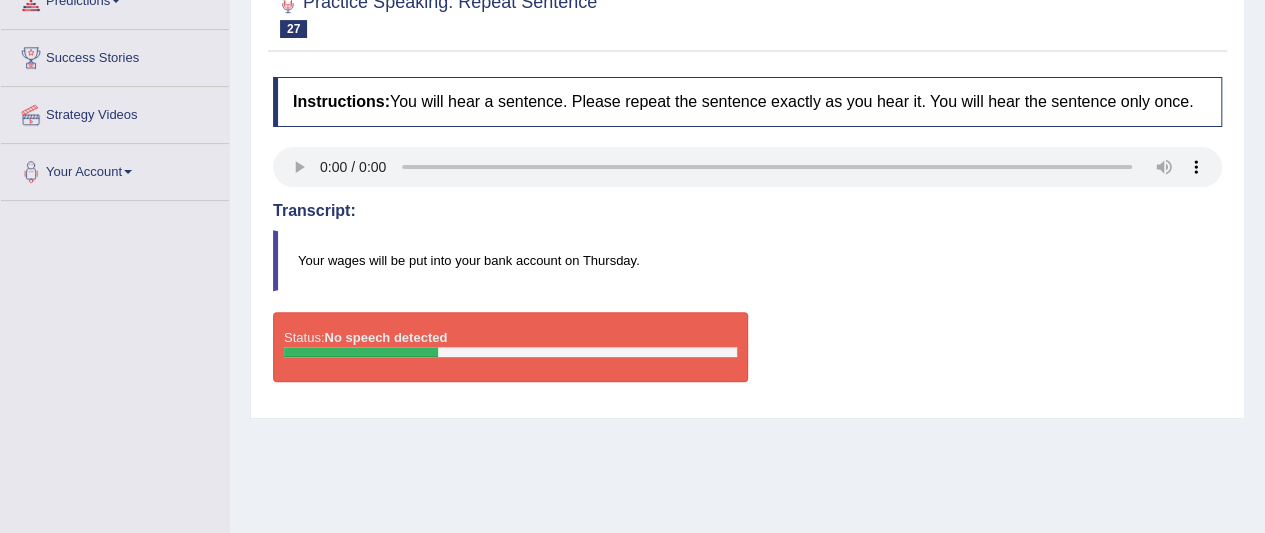 scroll, scrollTop: 302, scrollLeft: 0, axis: vertical 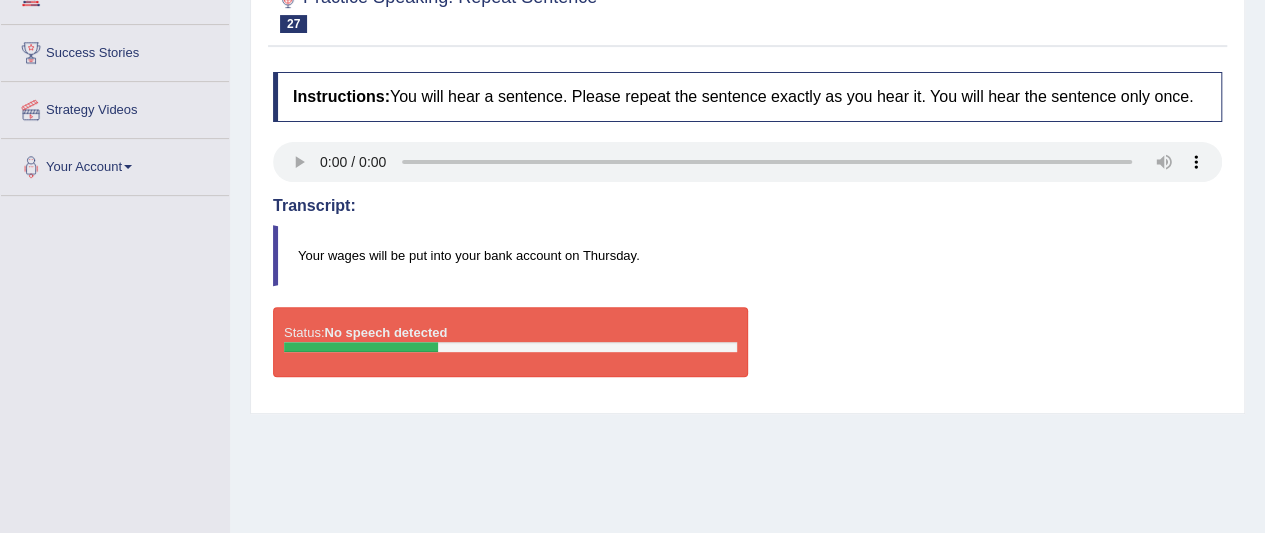 click at bounding box center [361, 347] 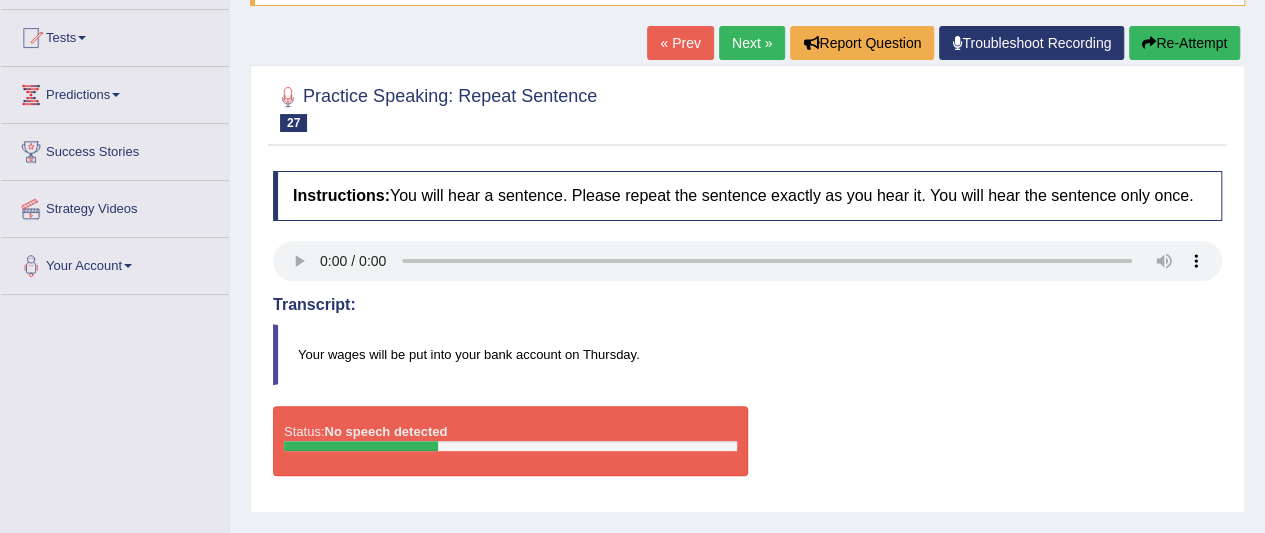 scroll, scrollTop: 214, scrollLeft: 0, axis: vertical 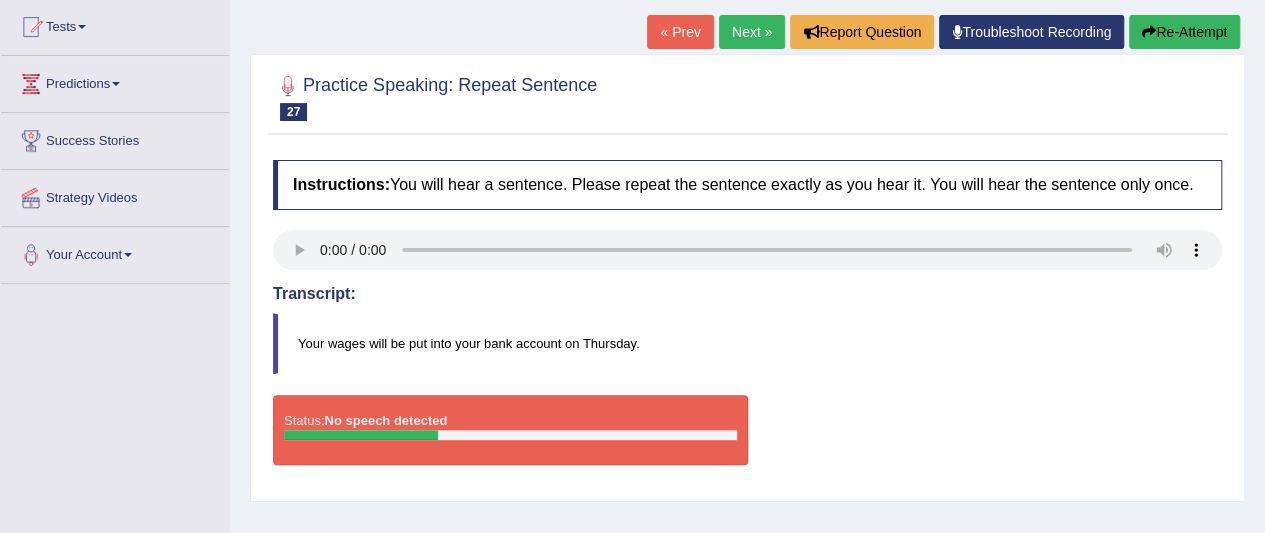 click at bounding box center [361, 435] 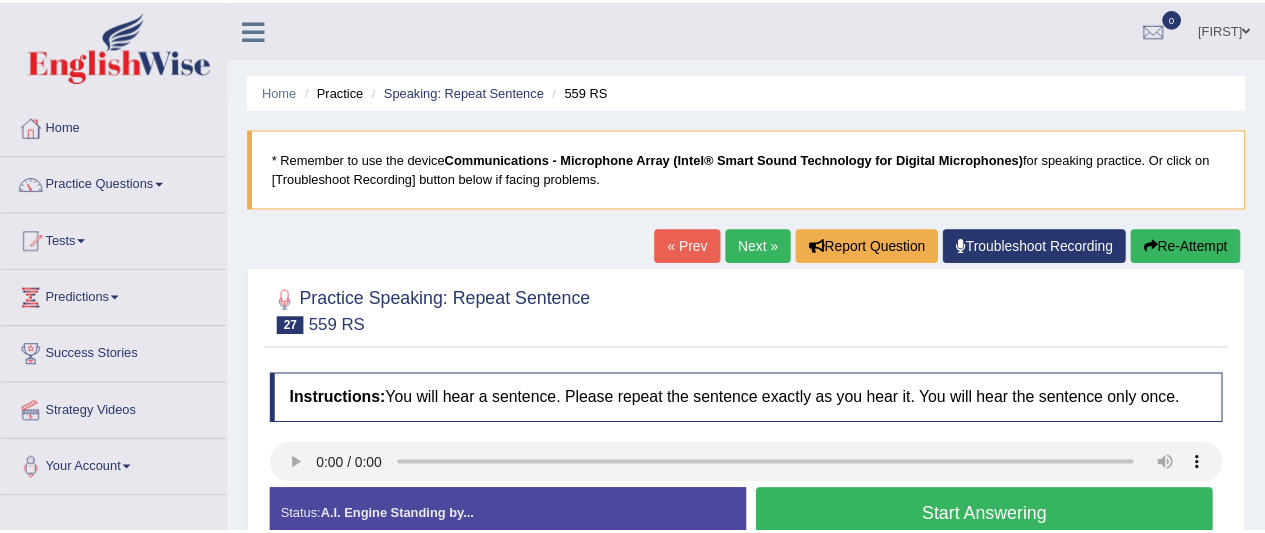 scroll, scrollTop: 220, scrollLeft: 0, axis: vertical 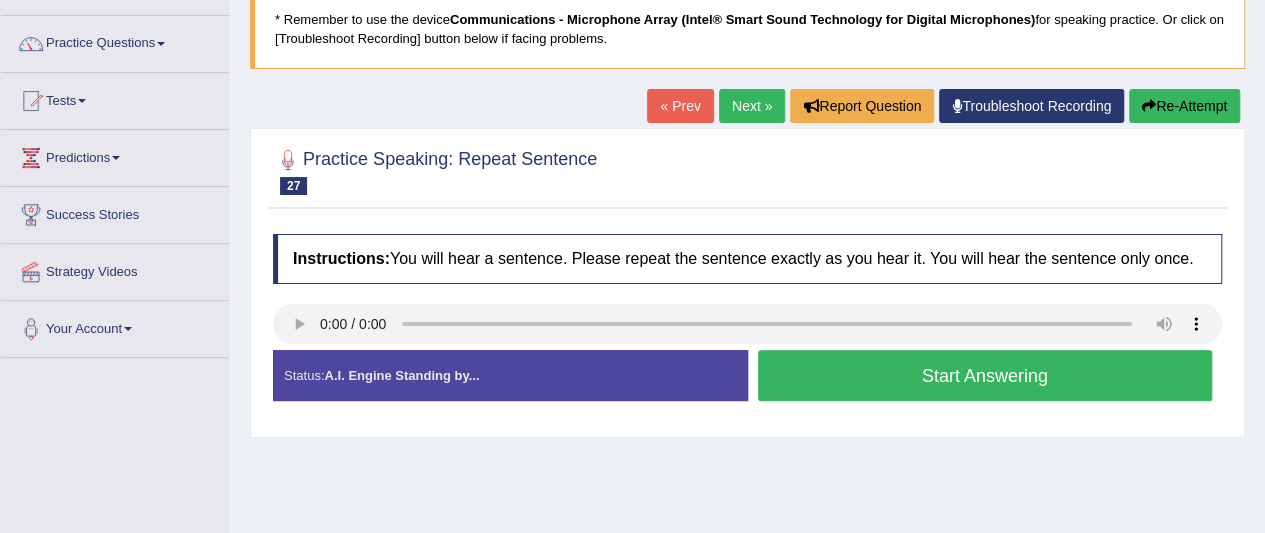 click on "Start Answering" at bounding box center (985, 375) 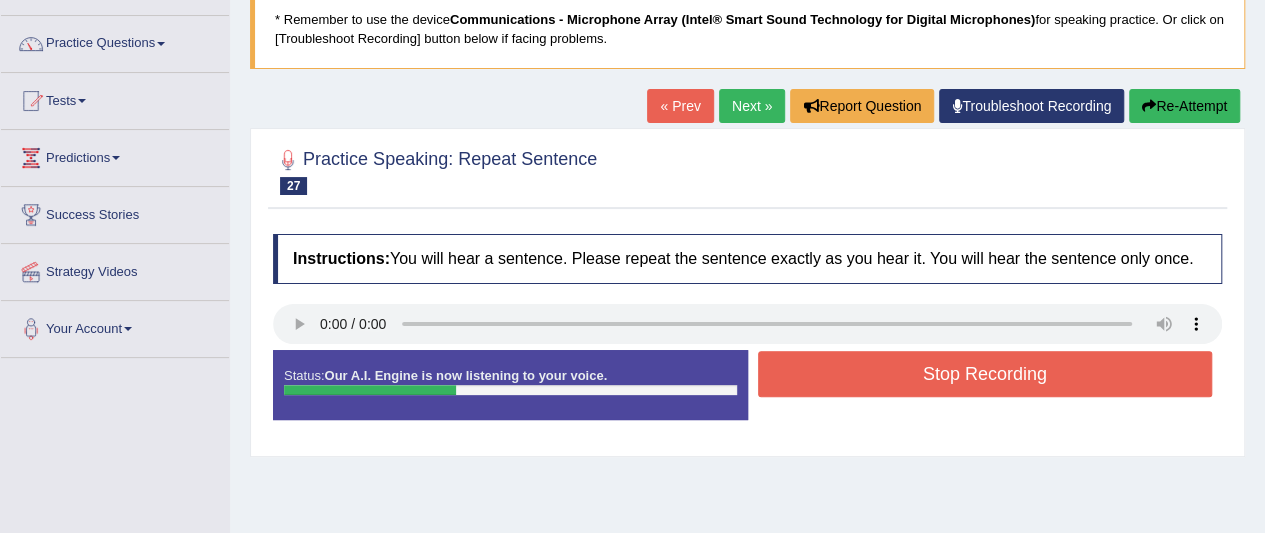 click on "Stop Recording" at bounding box center [985, 374] 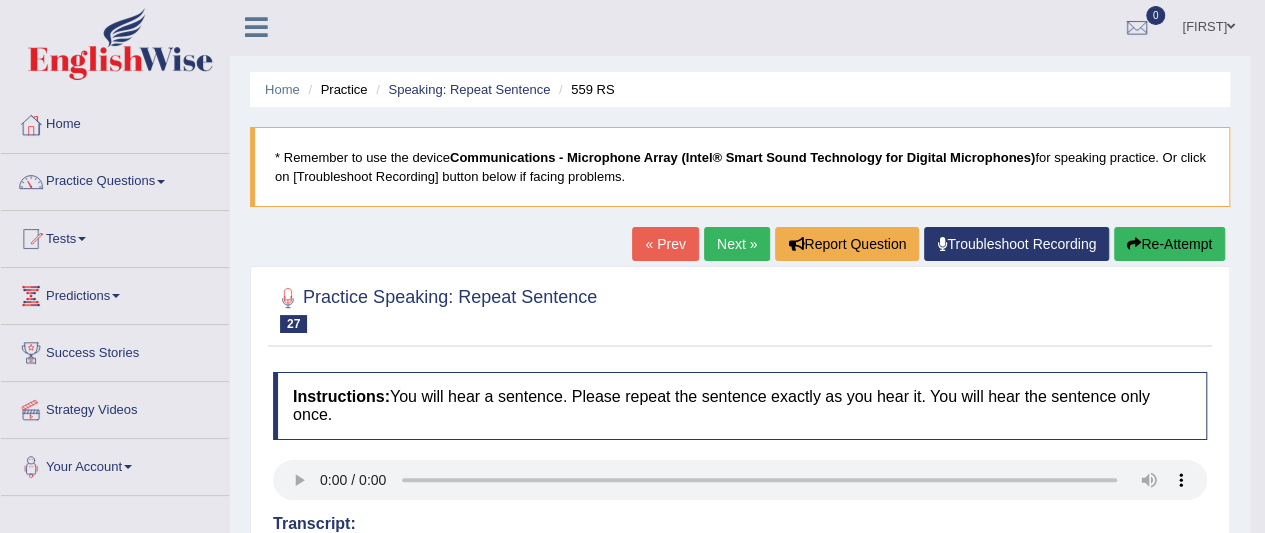 scroll, scrollTop: 0, scrollLeft: 0, axis: both 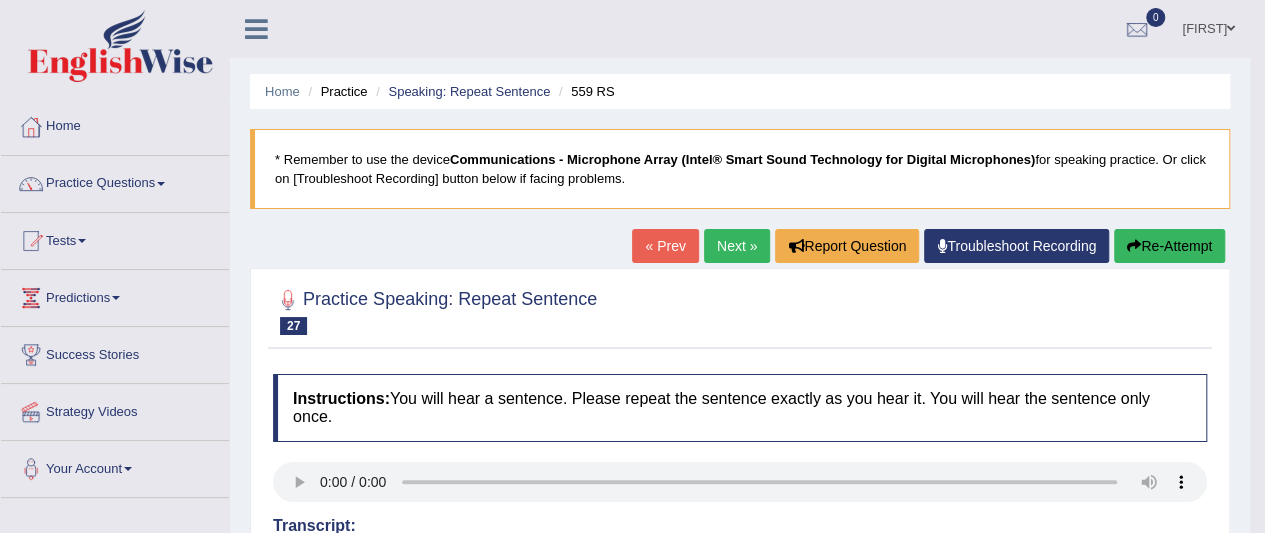 click on "Next »" at bounding box center (737, 246) 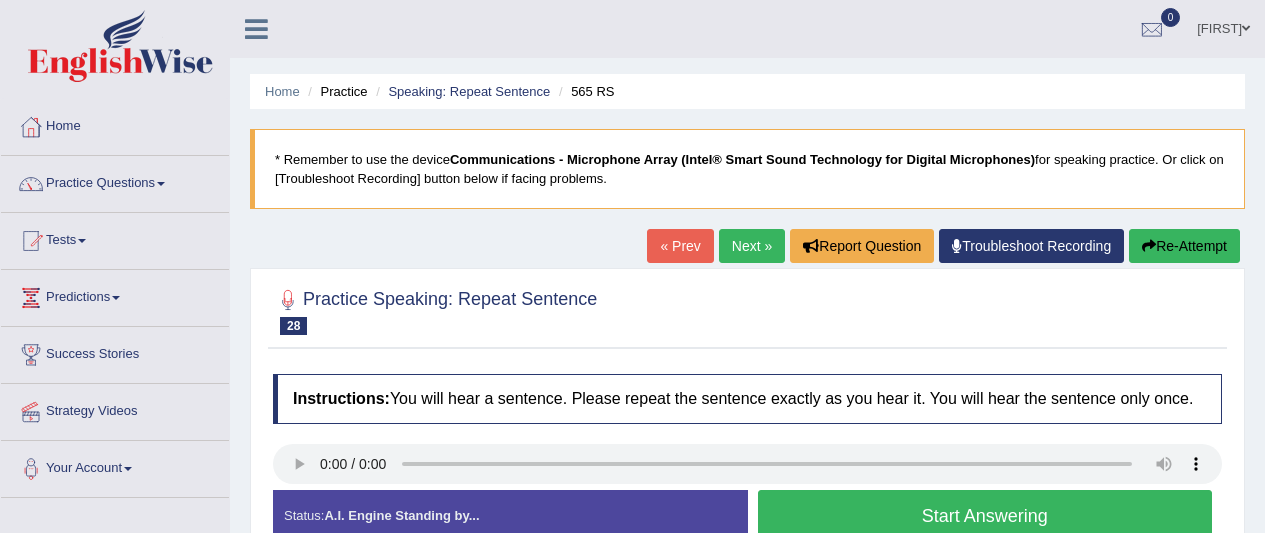 scroll, scrollTop: 110, scrollLeft: 0, axis: vertical 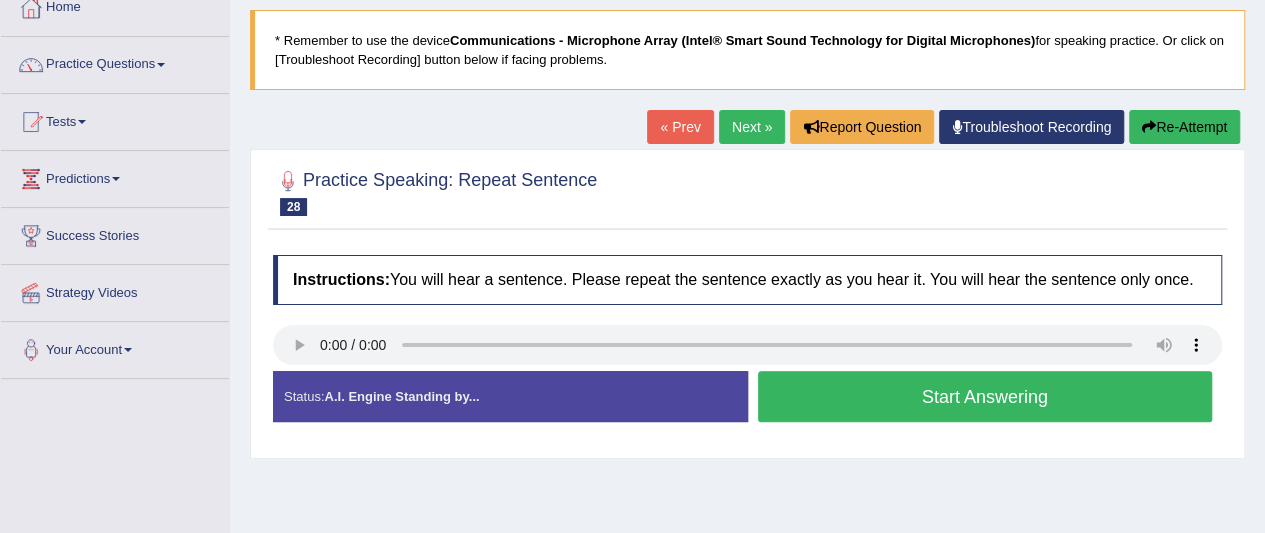 click on "Created with Highcharts 7.1.2 Great Too slow Too fast Time Speech pace meter: 0 10 20 30 40" at bounding box center [990, 370] 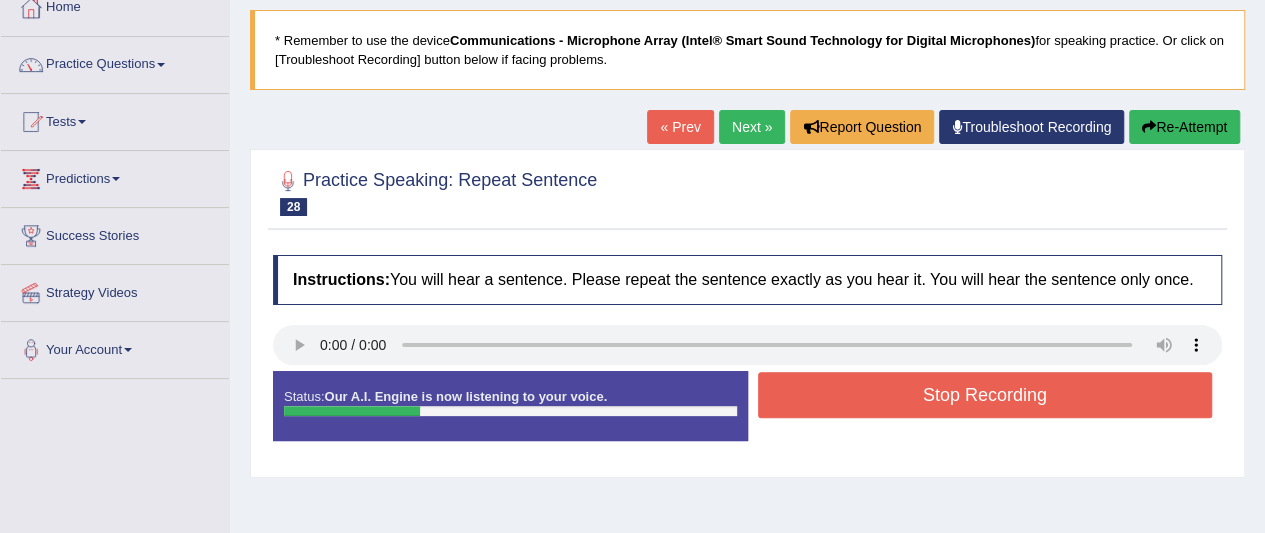 click on "Stop Recording" at bounding box center [985, 395] 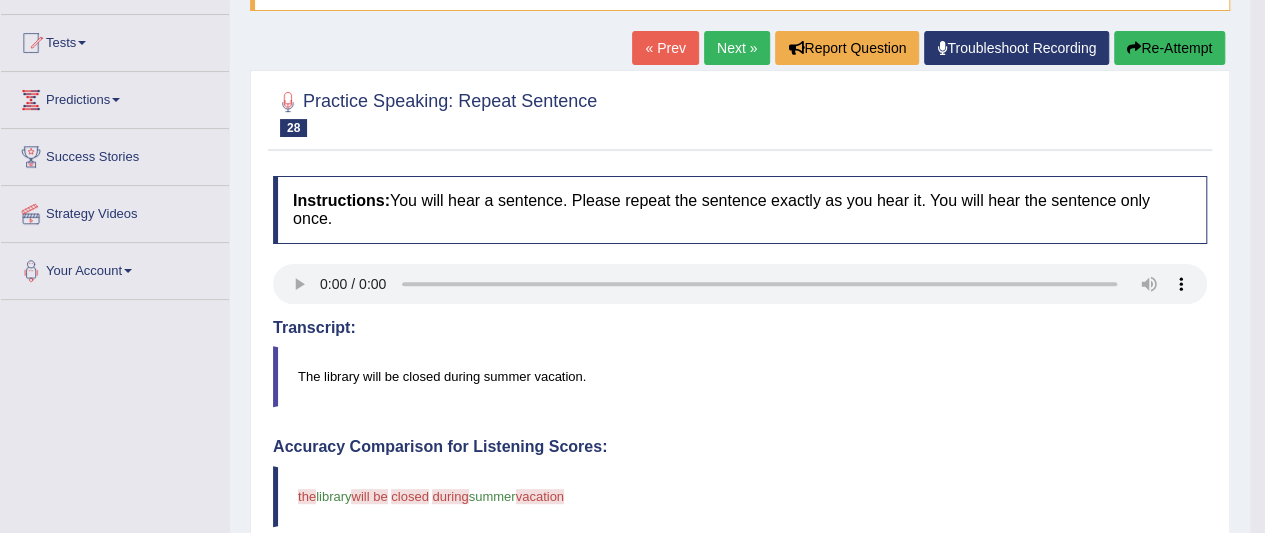 scroll, scrollTop: 196, scrollLeft: 0, axis: vertical 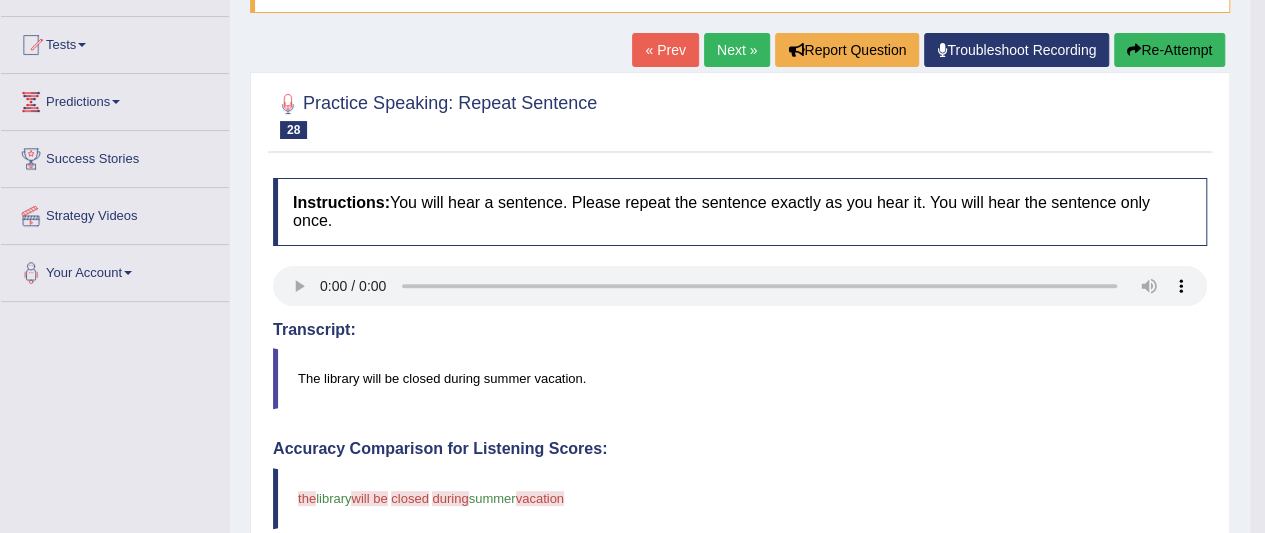 click on "Practice Speaking: Repeat Sentence
[NUMBER] RS
Instructions:  You will hear a sentence. Please repeat the sentence exactly as you hear it. You will hear the sentence only once.
Transcript: The library will be closed during summer vacation. Created with Highcharts 7.1.2 Too low Too high Time Pitch meter: 0 2.5 5 7.5 10 Created with Highcharts 7.1.2 Great Too slow Too fast Time Speech pace meter: 0 10 20 30 40 Accuracy Comparison for Listening Scores: the play  library  will be was   closed colors   during this  summer  vacation vacations Labels:
Red:  Missed/Mispronounced Words
Green:  Correct Words
Accuracy:  You have spoken 25 % of the words correctly (2 out of 8 words overall) Voice Analysis: A.I. Scores:
1  / 3              Content
5  / 5              Oral fluency
3.7  / 5" at bounding box center [740, 599] 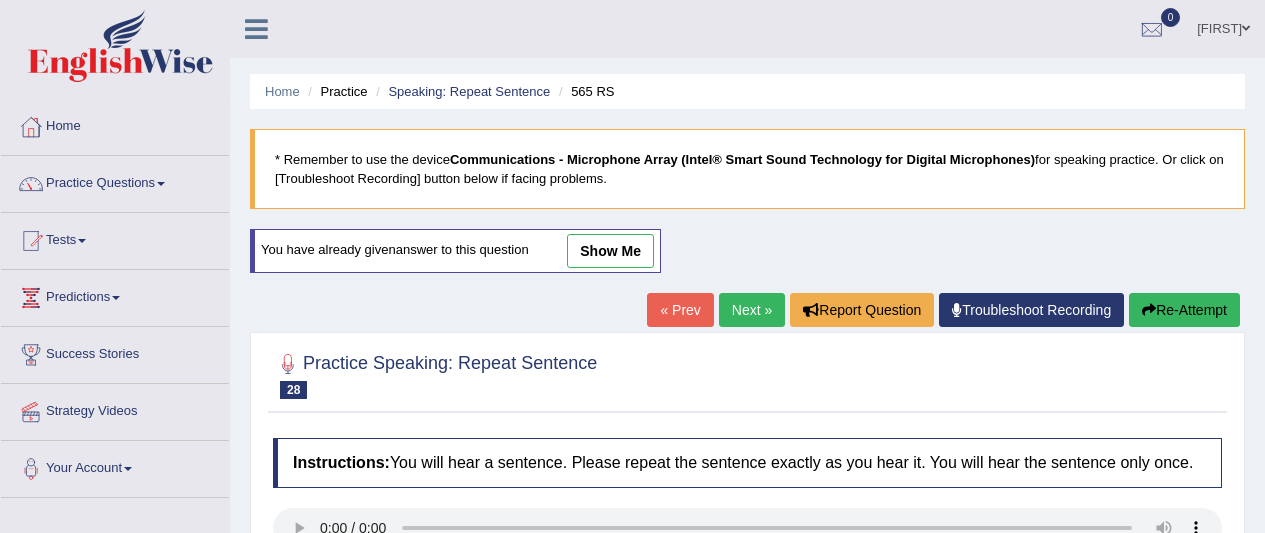 scroll, scrollTop: 222, scrollLeft: 0, axis: vertical 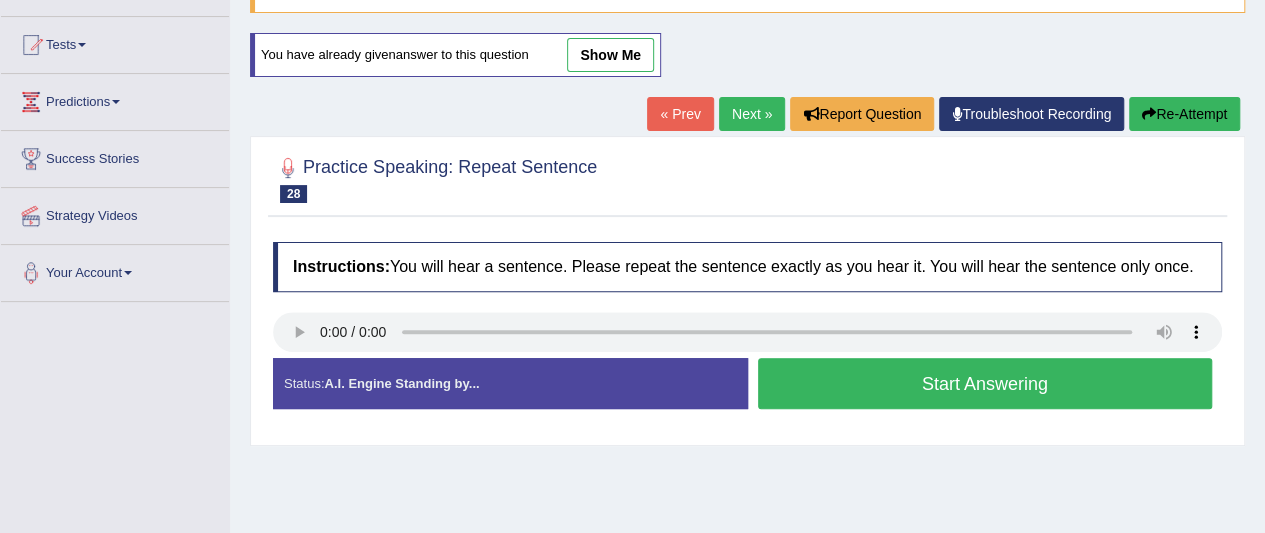 click on "Start Answering" at bounding box center [985, 383] 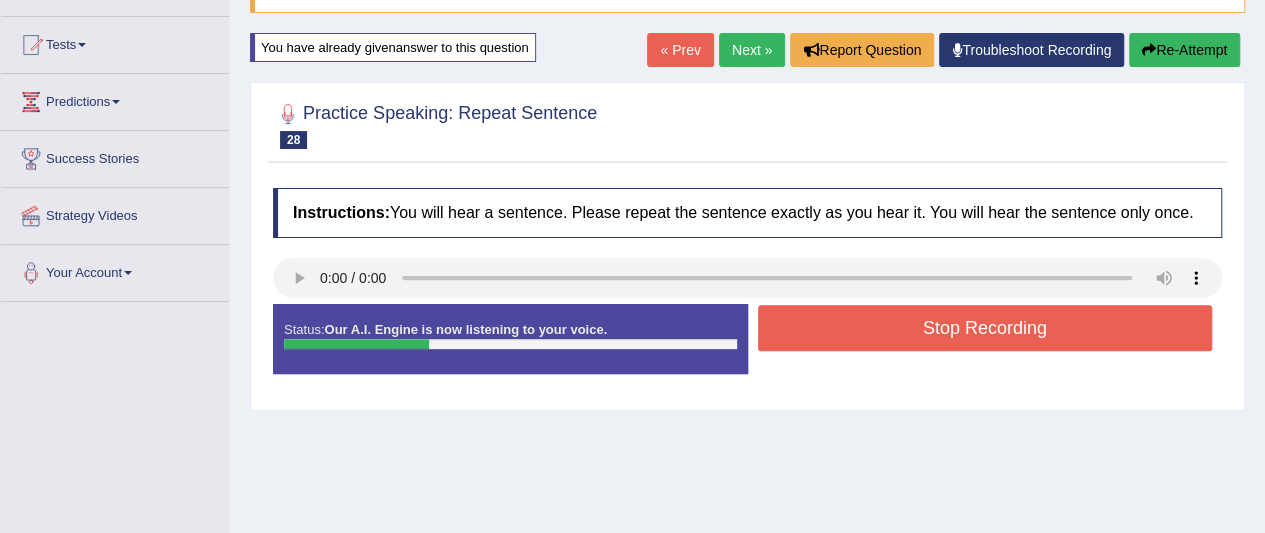 click on "Stop Recording" at bounding box center (985, 328) 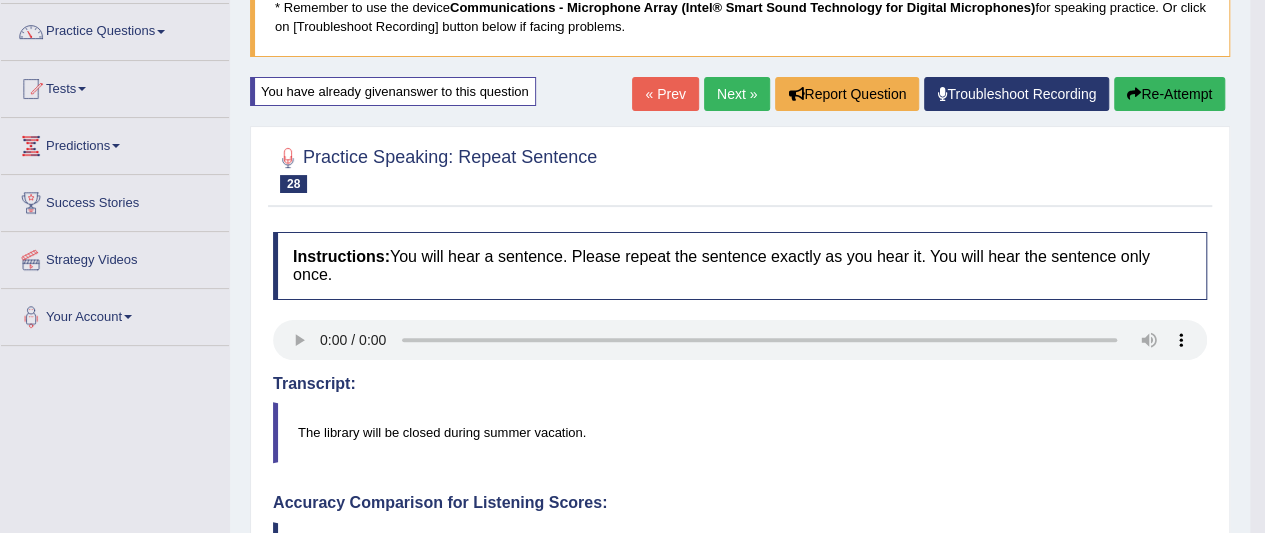 scroll, scrollTop: 152, scrollLeft: 0, axis: vertical 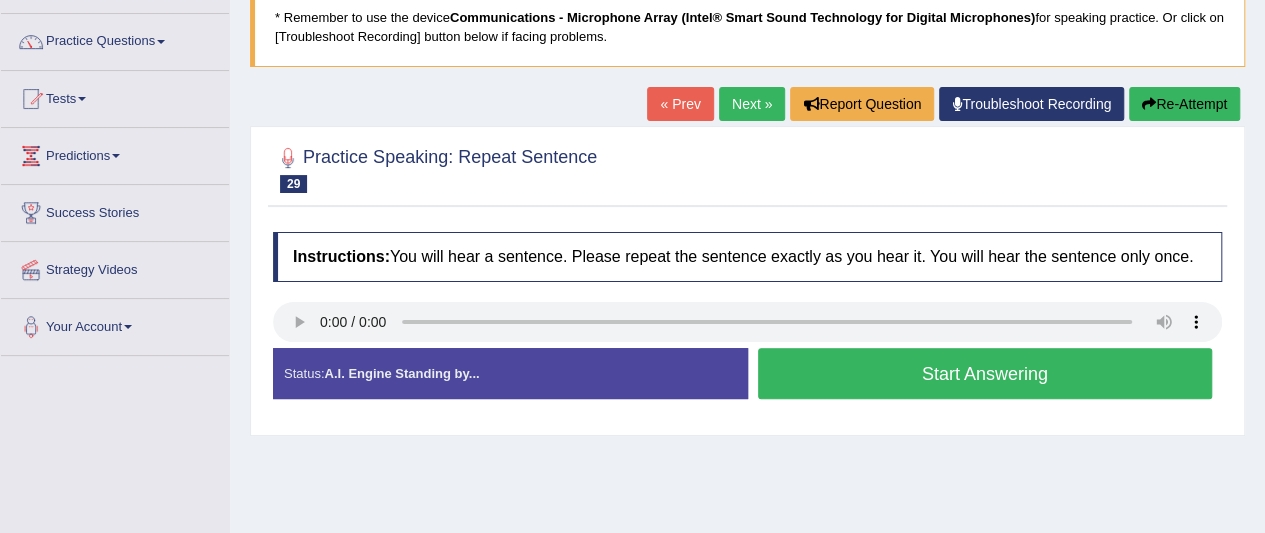 click on "Start Answering" at bounding box center (985, 373) 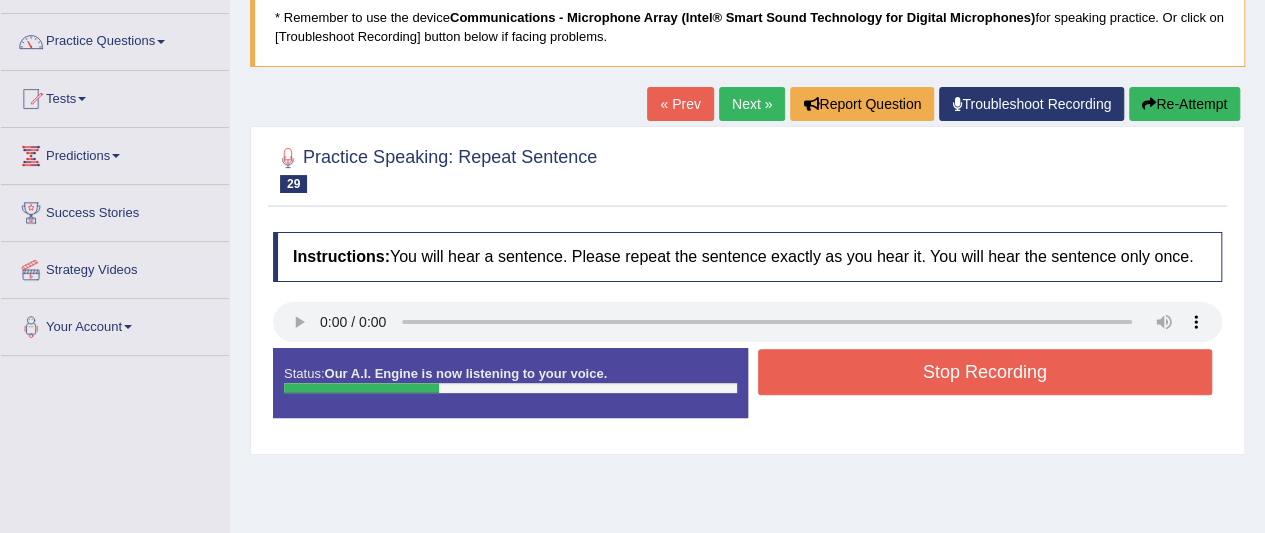 click on "Stop Recording" at bounding box center [985, 372] 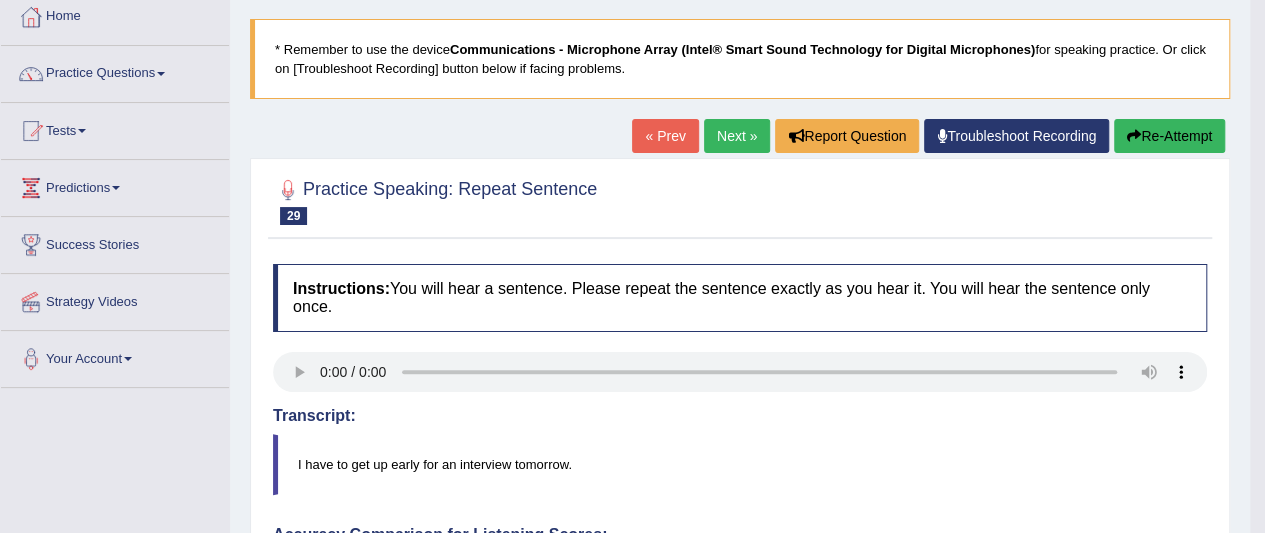 scroll, scrollTop: 105, scrollLeft: 0, axis: vertical 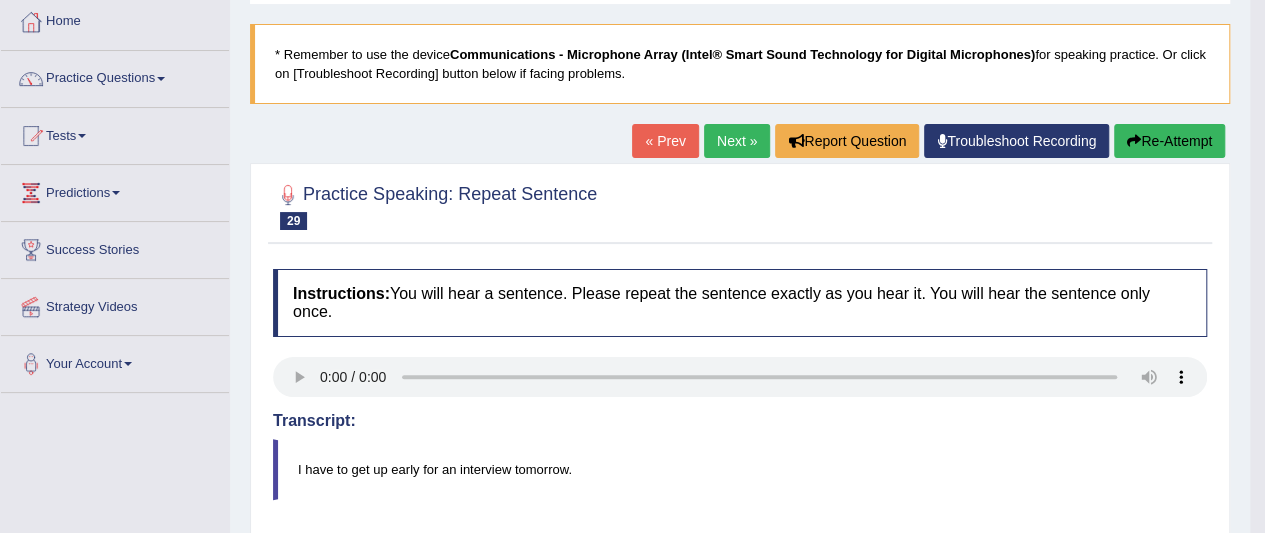 click on "Next »" at bounding box center (737, 141) 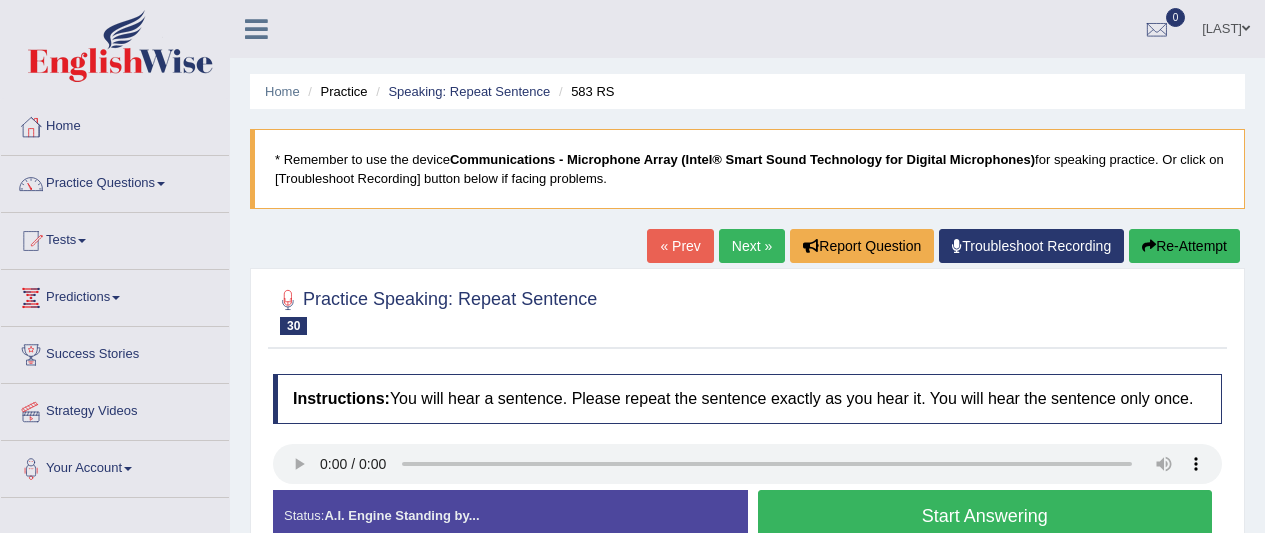 scroll, scrollTop: 0, scrollLeft: 0, axis: both 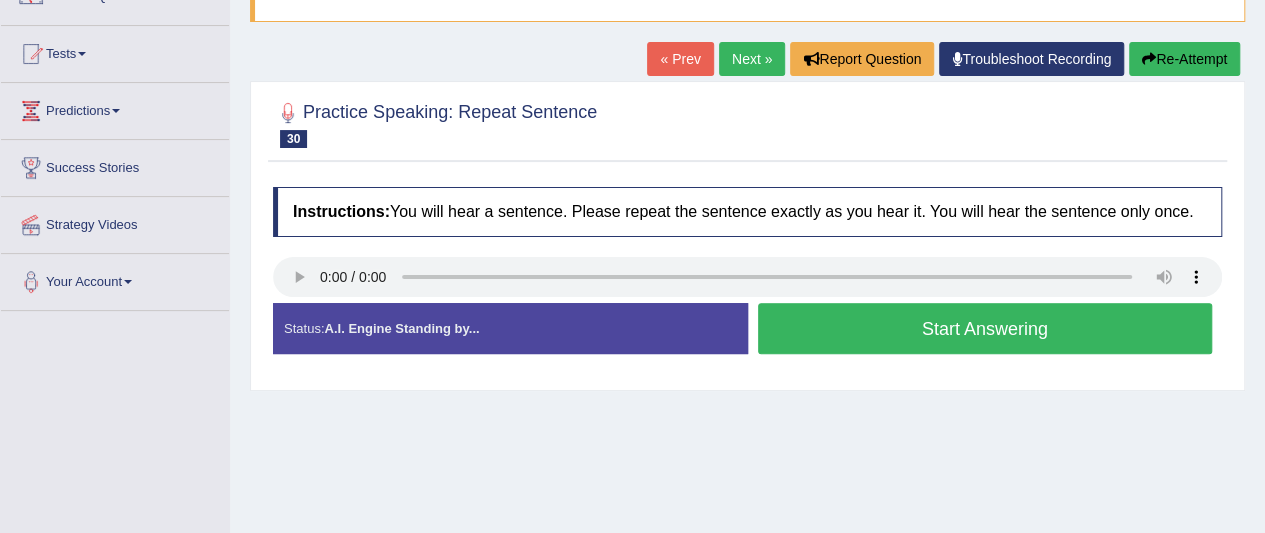 click on "Start Answering" at bounding box center [985, 328] 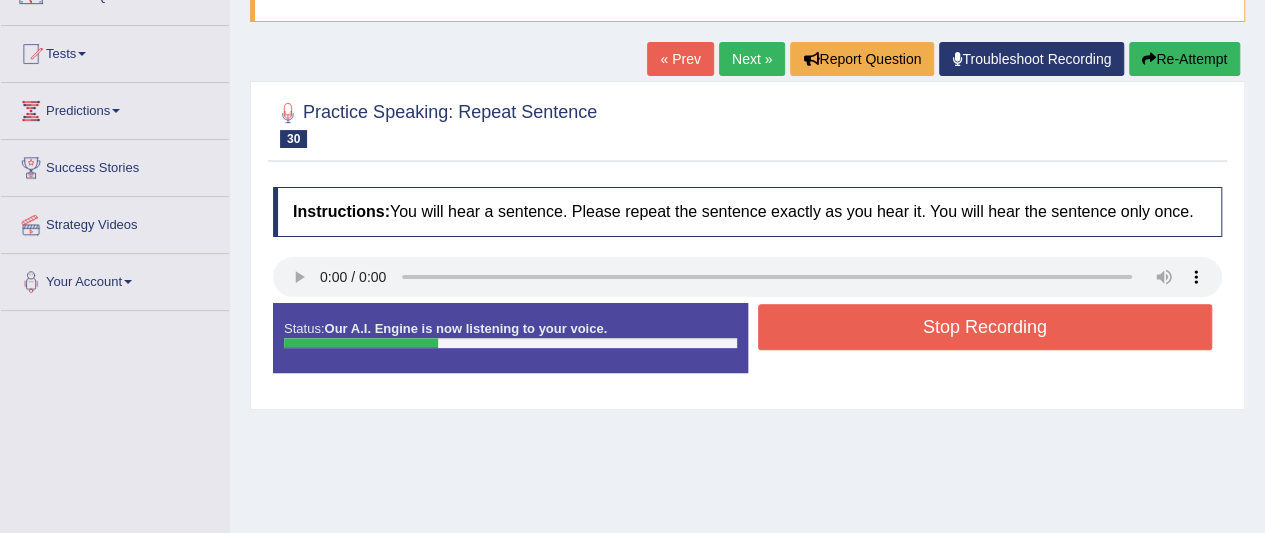click on "Stop Recording" at bounding box center [985, 327] 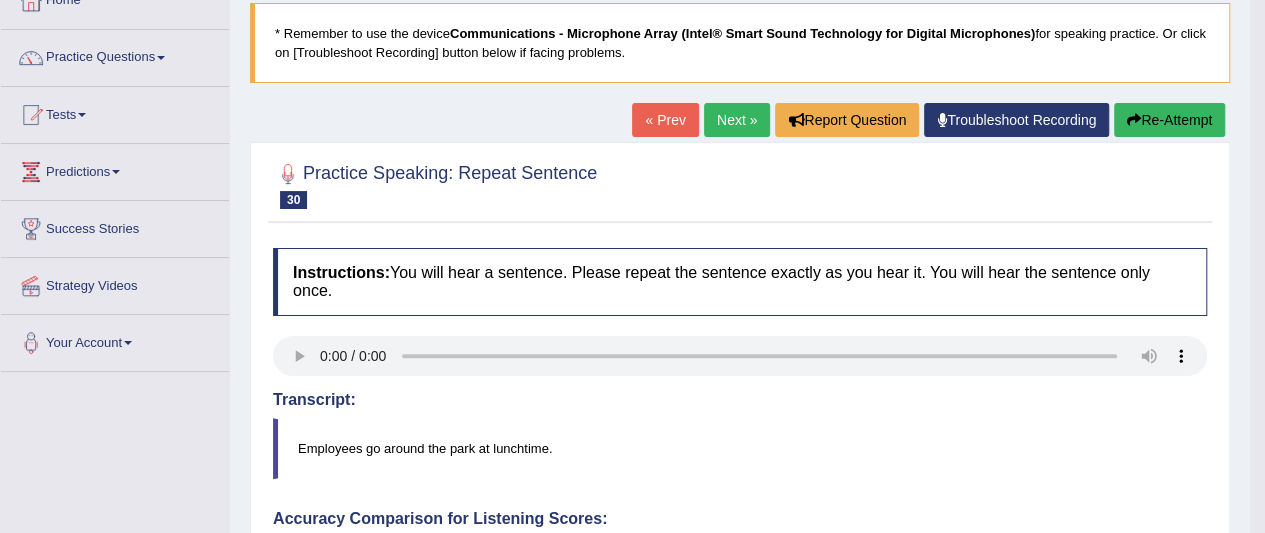 scroll, scrollTop: 124, scrollLeft: 0, axis: vertical 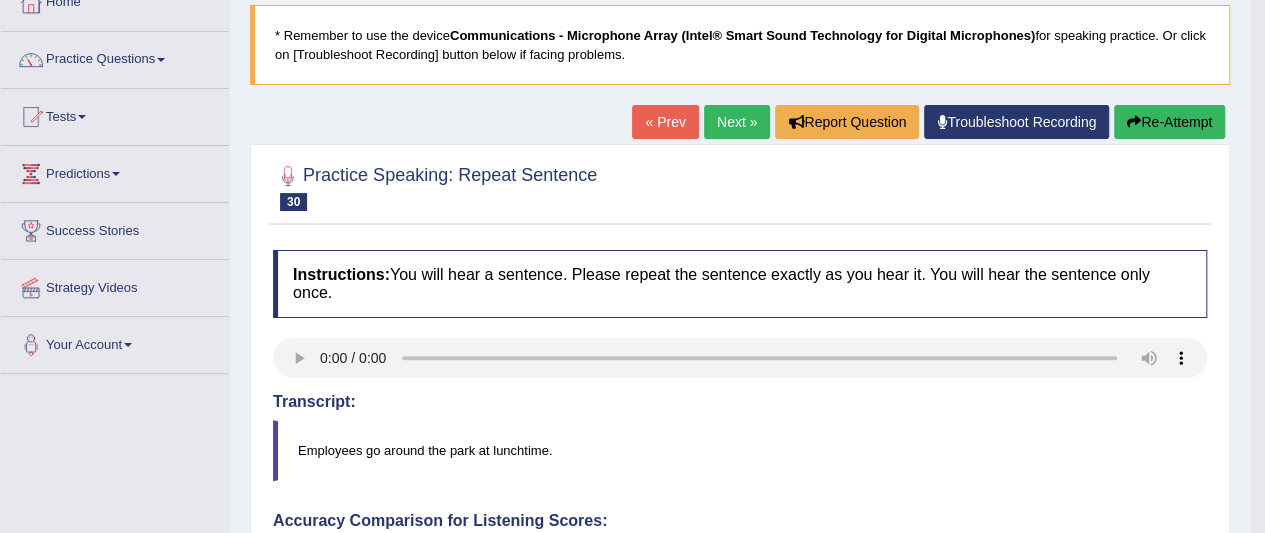 click on "Next »" at bounding box center [737, 122] 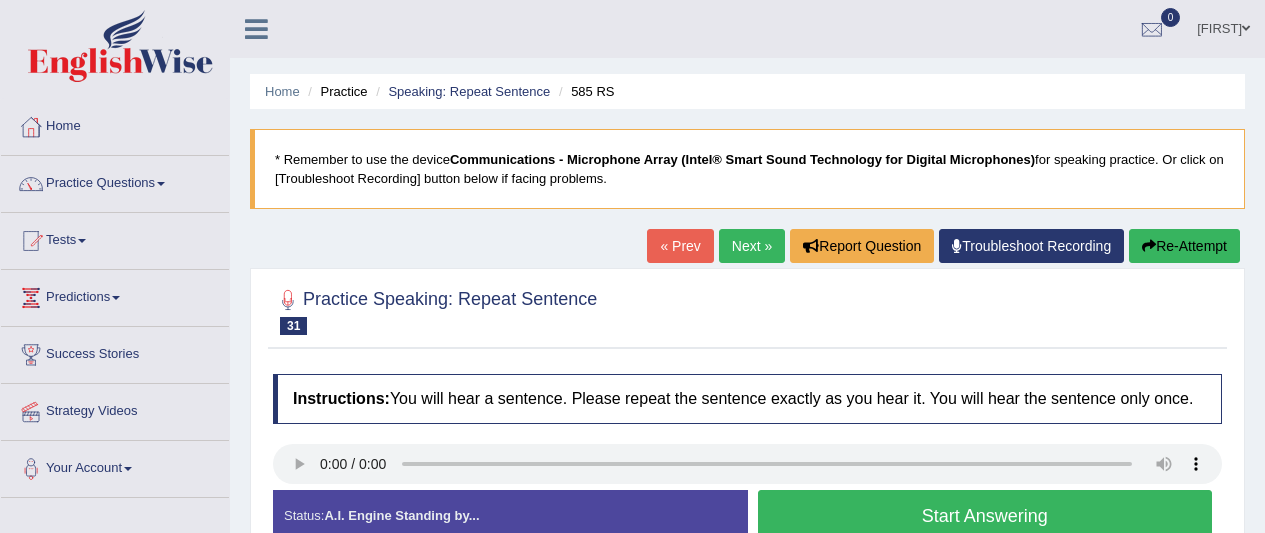 scroll, scrollTop: 0, scrollLeft: 0, axis: both 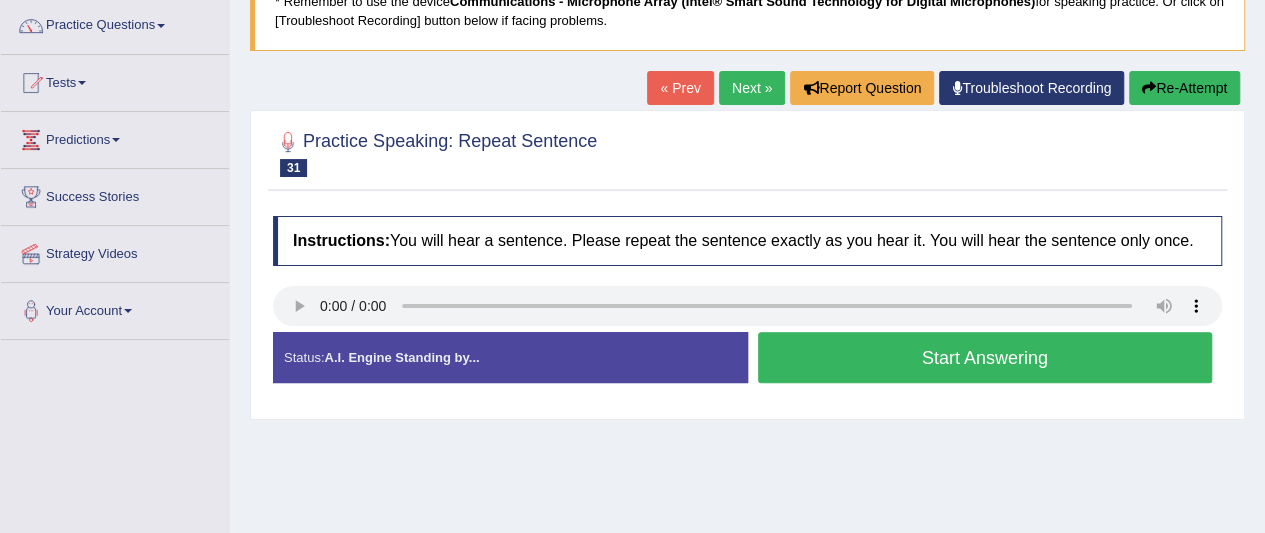 click on "Start Answering" at bounding box center [985, 357] 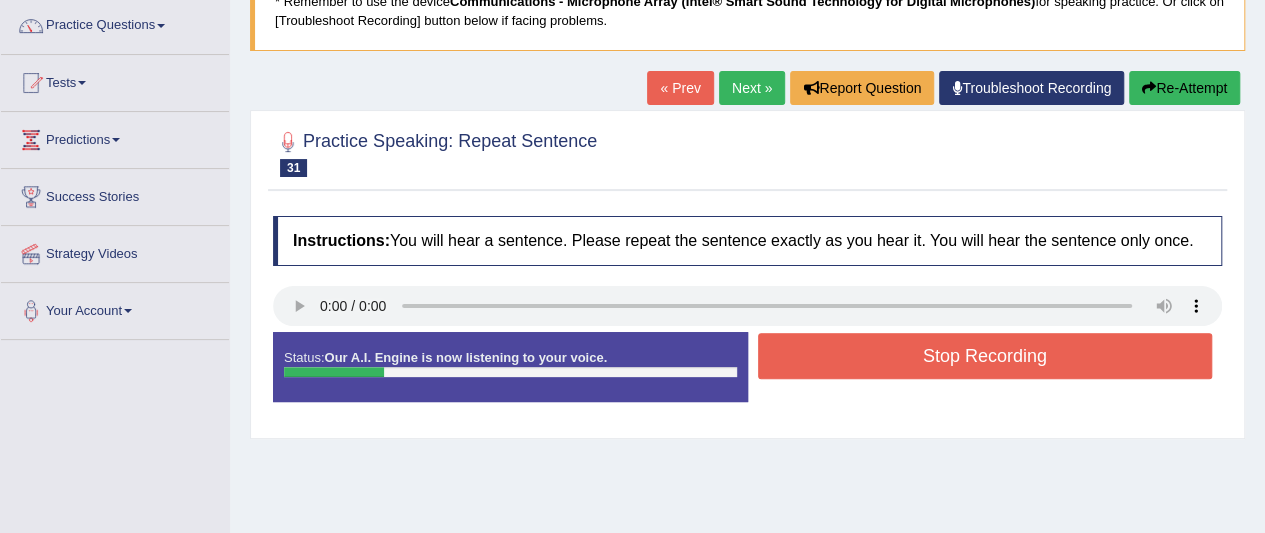 click on "Stop Recording" at bounding box center (985, 356) 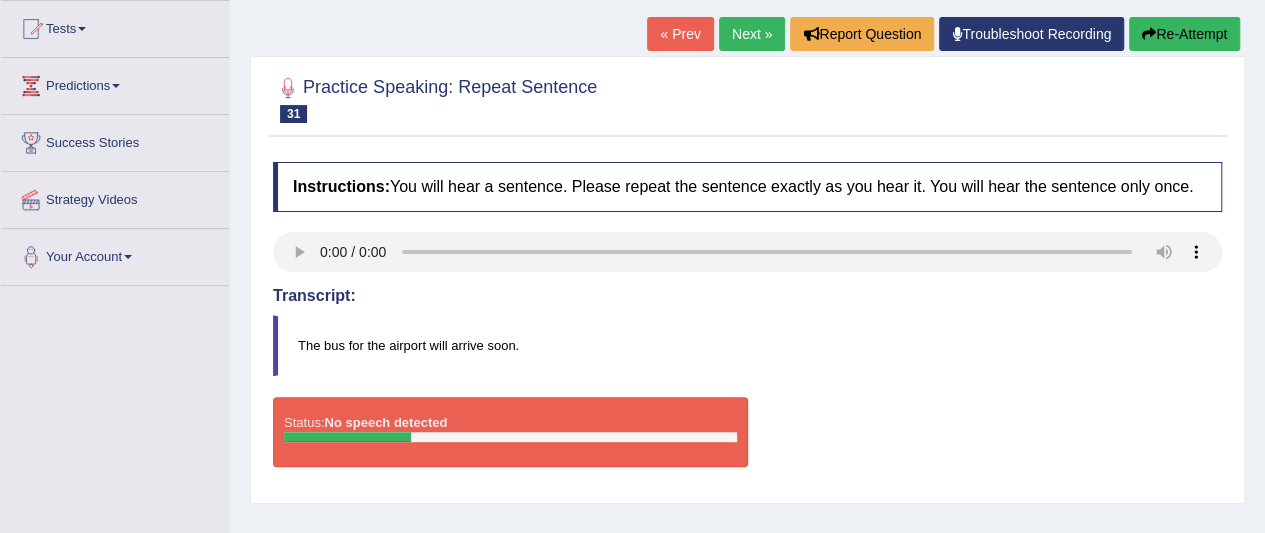 scroll, scrollTop: 209, scrollLeft: 0, axis: vertical 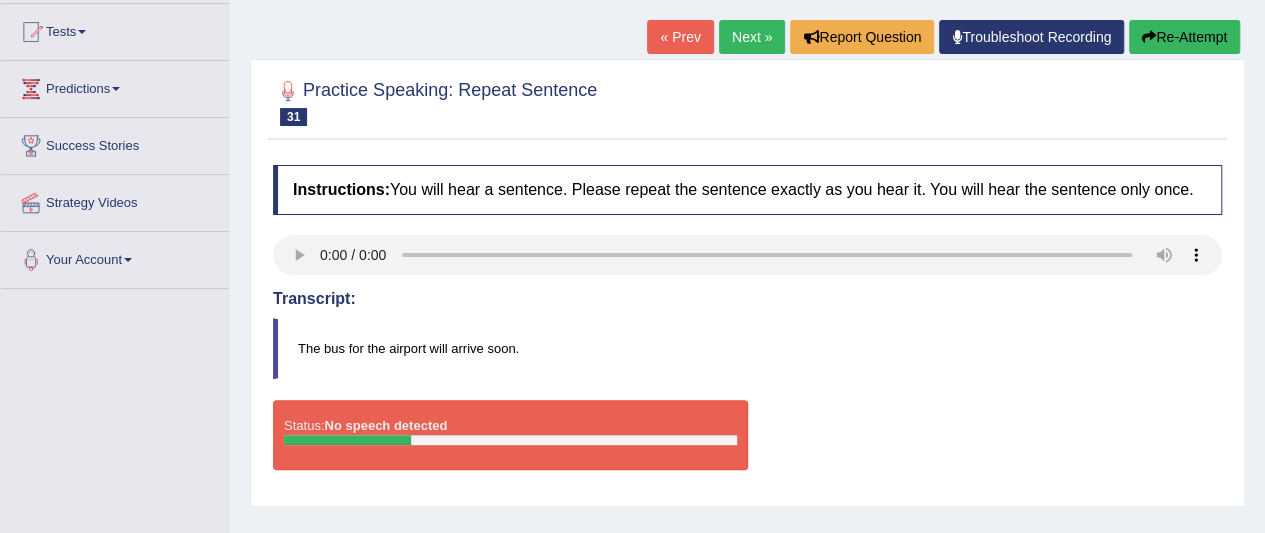 click on "Re-Attempt" at bounding box center [1184, 37] 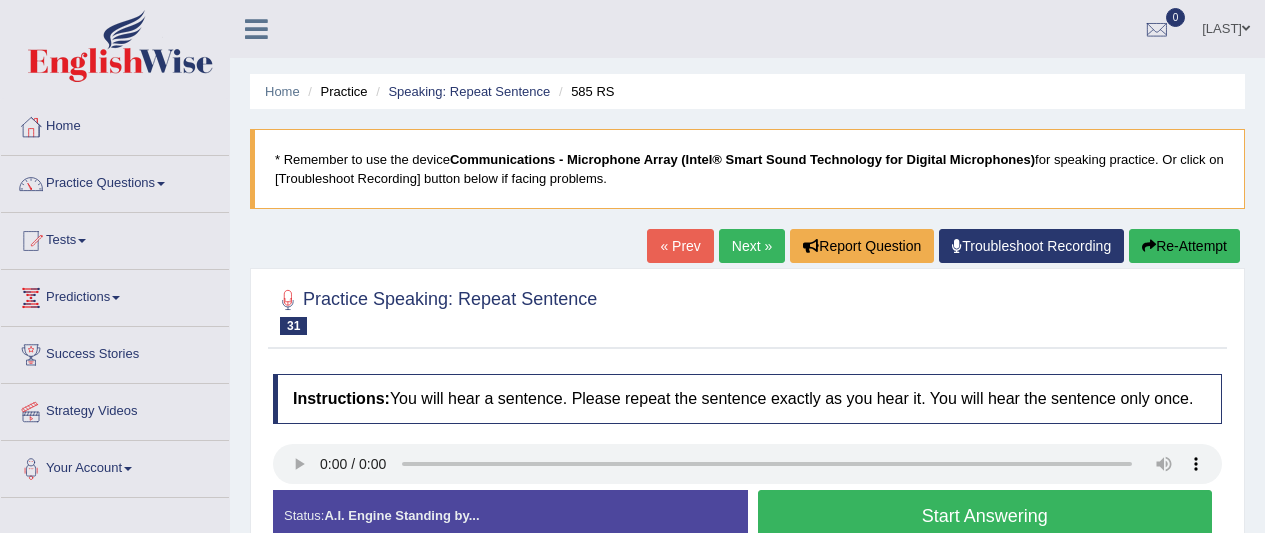 scroll, scrollTop: 224, scrollLeft: 0, axis: vertical 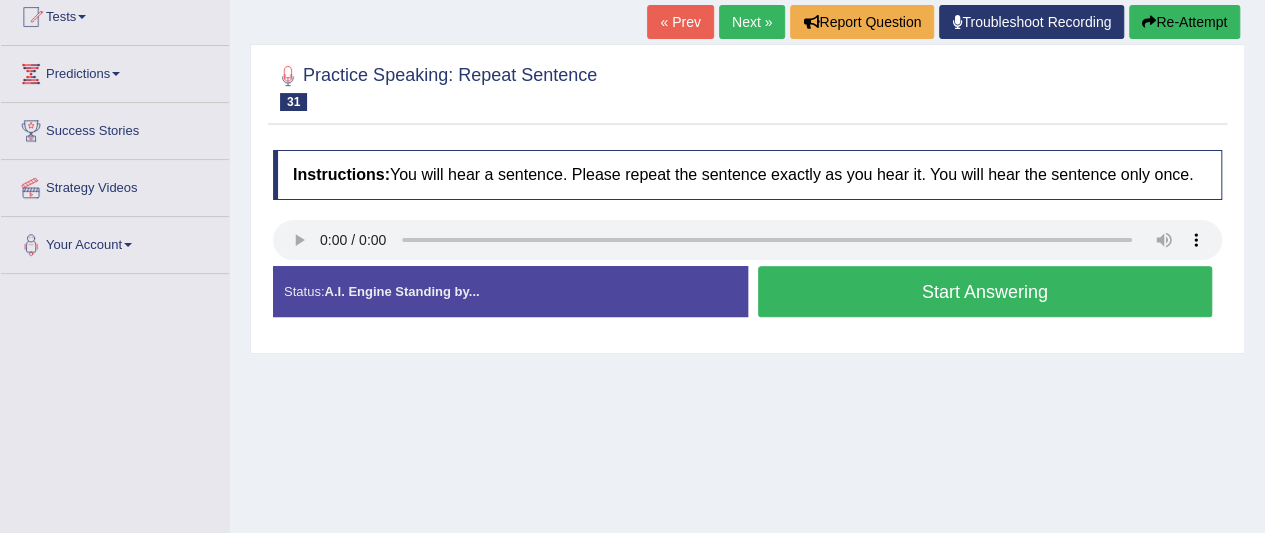 click on "Start Answering" at bounding box center (985, 291) 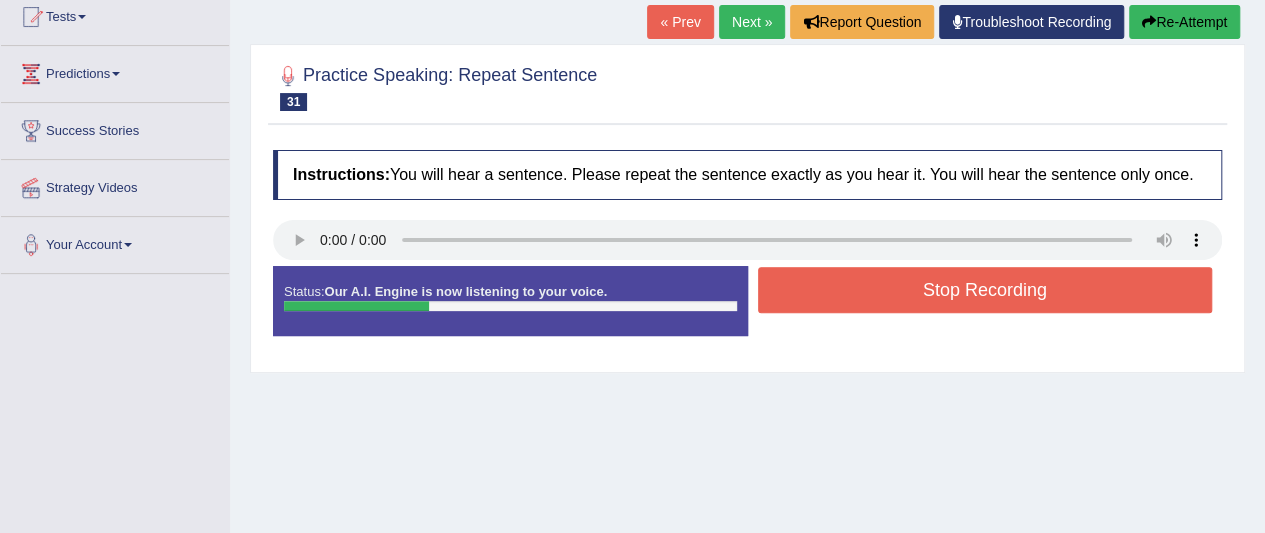 click on "Stop Recording" at bounding box center [985, 290] 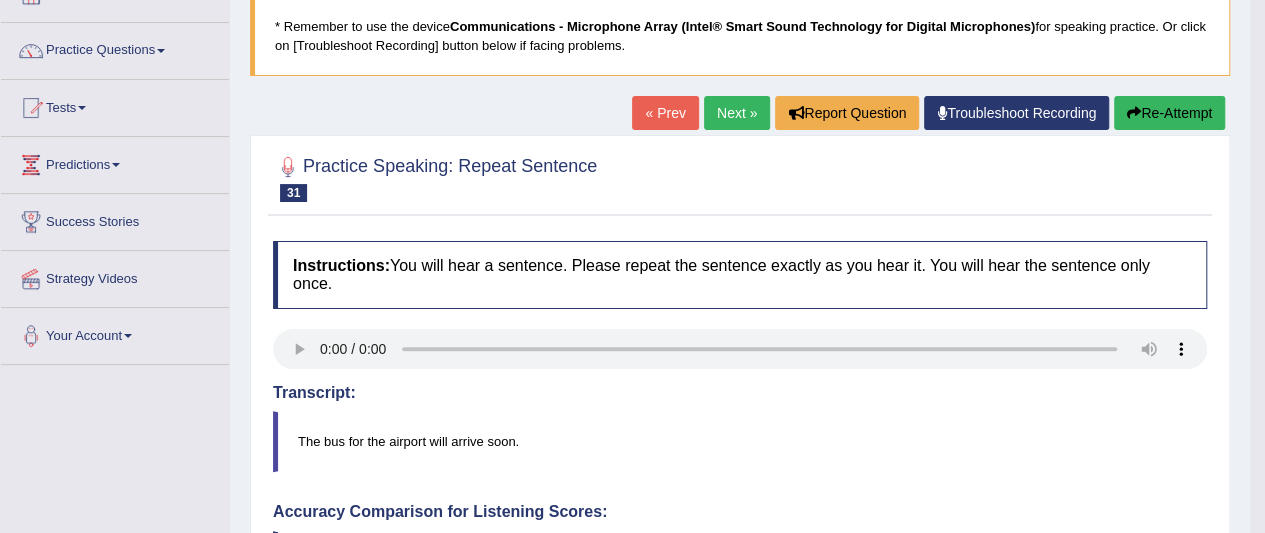 scroll, scrollTop: 95, scrollLeft: 0, axis: vertical 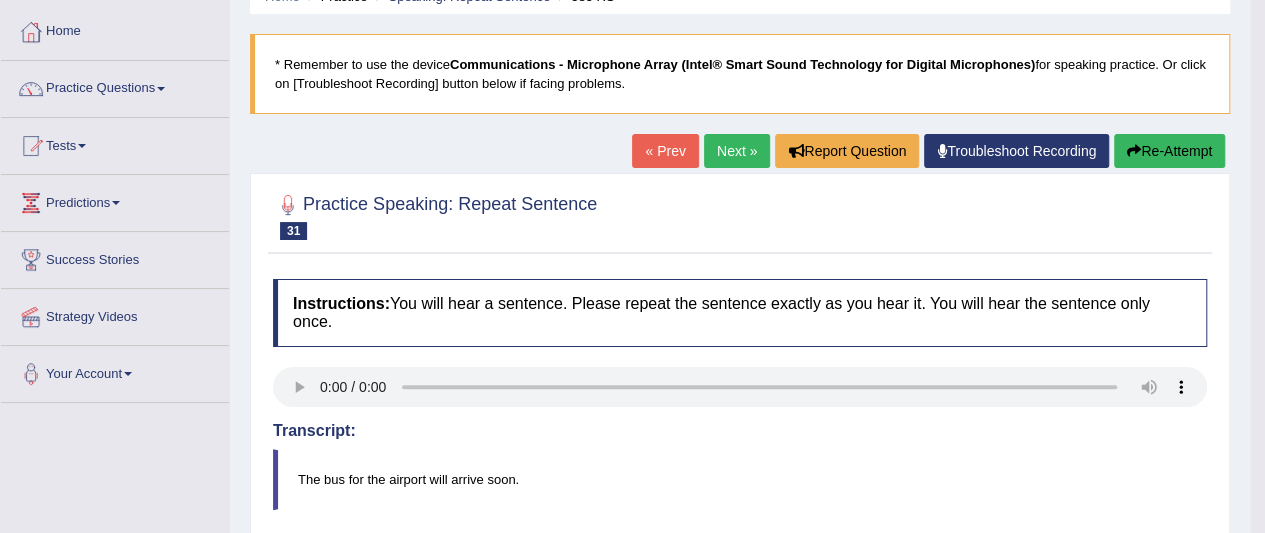 click on "Next »" at bounding box center [737, 151] 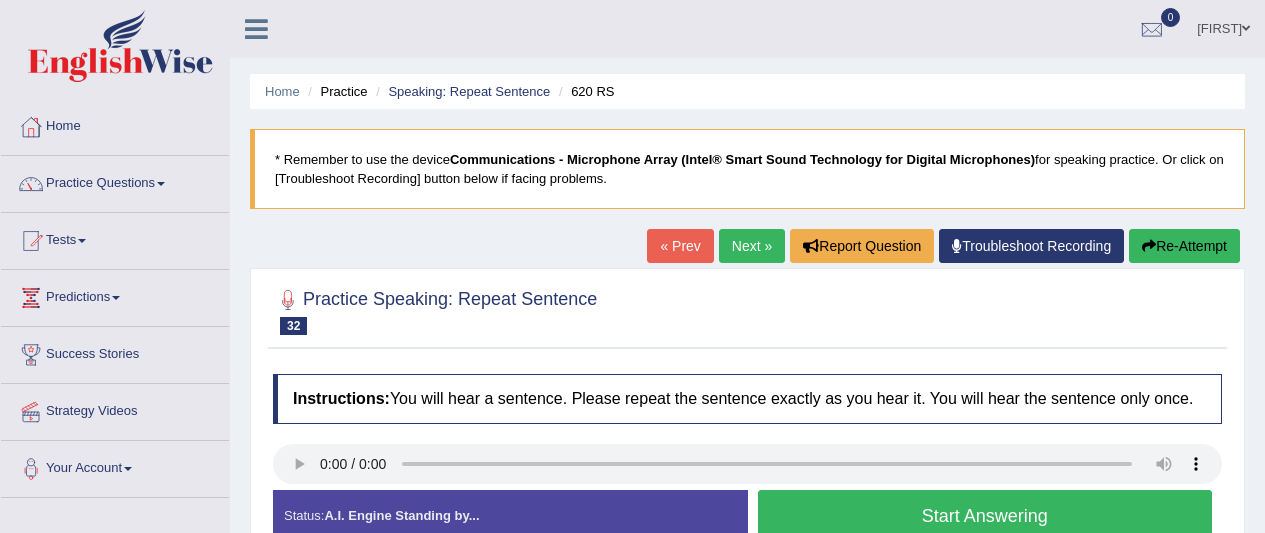 scroll, scrollTop: 0, scrollLeft: 0, axis: both 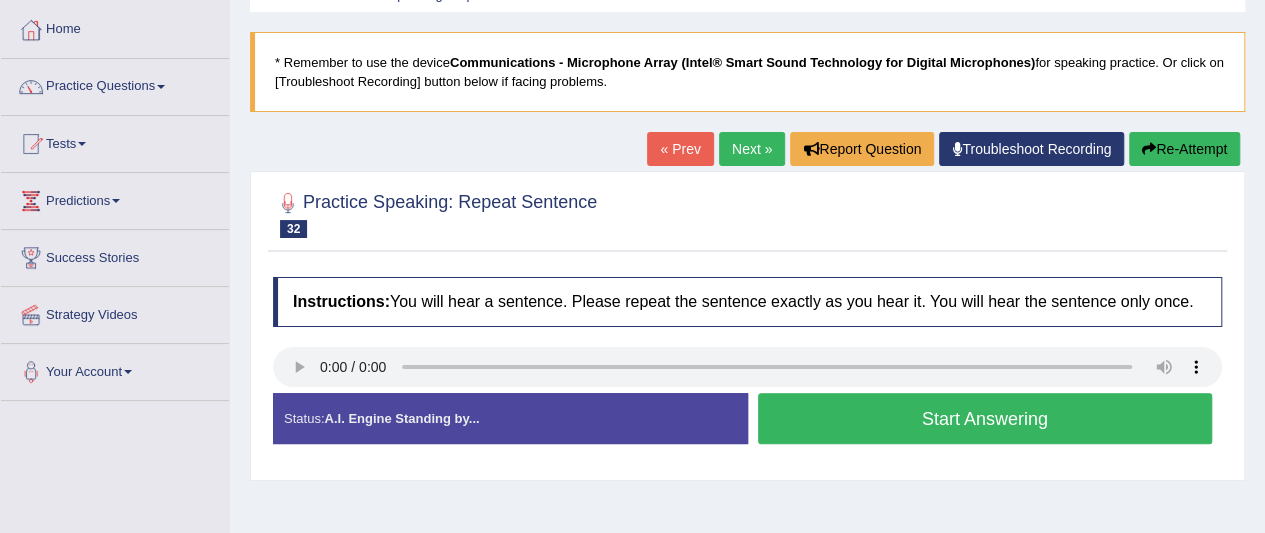 click on "Start Answering" at bounding box center [985, 418] 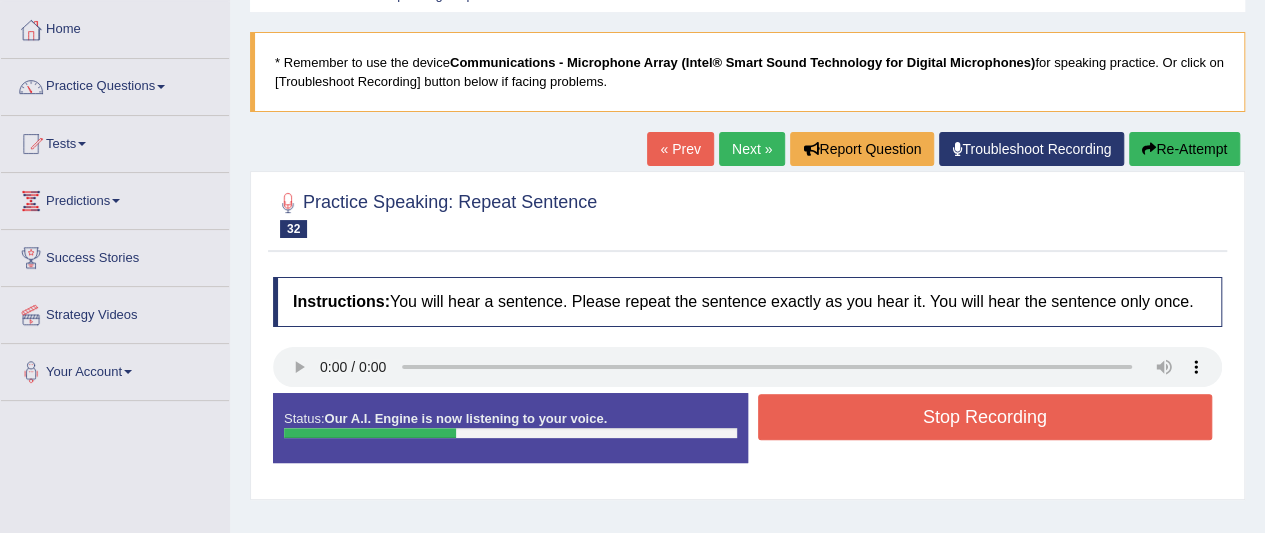 click on "Stop Recording" at bounding box center (985, 417) 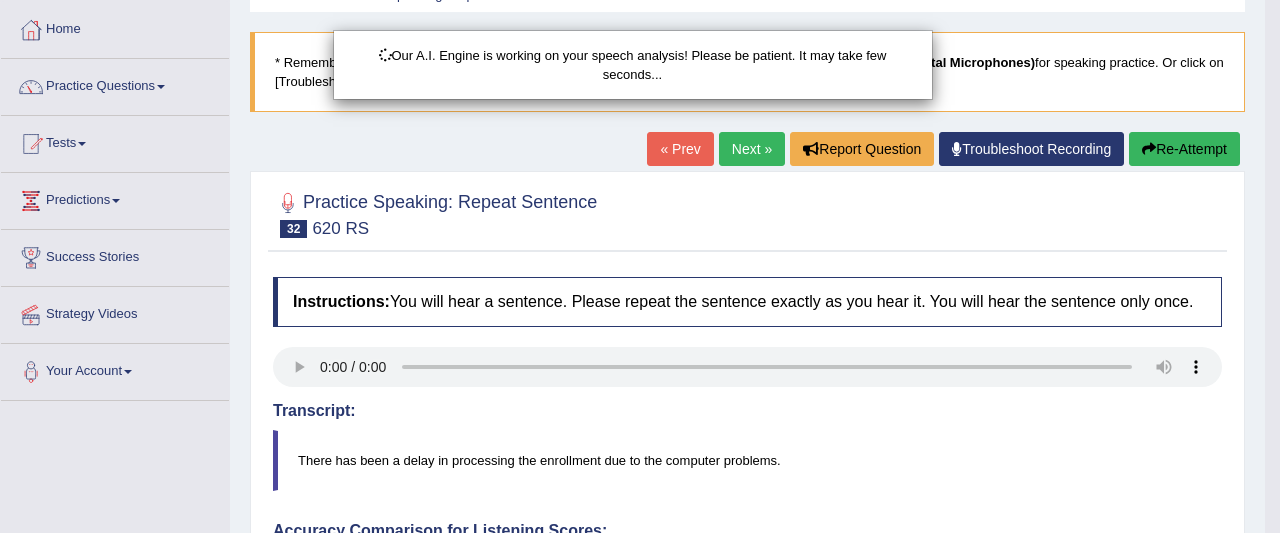 click on "Our A.I. Engine is working on your speech analysis! Please be patient. It may take few seconds..." at bounding box center [640, 266] 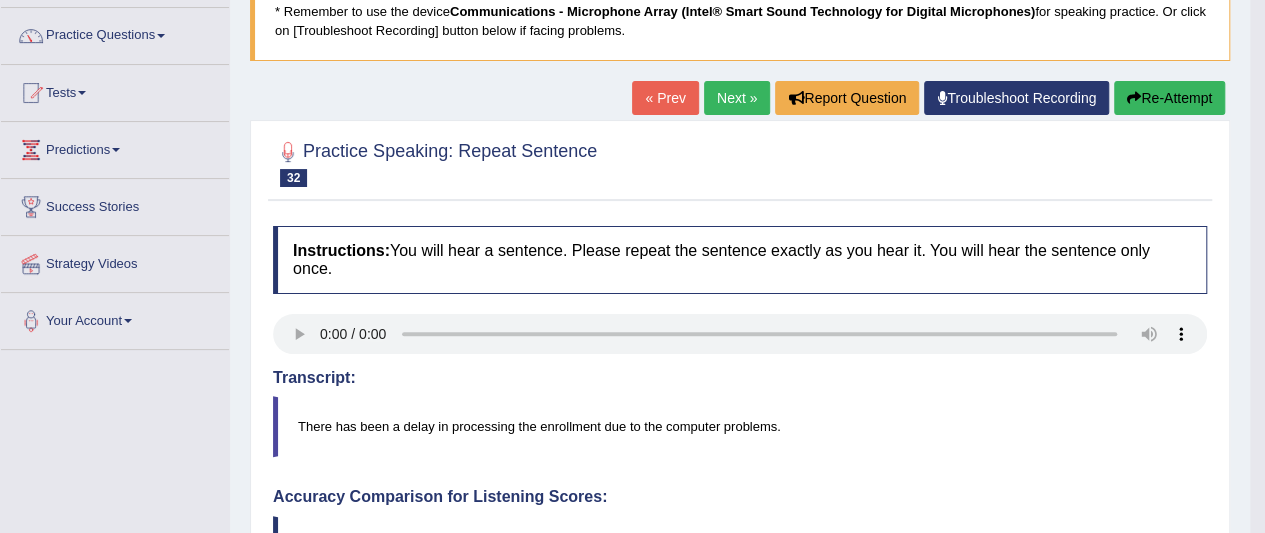 scroll, scrollTop: 146, scrollLeft: 0, axis: vertical 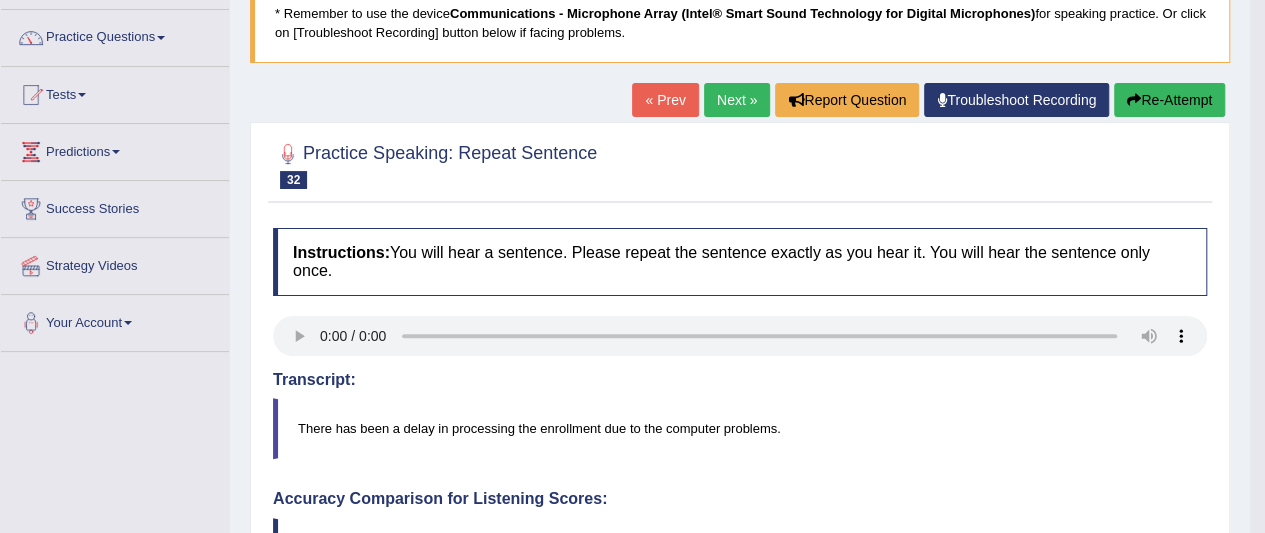 click at bounding box center (1134, 100) 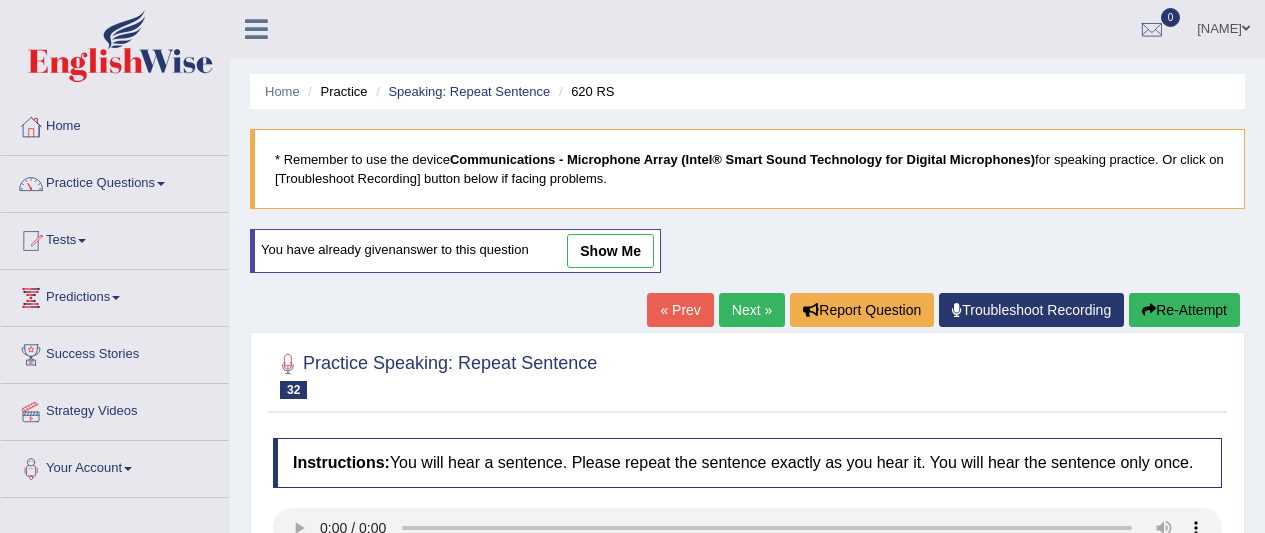 scroll, scrollTop: 187, scrollLeft: 0, axis: vertical 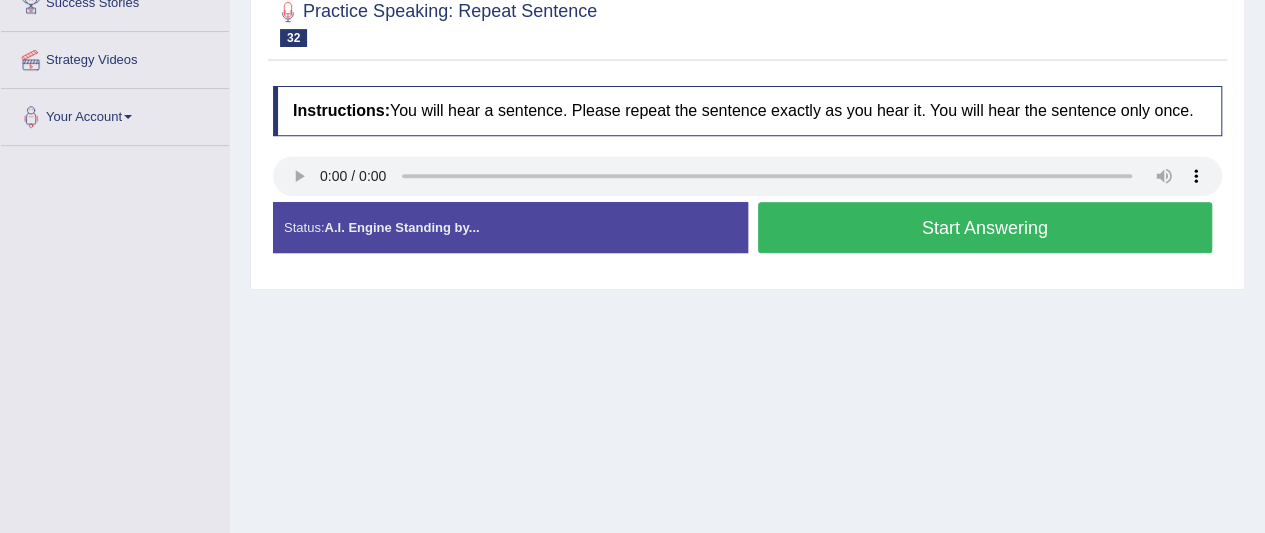 click on "Stop Recording" at bounding box center [985, 258] 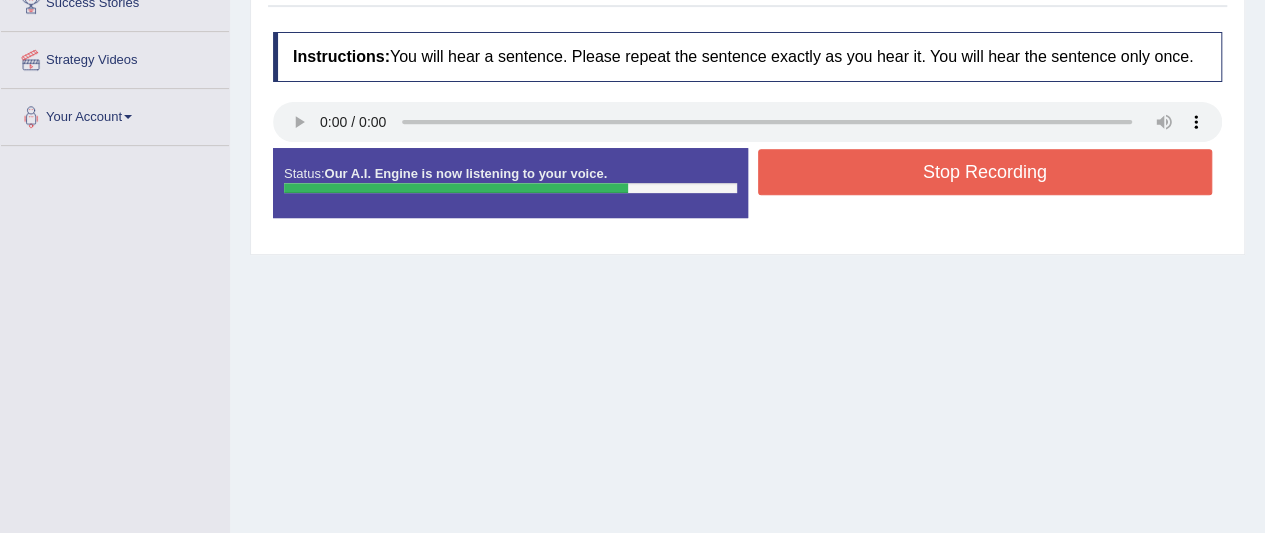 click on "Stop Recording" at bounding box center [985, 172] 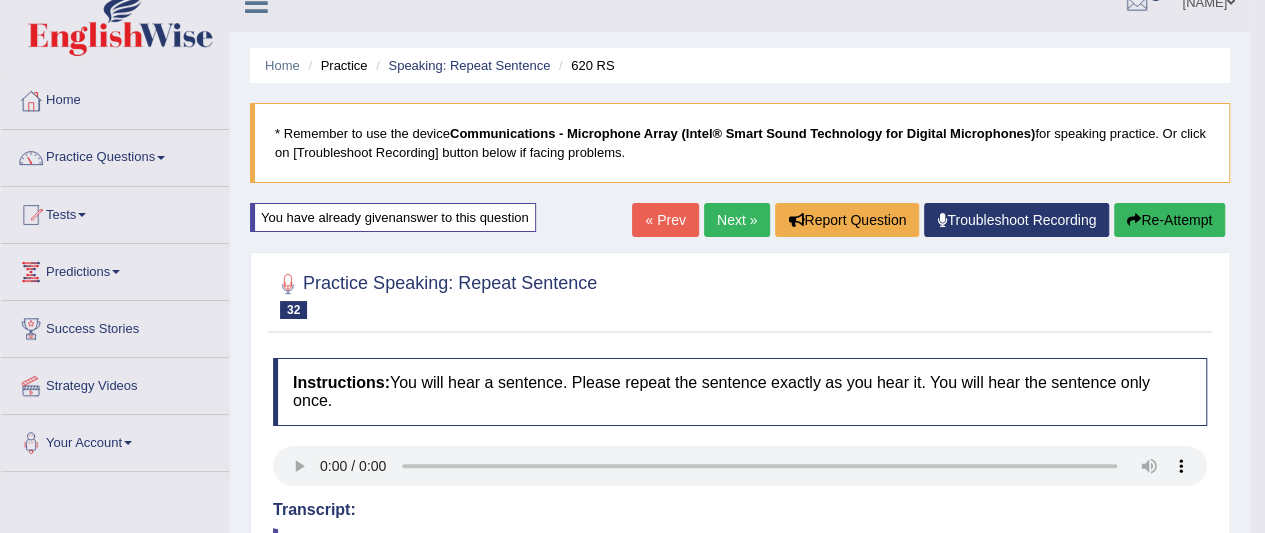 scroll, scrollTop: 0, scrollLeft: 0, axis: both 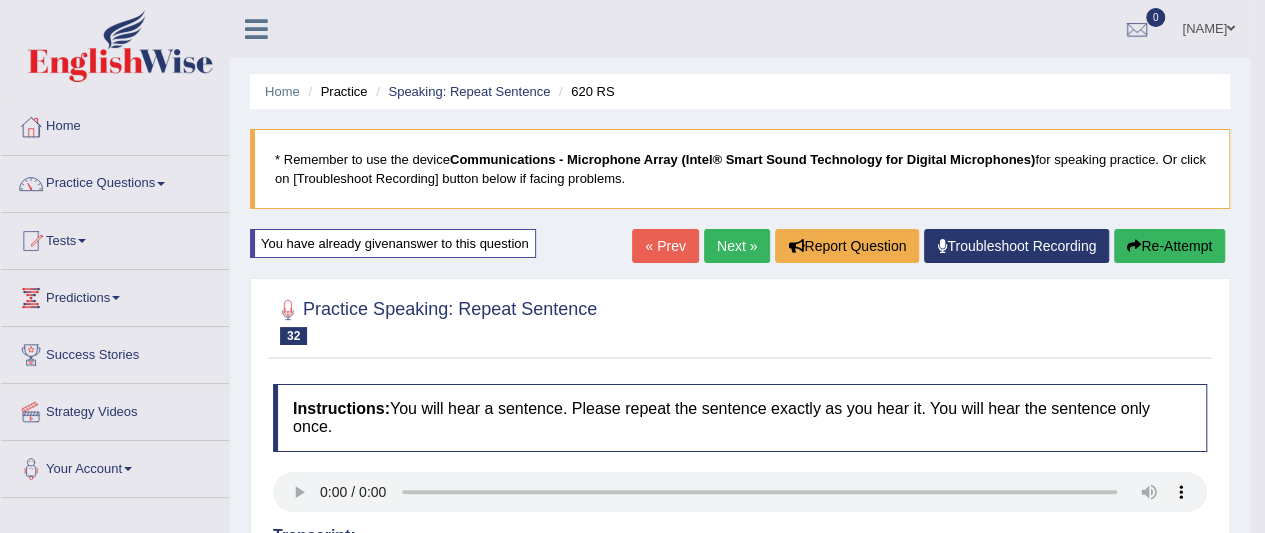 click on "Next »" at bounding box center (737, 246) 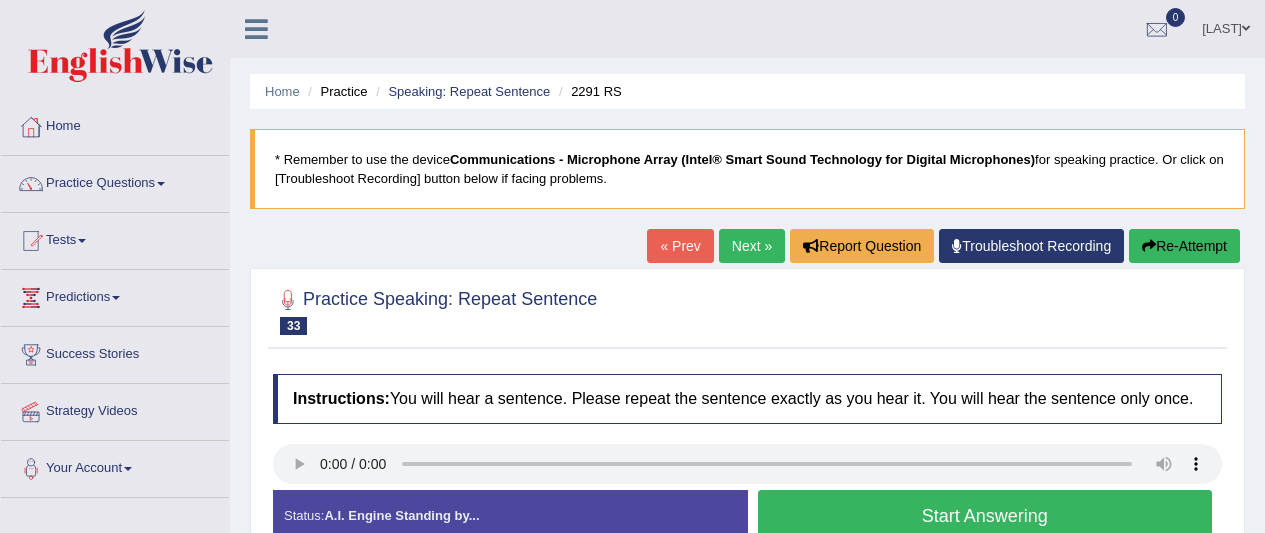 scroll, scrollTop: 0, scrollLeft: 0, axis: both 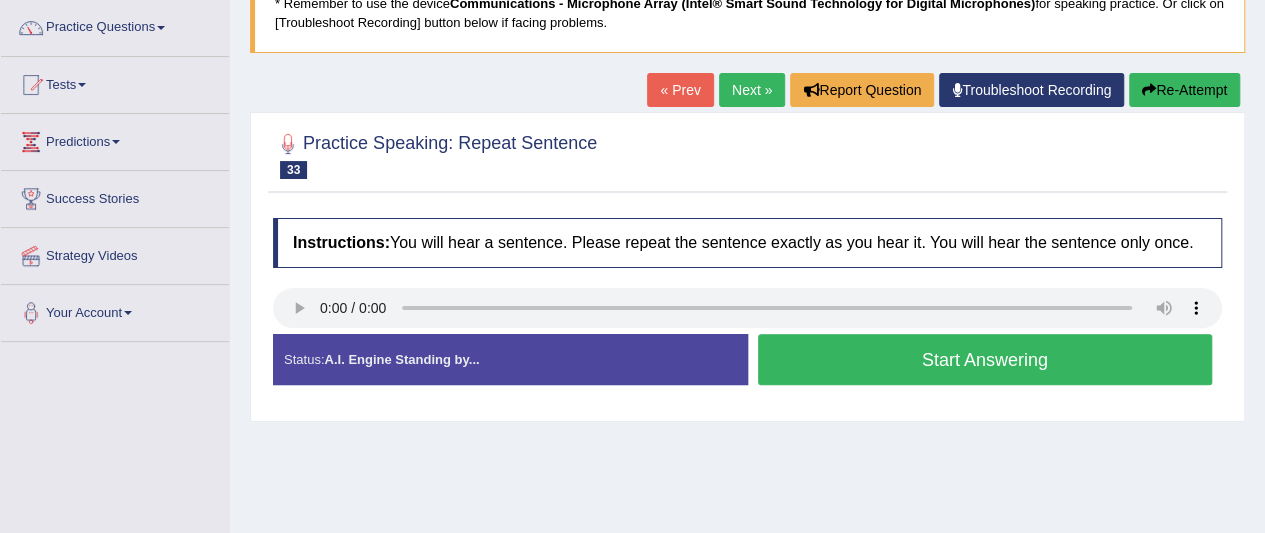 click on "Created with Highcharts 7.1.2 Great Too slow Too fast Time Speech pace meter: 0 10 20 30 40" at bounding box center (990, 333) 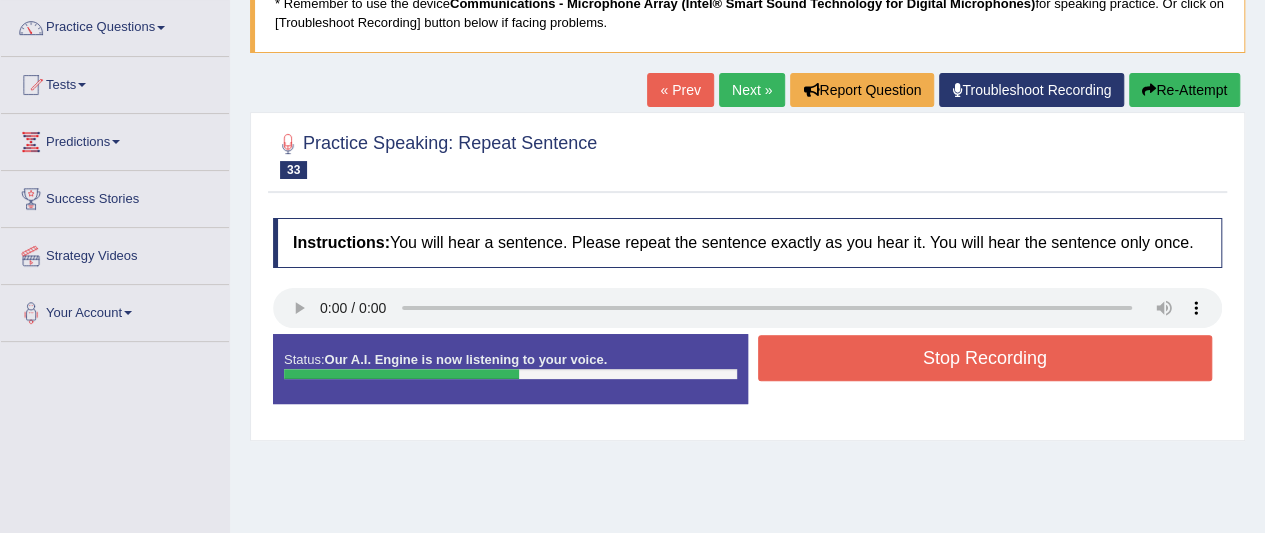click on "Stop Recording" at bounding box center [985, 358] 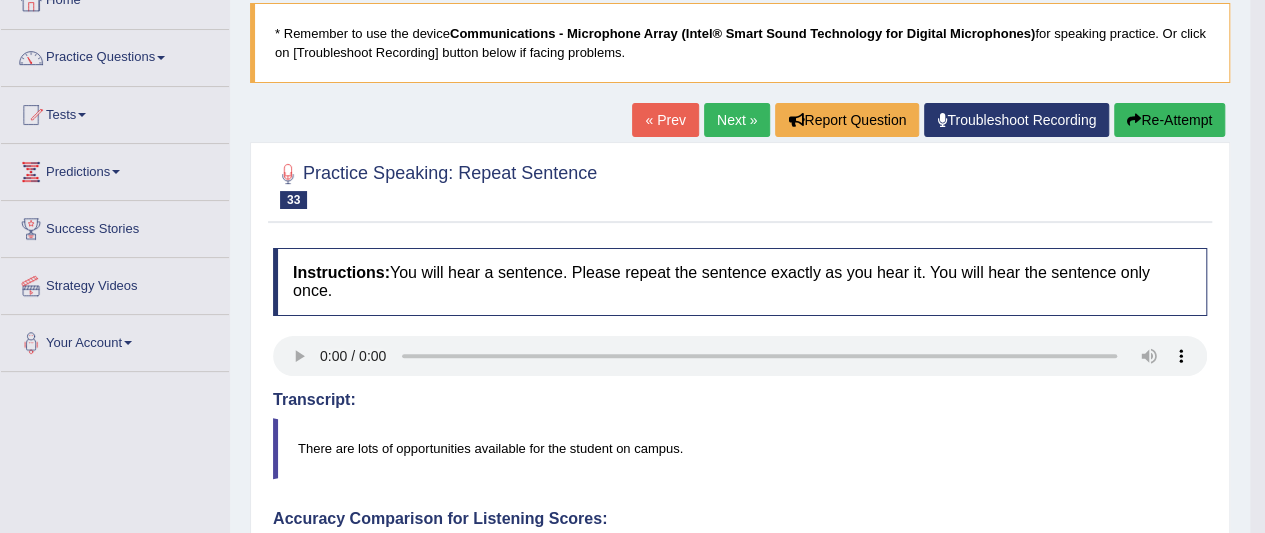 scroll, scrollTop: 102, scrollLeft: 0, axis: vertical 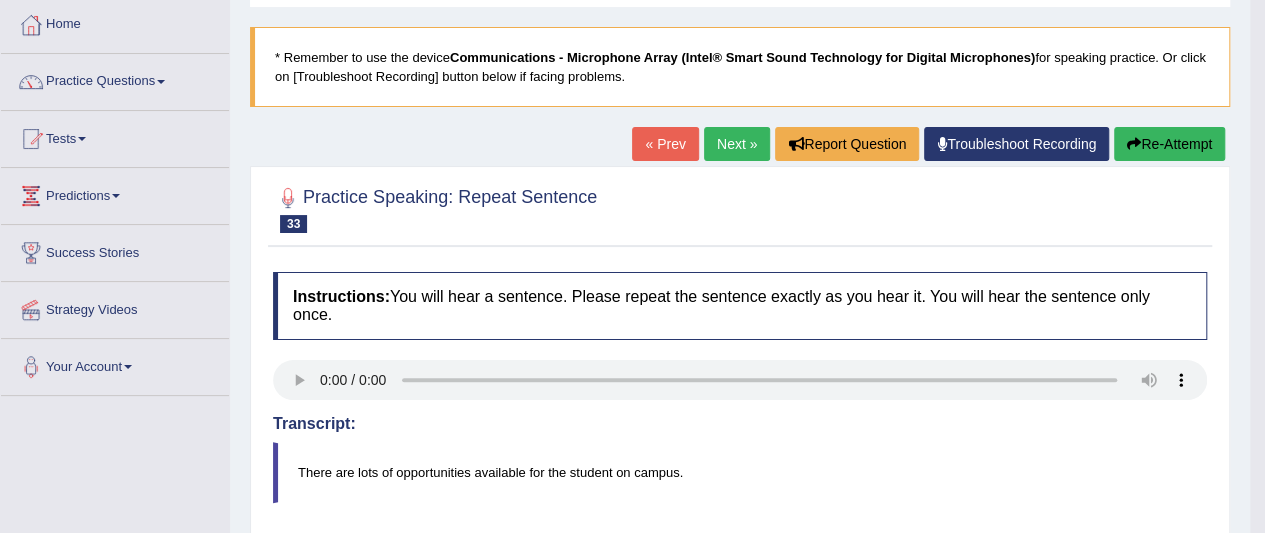 click on "Re-Attempt" at bounding box center (1169, 144) 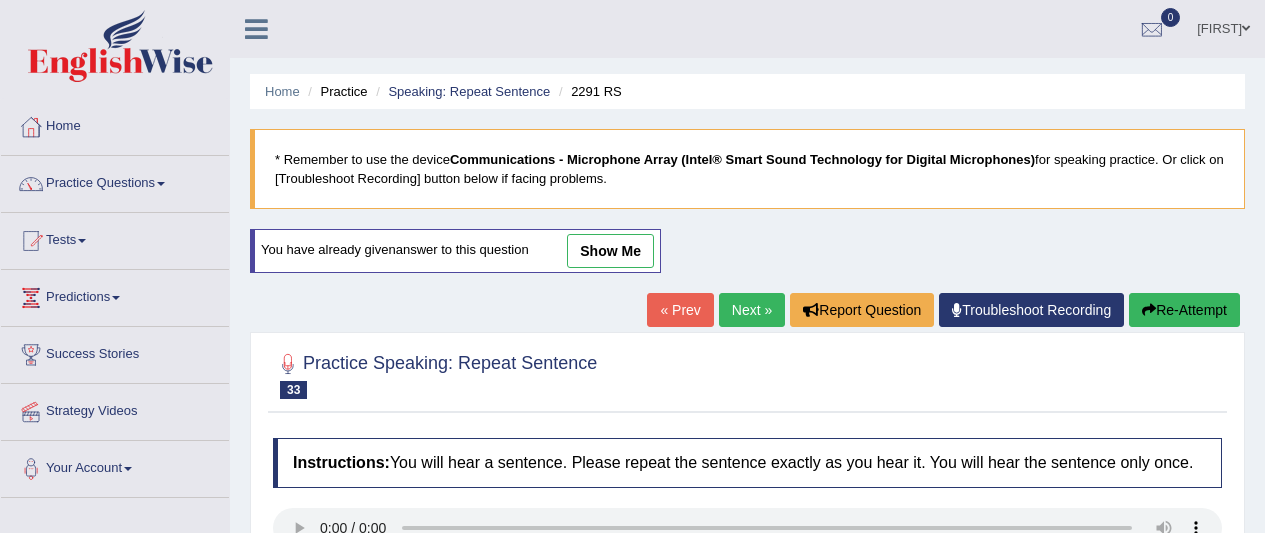scroll, scrollTop: 102, scrollLeft: 0, axis: vertical 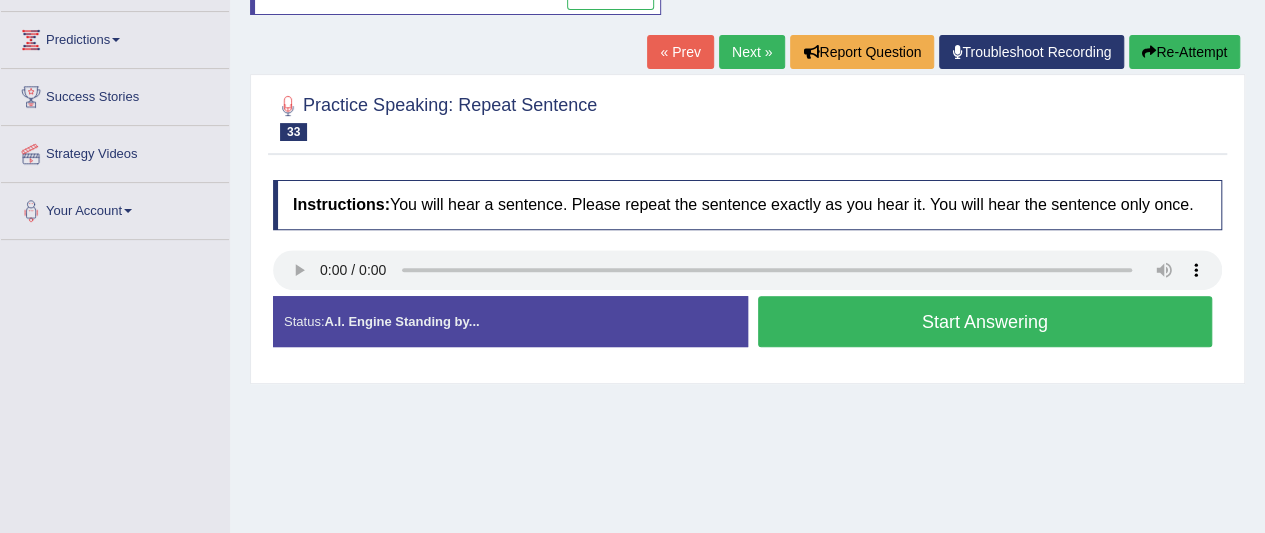 click on "Start Answering" at bounding box center [985, 321] 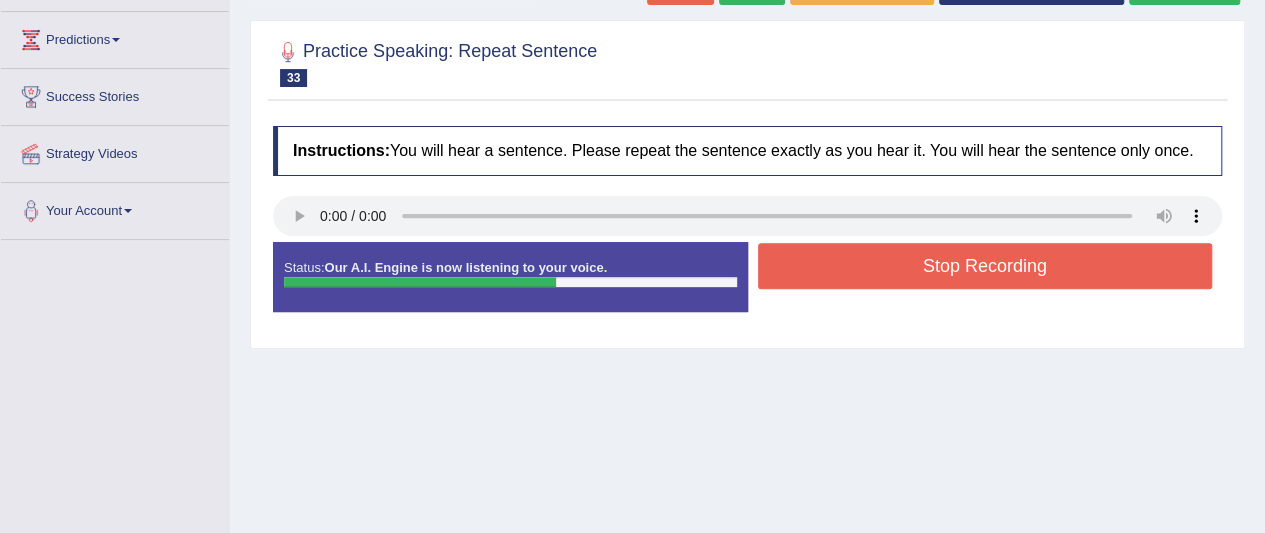 click on "Stop Recording" at bounding box center [985, 266] 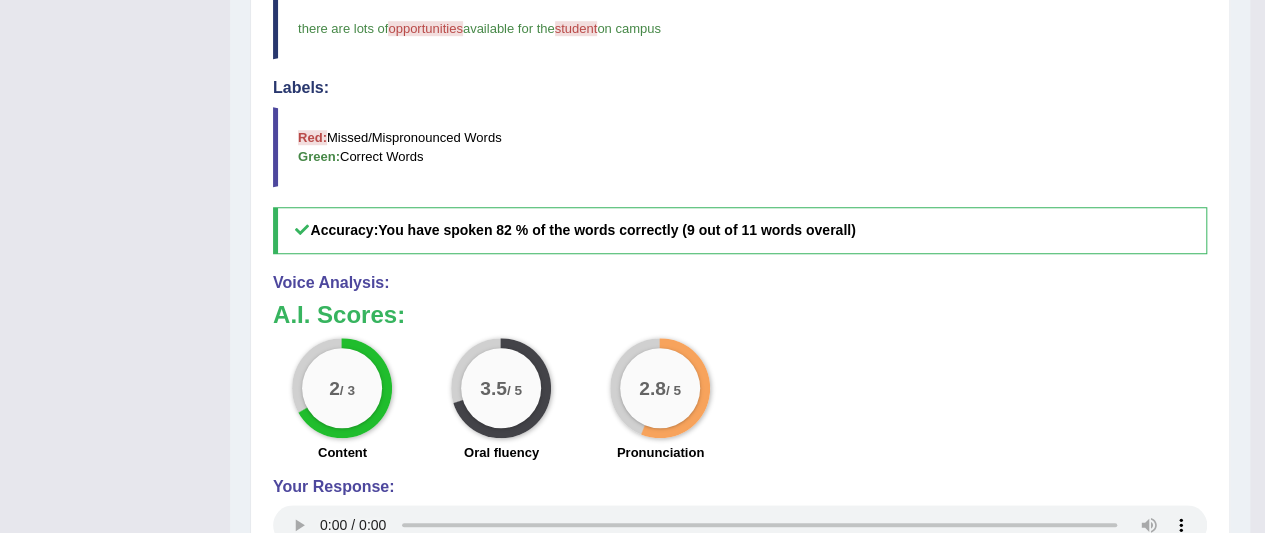 scroll, scrollTop: 683, scrollLeft: 0, axis: vertical 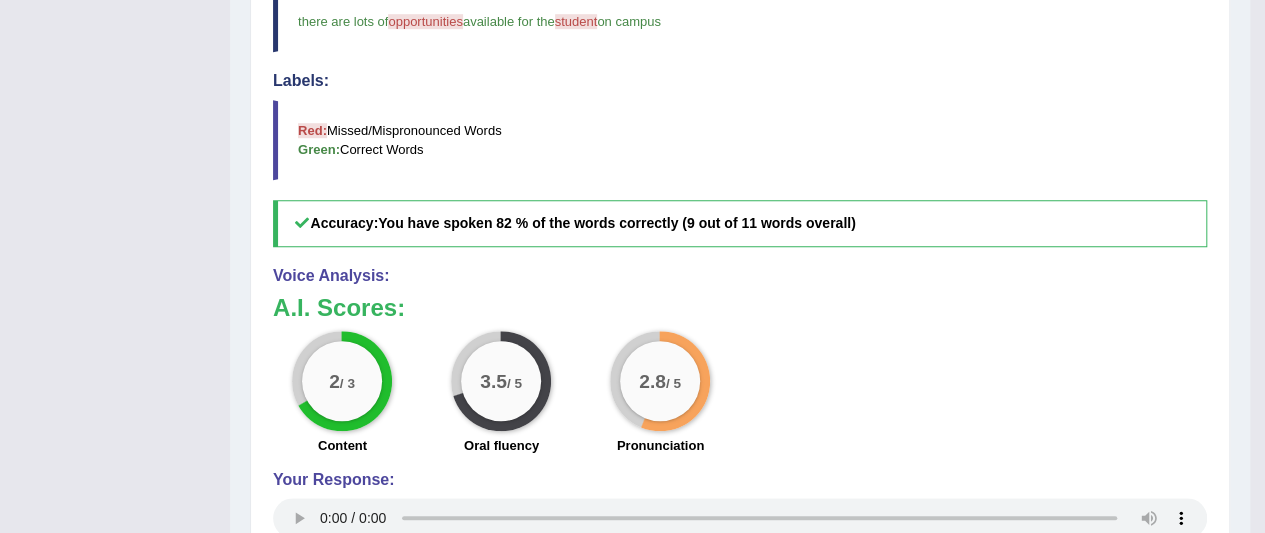 click on "Home
Practice
Speaking: Repeat Sentence
2291 RS
* Remember to use the device  Communications - Microphone Array (Intel® Smart Sound Technology for Digital Microphones)  for speaking practice. Or click on [Troubleshoot Recording] button below if facing problems.
You have already given   answer to this question
« Prev Next »  Report Question  Troubleshoot Recording  Re-Attempt
Practice Speaking: Repeat Sentence
33
2291 RS
Instructions:  You will hear a sentence. Please repeat the sentence exactly as you hear it. You will hear the sentence only once.
Transcript: There are lots of opportunities available for the student on campus. Created with Highcharts 7.1.2 Too low Too high Time Pitch meter: 0 2.5 5 7.5 10 Created with Highcharts 7.1.2 Great Too slow Too fast Time 0 10 20 30 40" at bounding box center (740, -9) 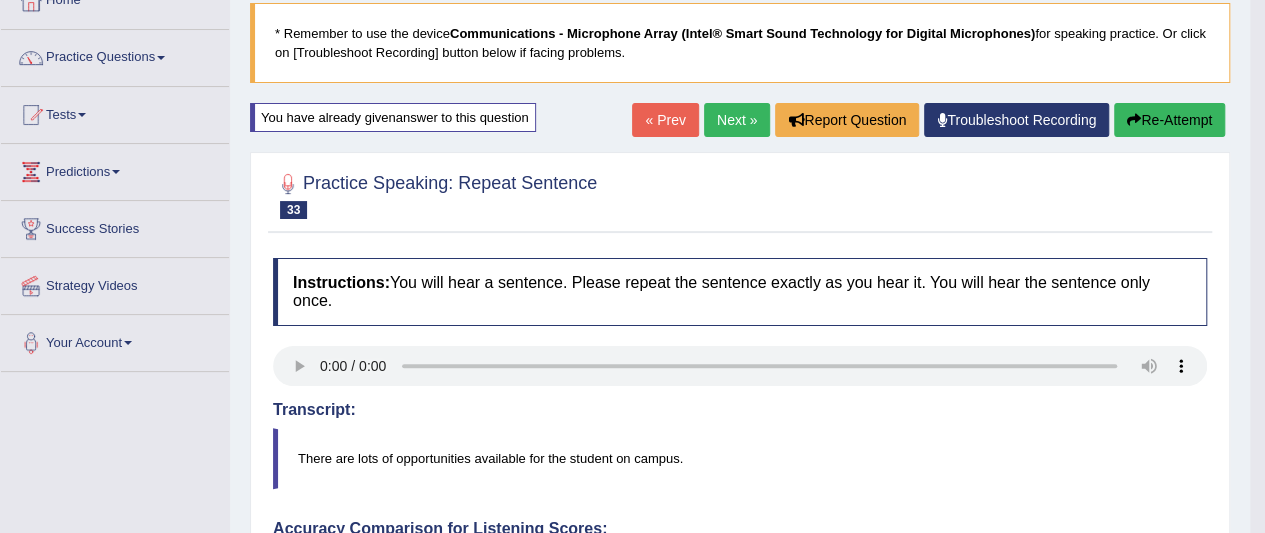 scroll, scrollTop: 0, scrollLeft: 0, axis: both 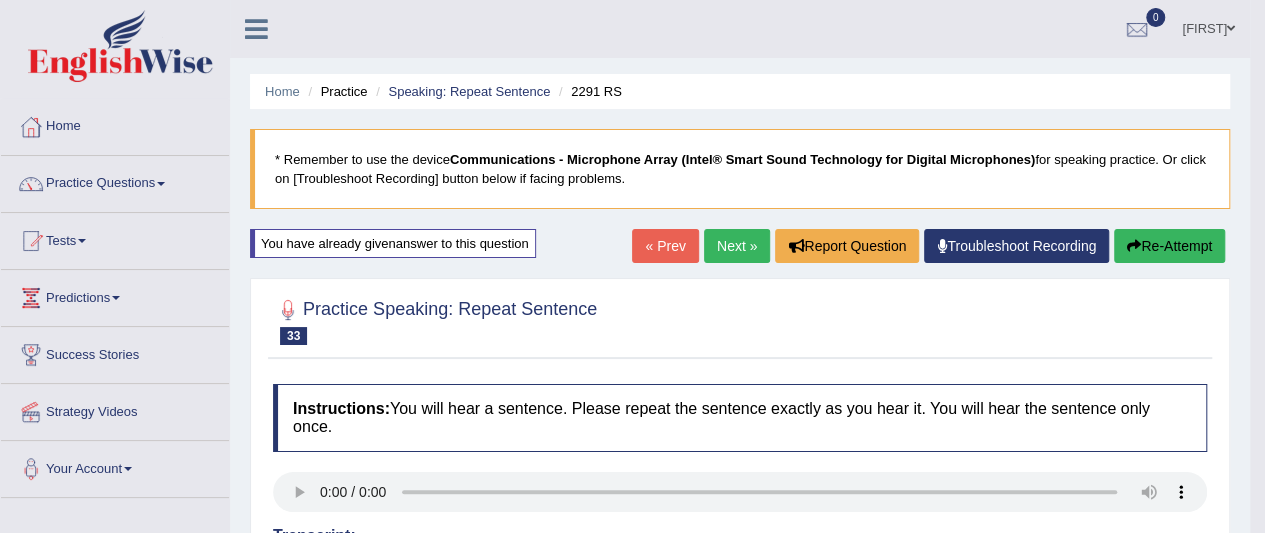 click on "Next »" at bounding box center (737, 246) 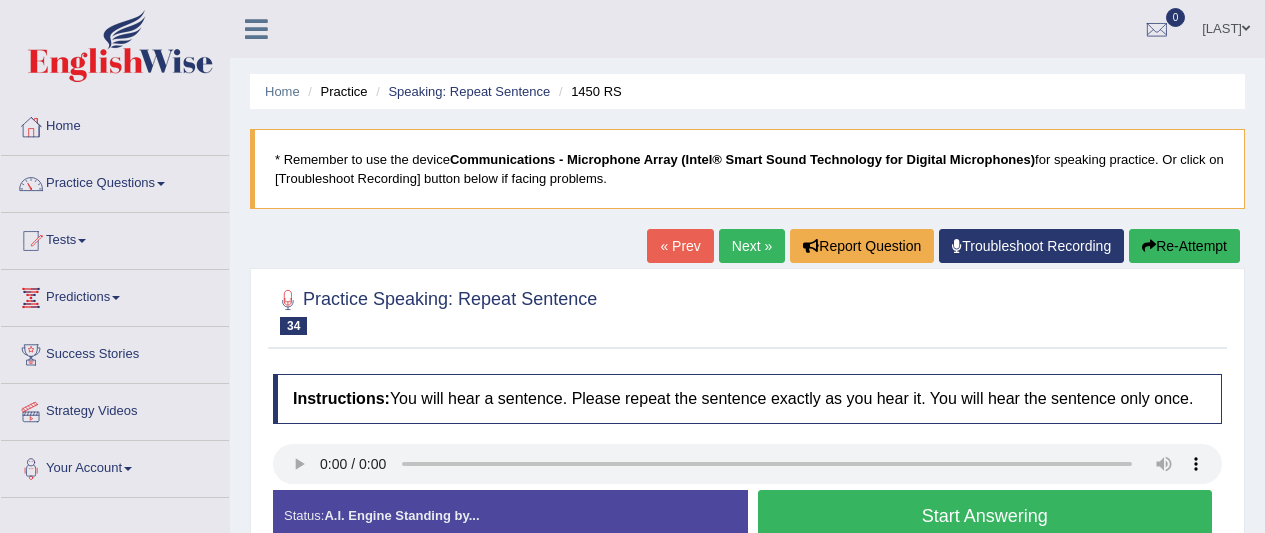 scroll, scrollTop: 0, scrollLeft: 0, axis: both 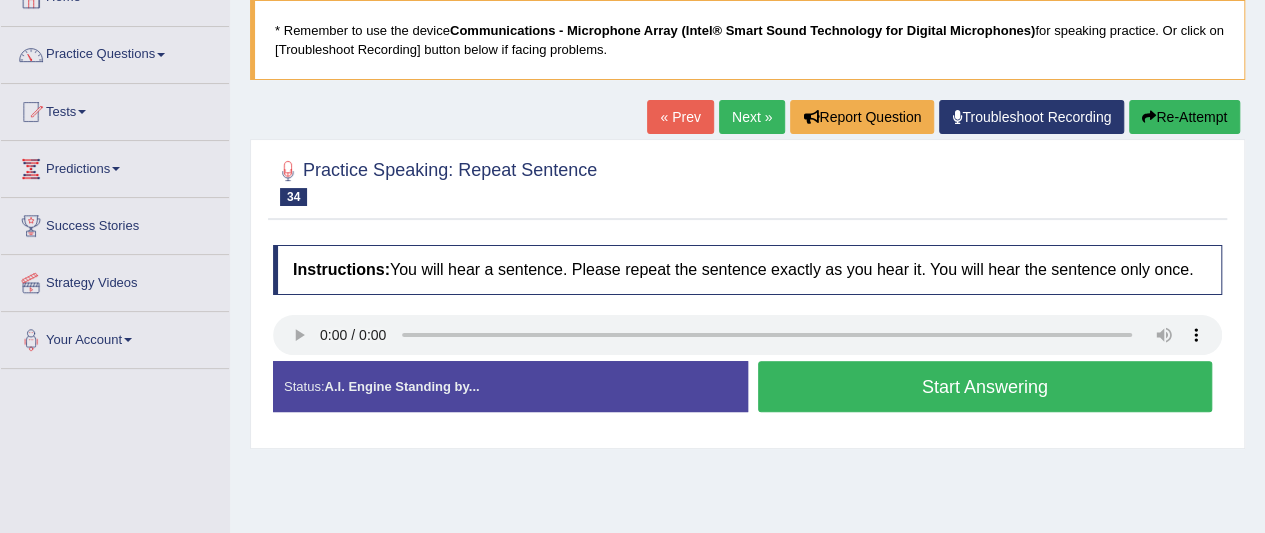 click on "Start Answering" at bounding box center (985, 386) 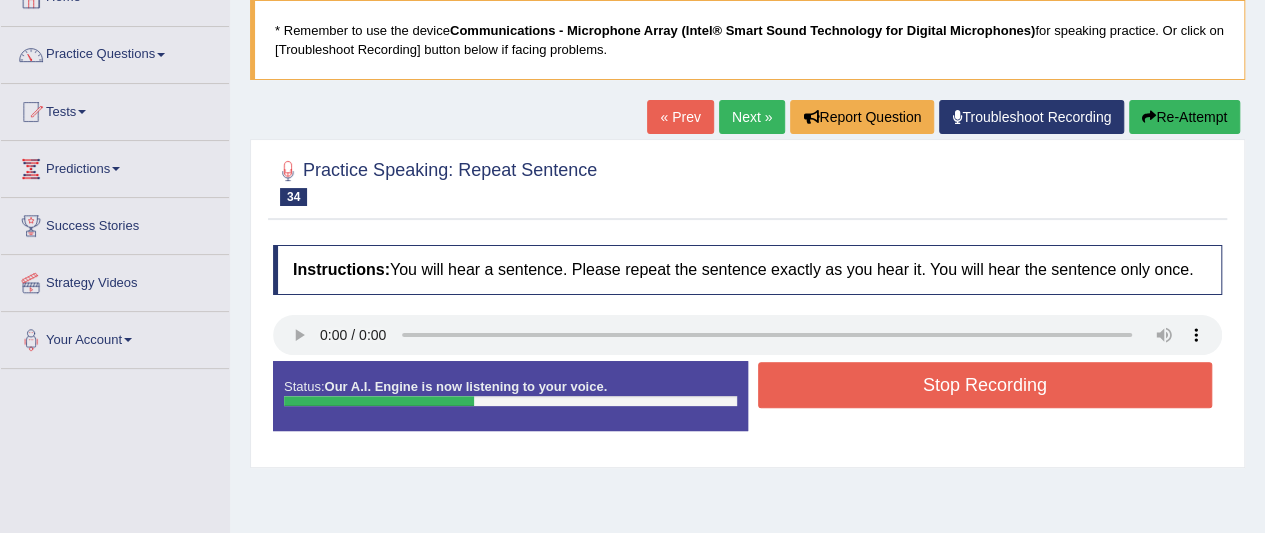 click on "Stop Recording" at bounding box center [985, 385] 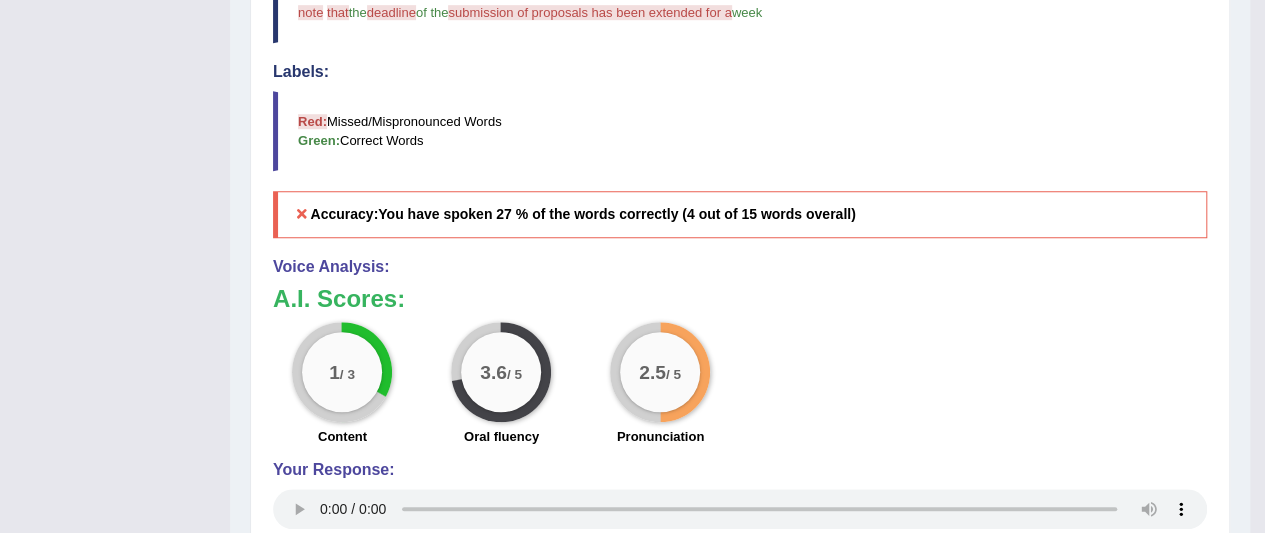 scroll, scrollTop: 682, scrollLeft: 0, axis: vertical 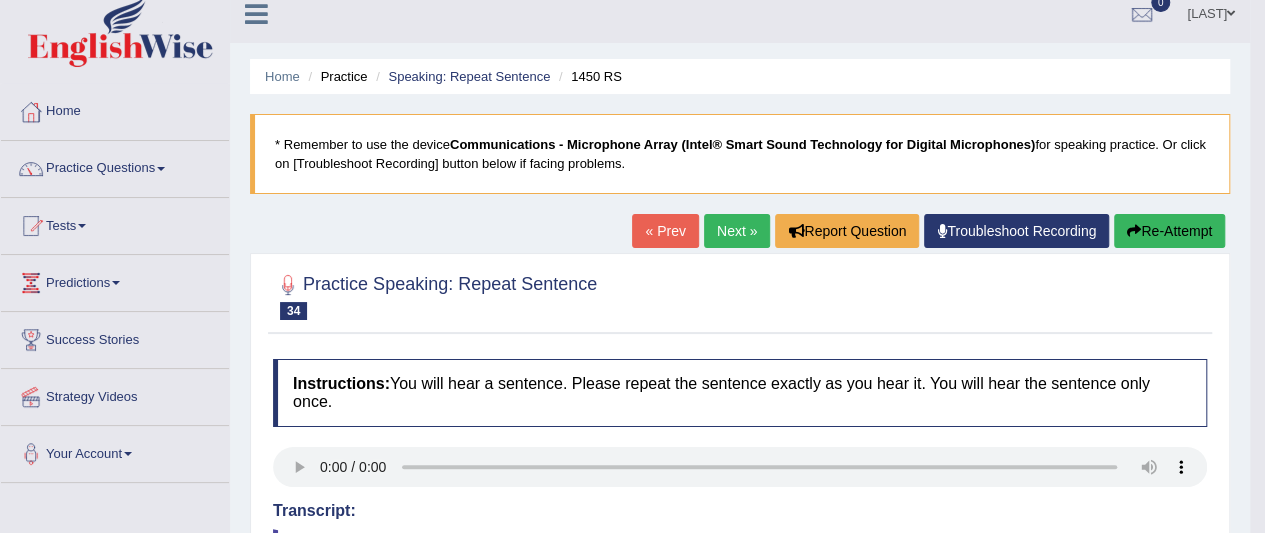 click on "Next »" at bounding box center [737, 231] 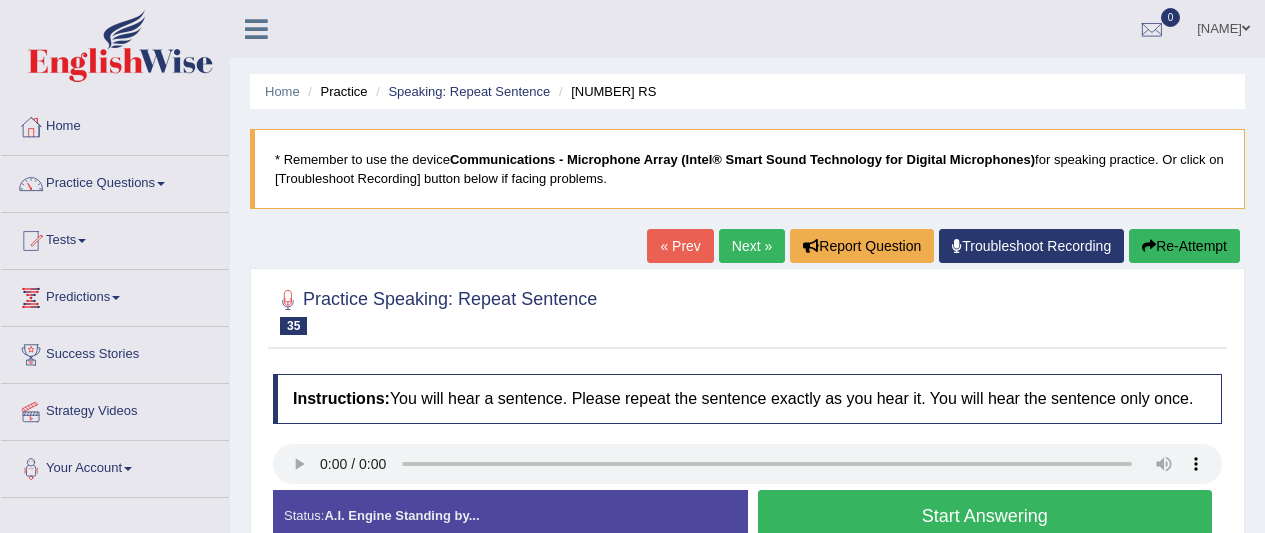 scroll, scrollTop: 0, scrollLeft: 0, axis: both 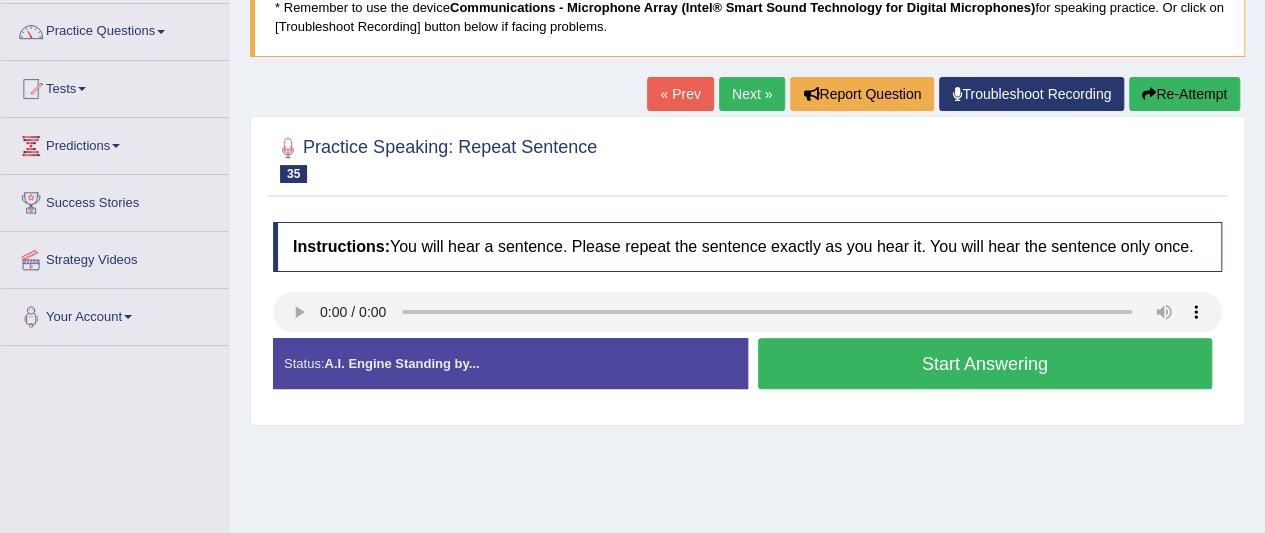 click on "Created with Highcharts 7.1.2 Too low Too high Time Pitch meter: 0 2.5 5 7.5 10" at bounding box center (505, 337) 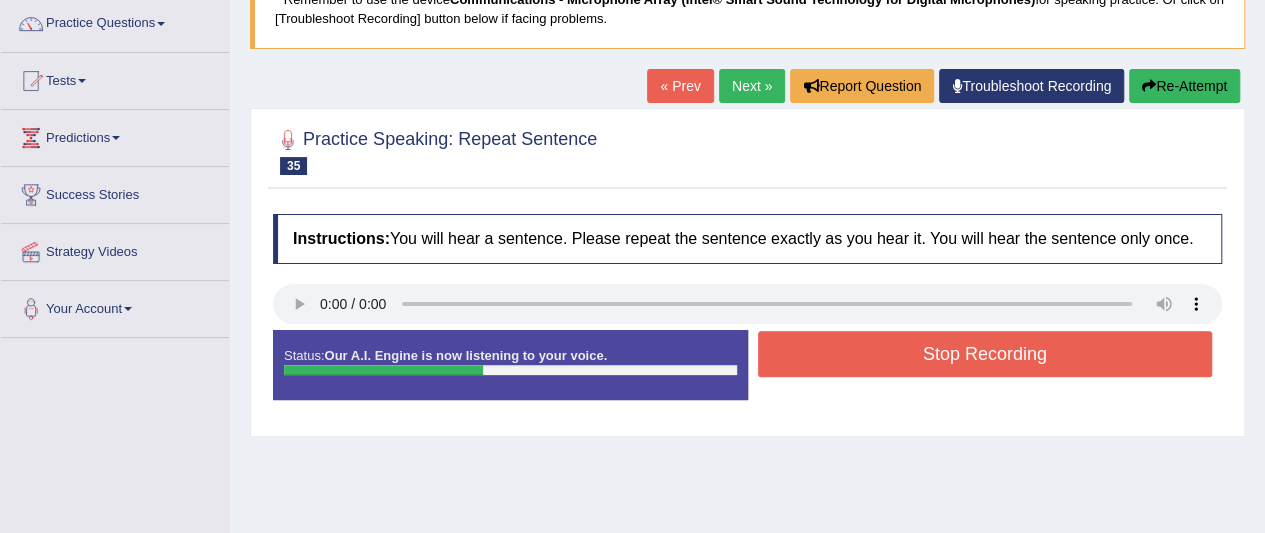 scroll, scrollTop: 161, scrollLeft: 0, axis: vertical 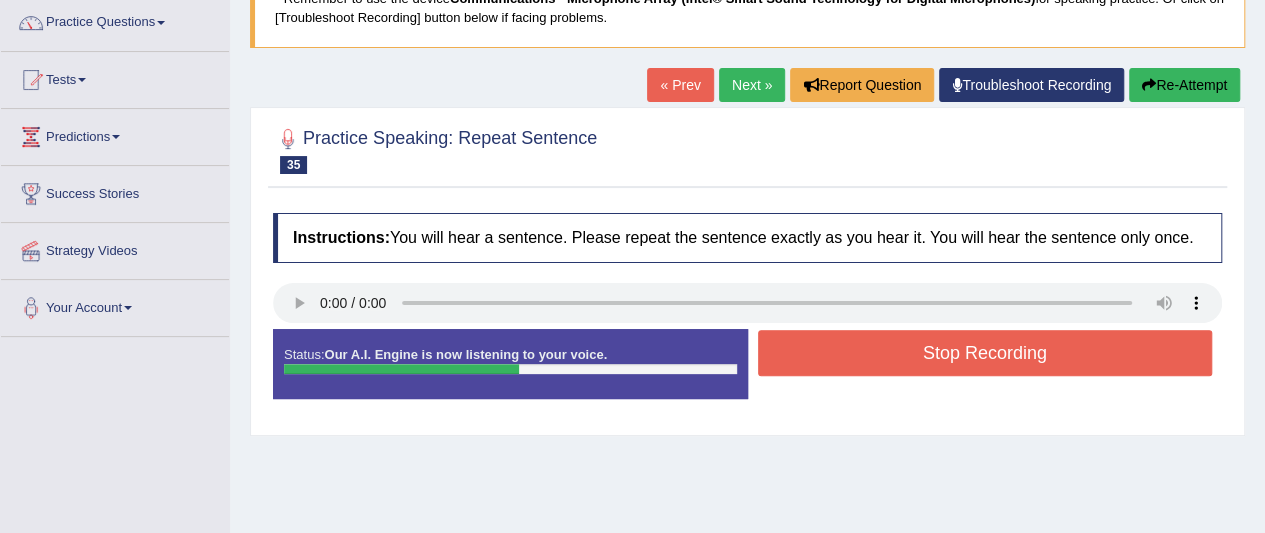 click on "Stop Recording" at bounding box center (985, 353) 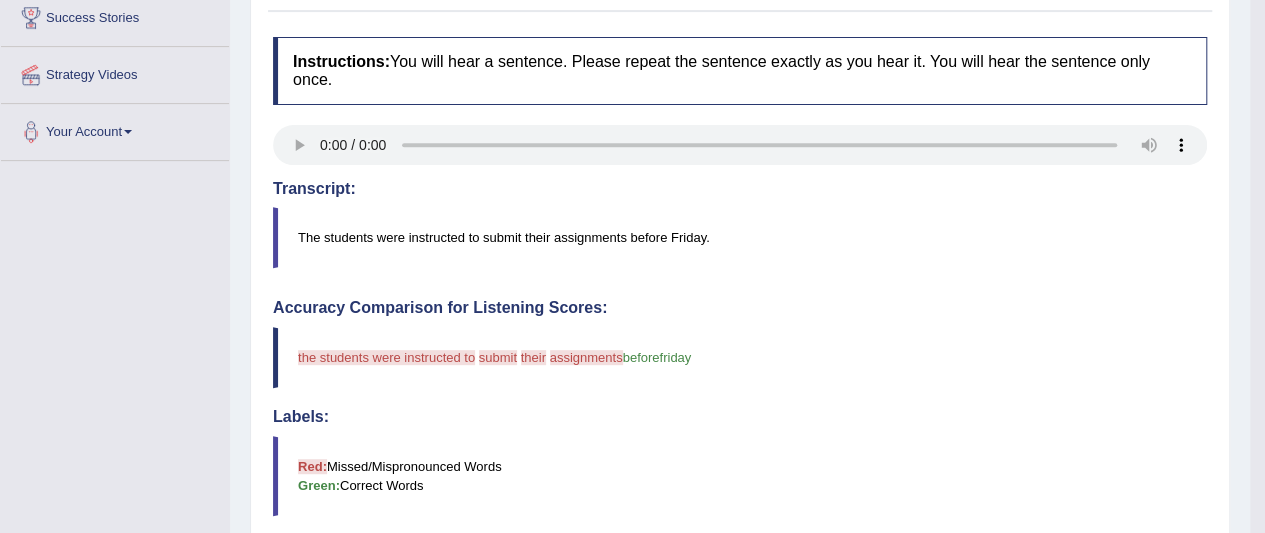 scroll, scrollTop: 164, scrollLeft: 0, axis: vertical 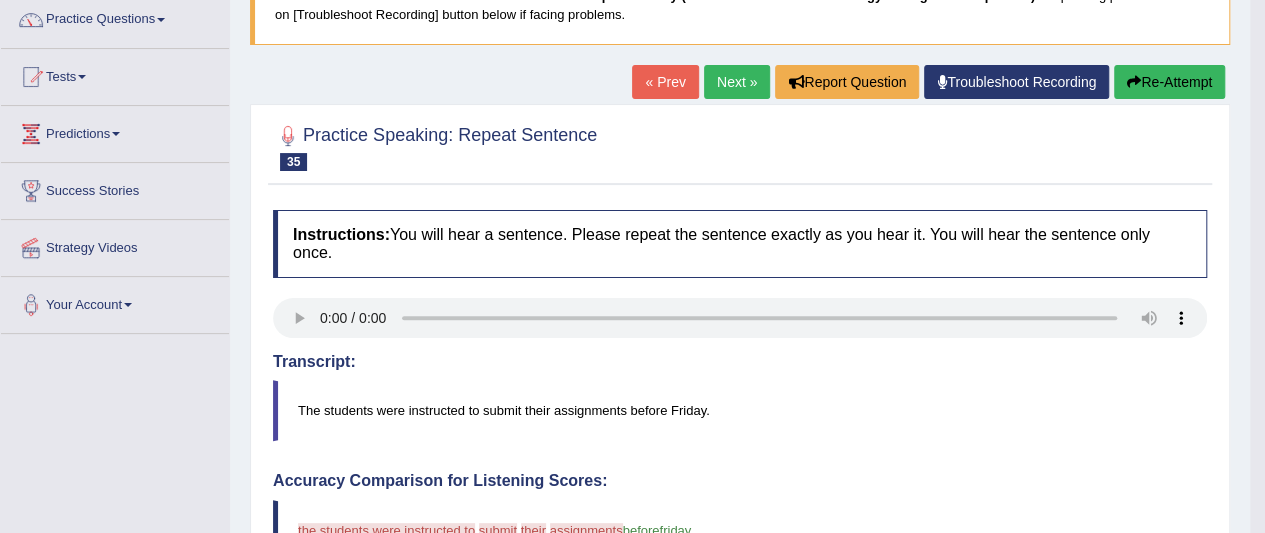 click on "Re-Attempt" at bounding box center [1169, 82] 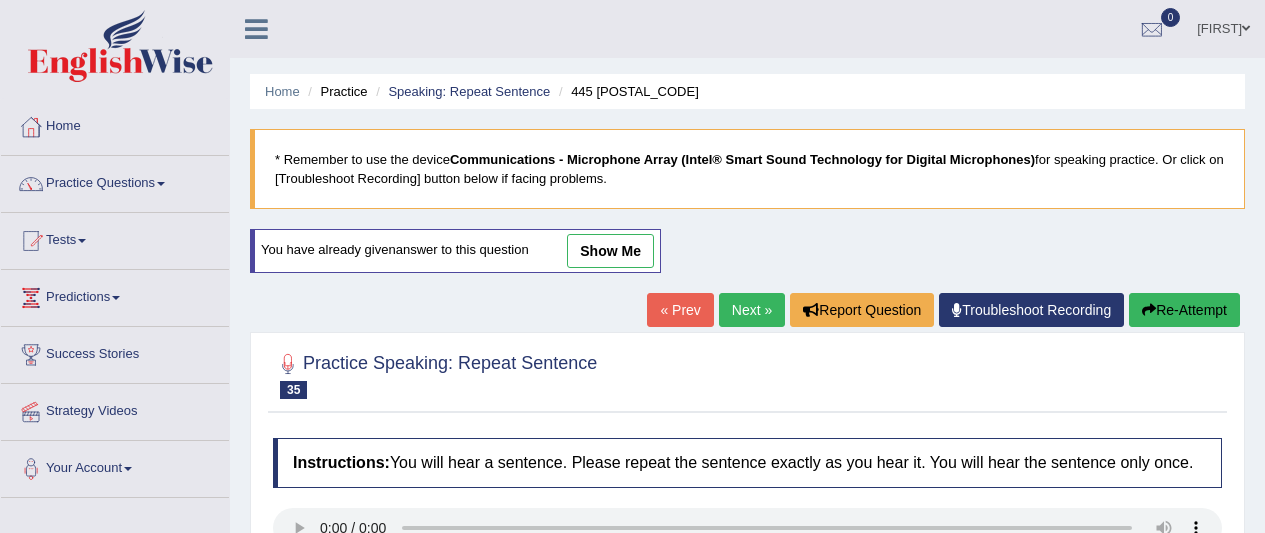 scroll, scrollTop: 170, scrollLeft: 0, axis: vertical 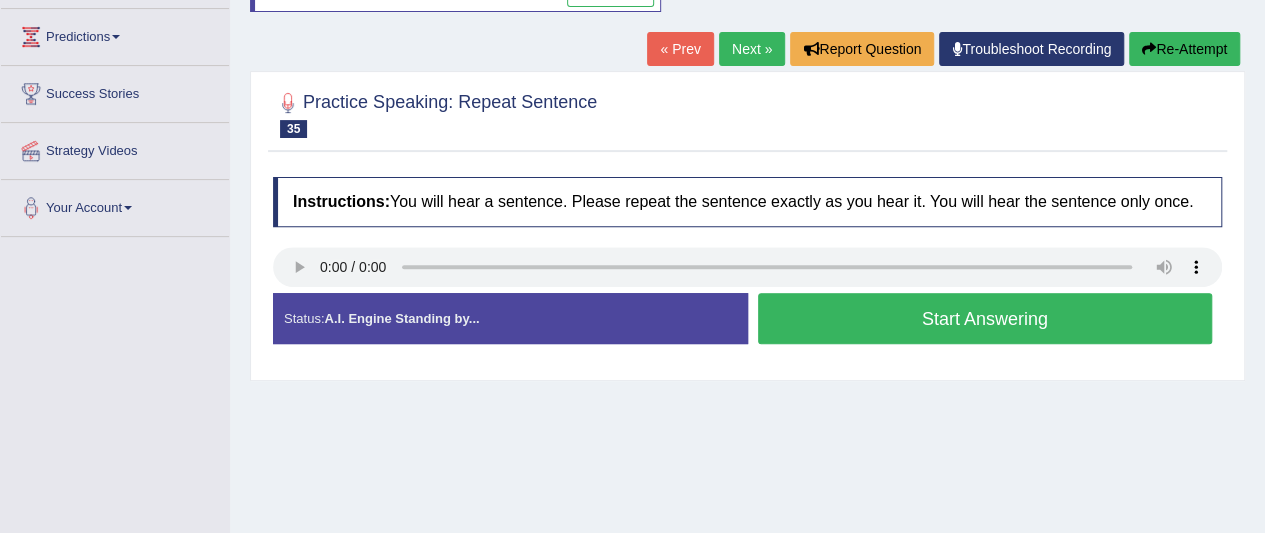 click on "Start Answering" at bounding box center [985, 318] 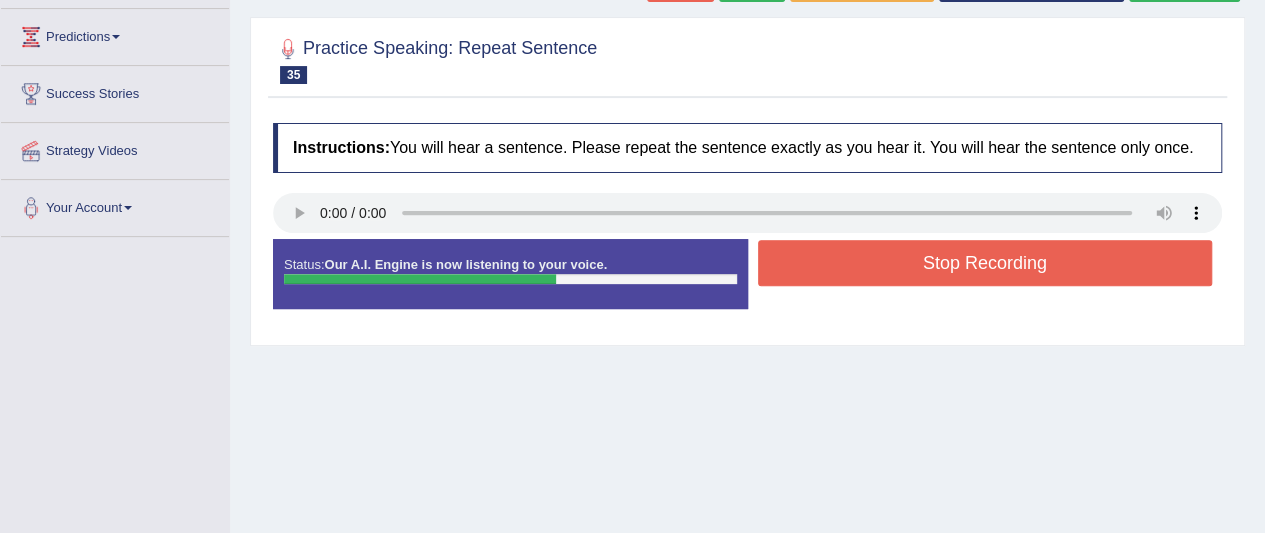 click on "Stop Recording" at bounding box center (985, 263) 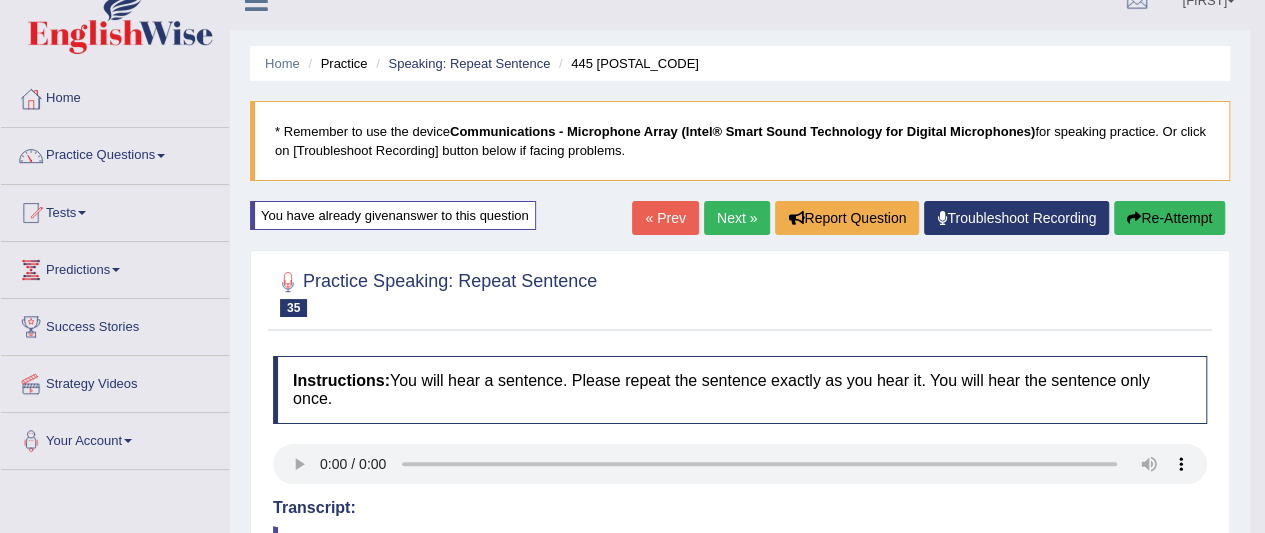 scroll, scrollTop: 0, scrollLeft: 0, axis: both 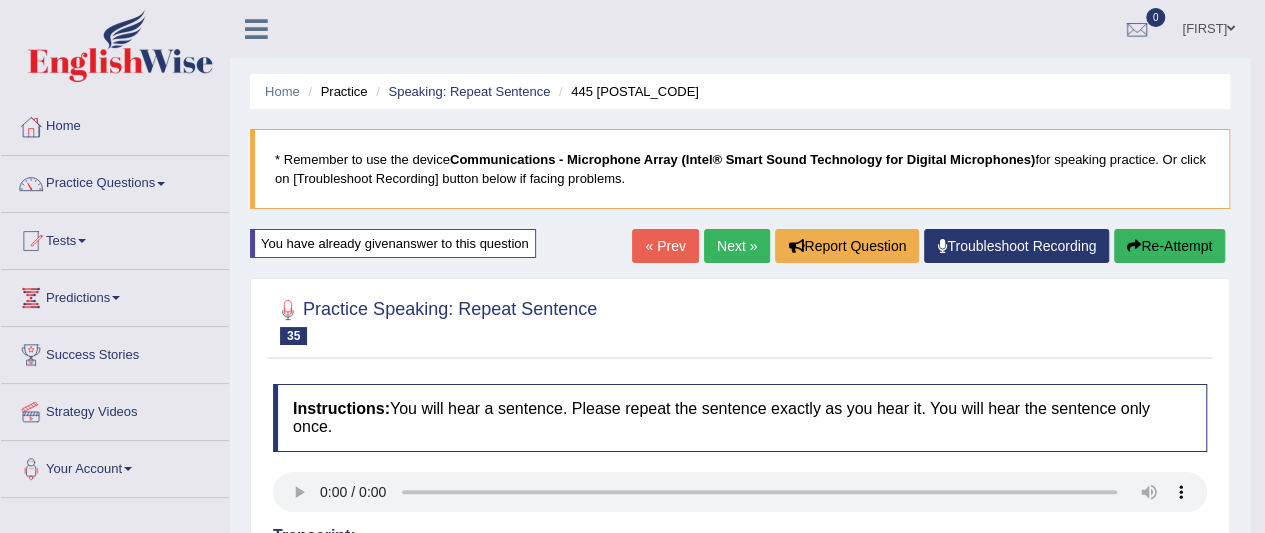 click on "Practice Questions" at bounding box center [115, 181] 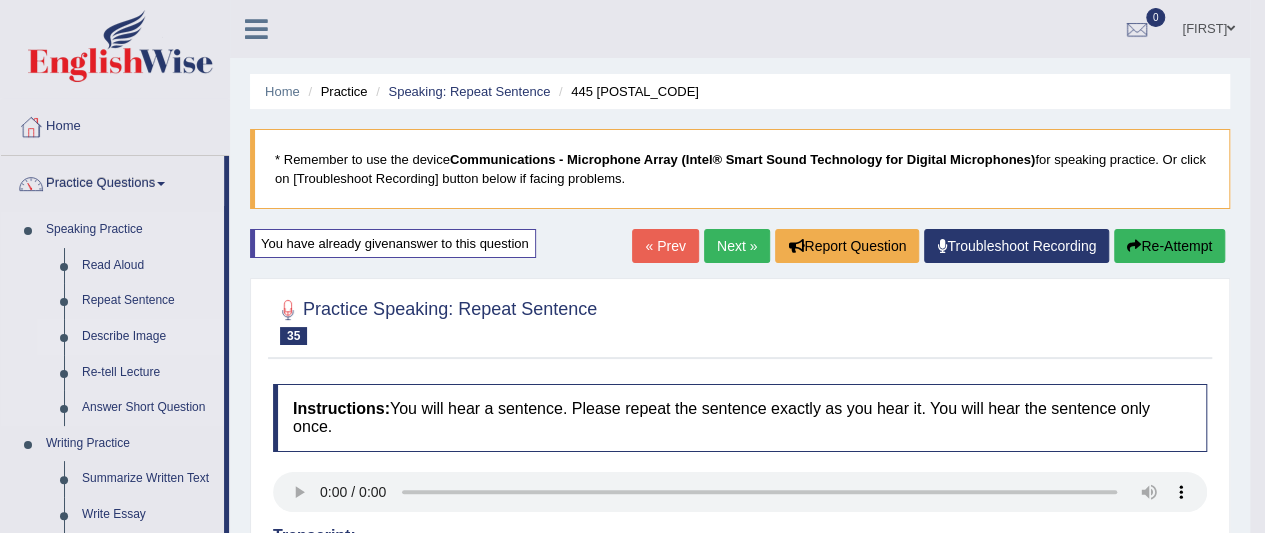 click on "Describe Image" at bounding box center (148, 337) 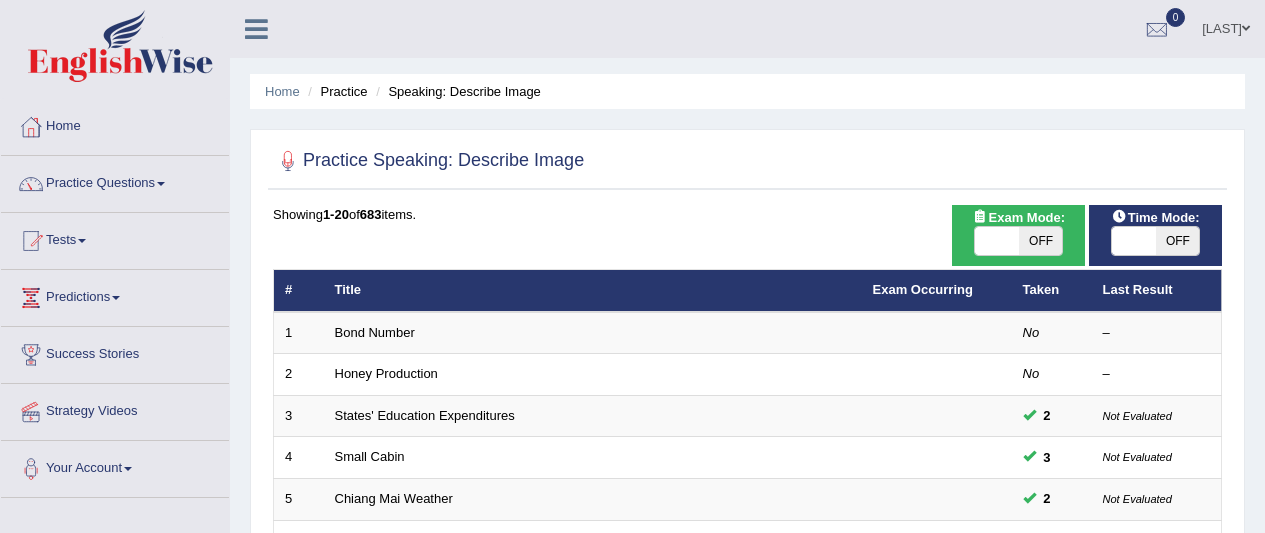 scroll, scrollTop: 0, scrollLeft: 0, axis: both 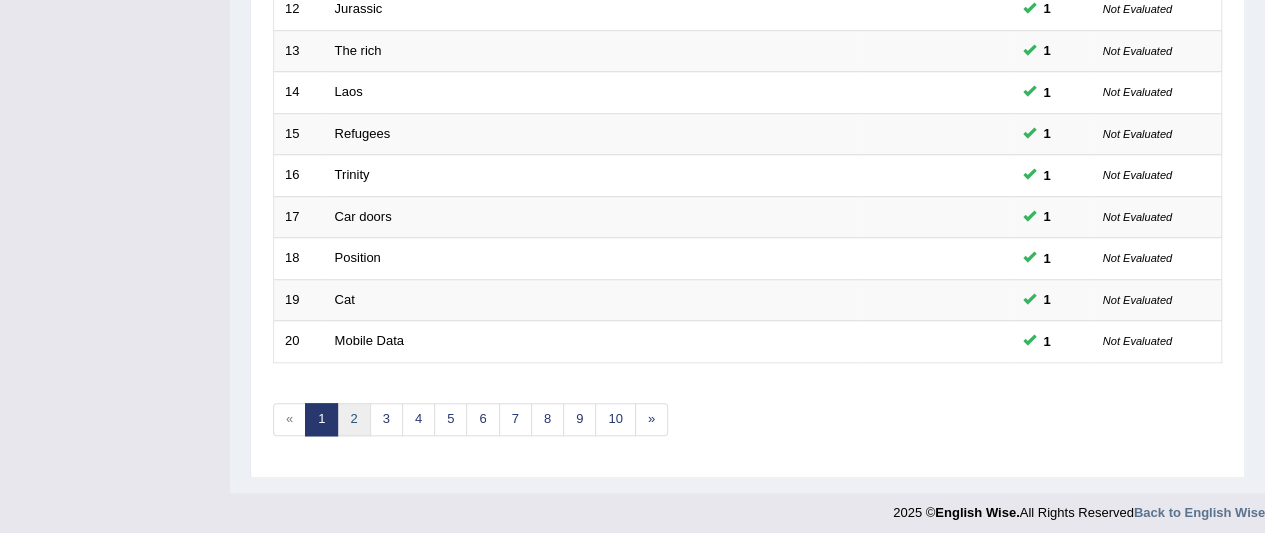 click on "2" at bounding box center (353, 419) 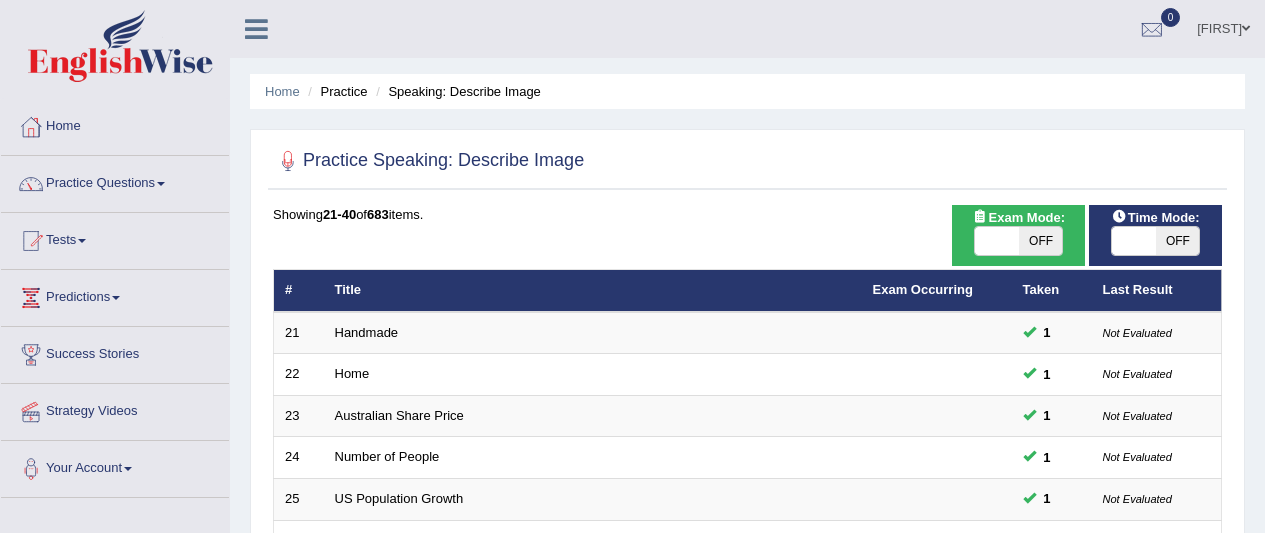 scroll, scrollTop: 0, scrollLeft: 0, axis: both 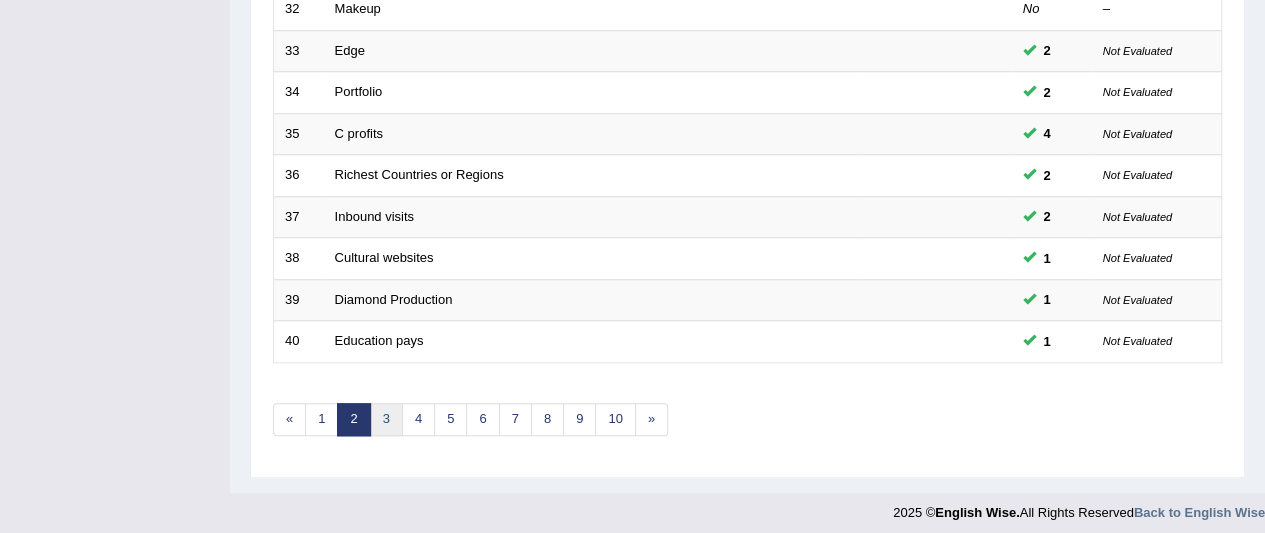 click on "3" at bounding box center [386, 419] 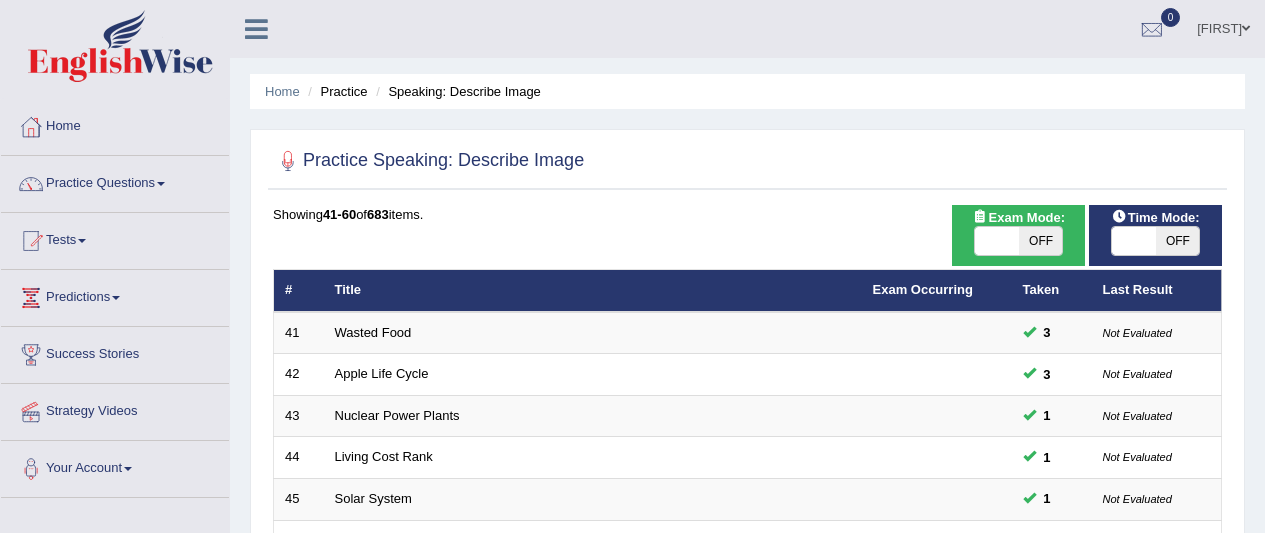 scroll, scrollTop: 289, scrollLeft: 0, axis: vertical 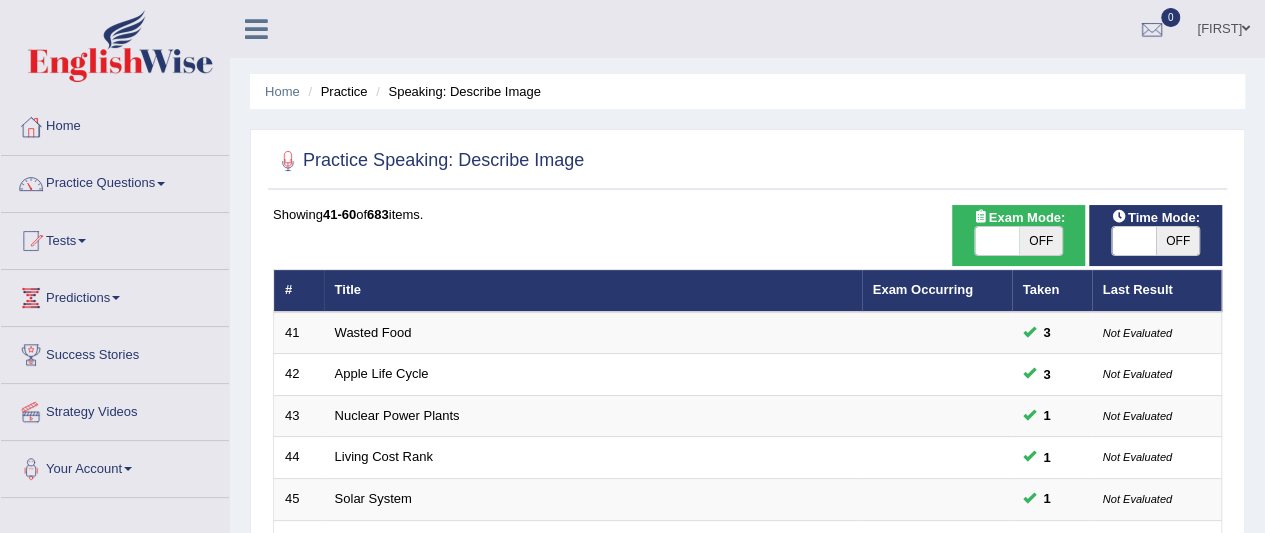 click on "Practice Questions" at bounding box center (115, 181) 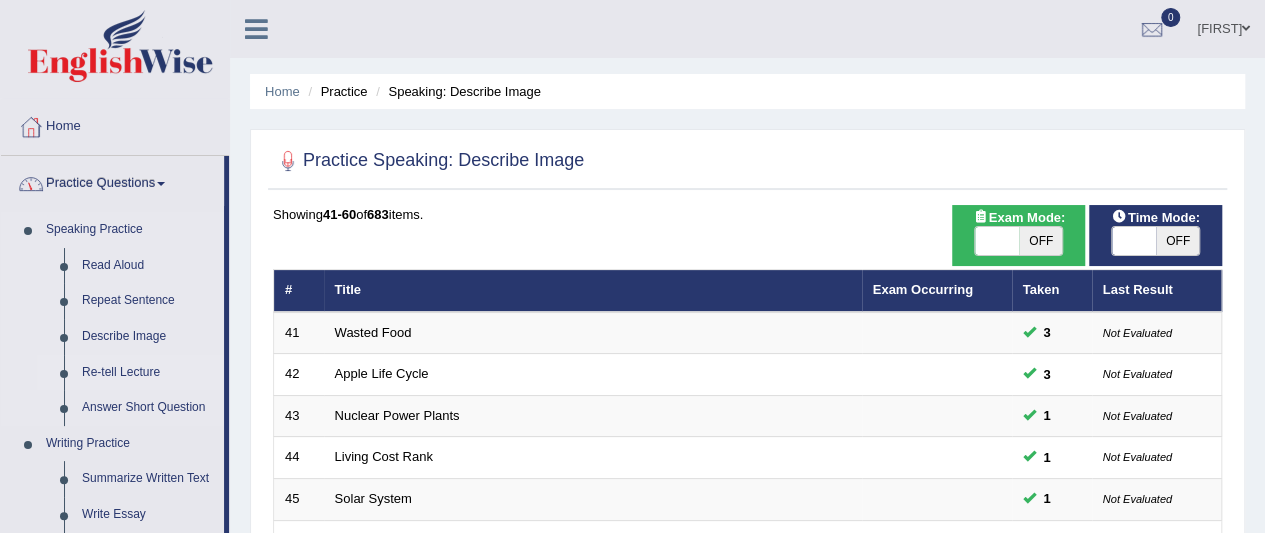 click on "Re-tell Lecture" at bounding box center (148, 373) 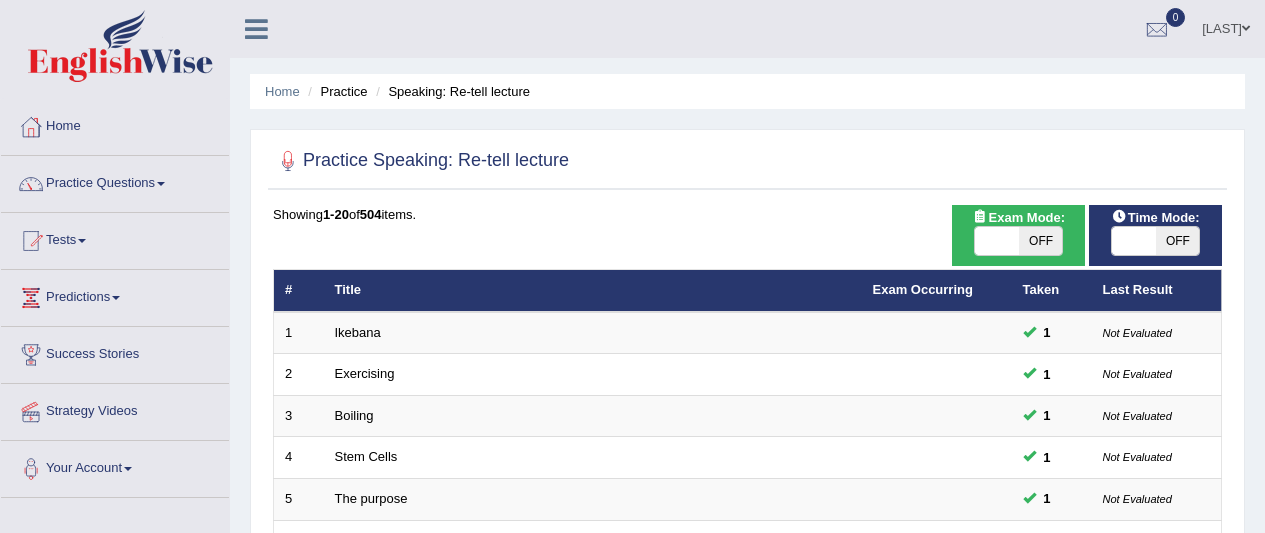 scroll, scrollTop: 0, scrollLeft: 0, axis: both 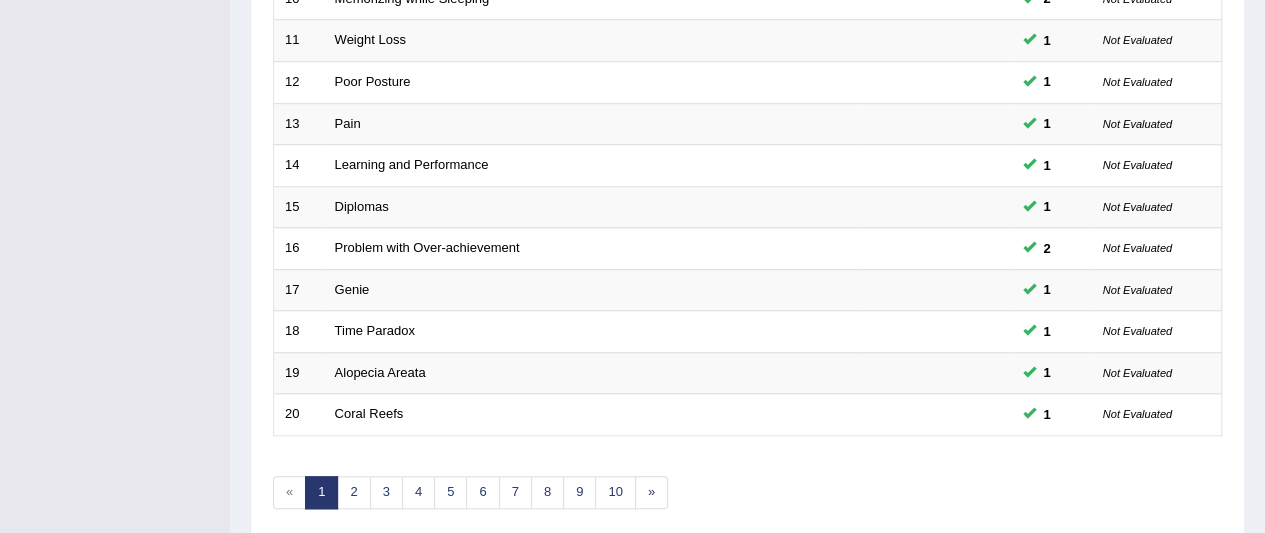 click on "1" at bounding box center (321, 492) 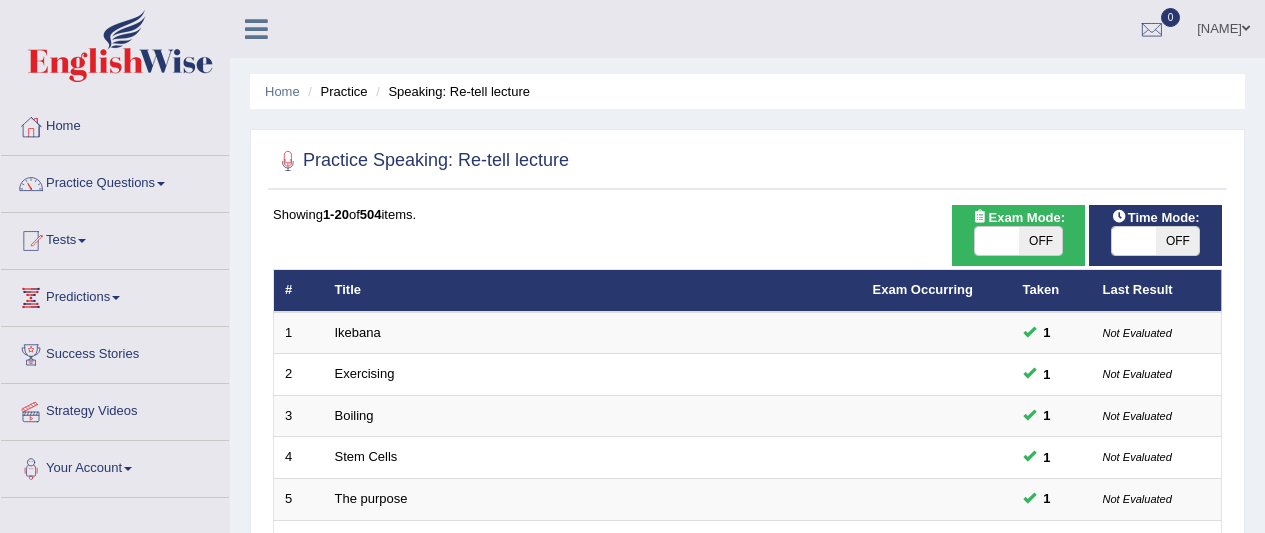 scroll, scrollTop: 0, scrollLeft: 0, axis: both 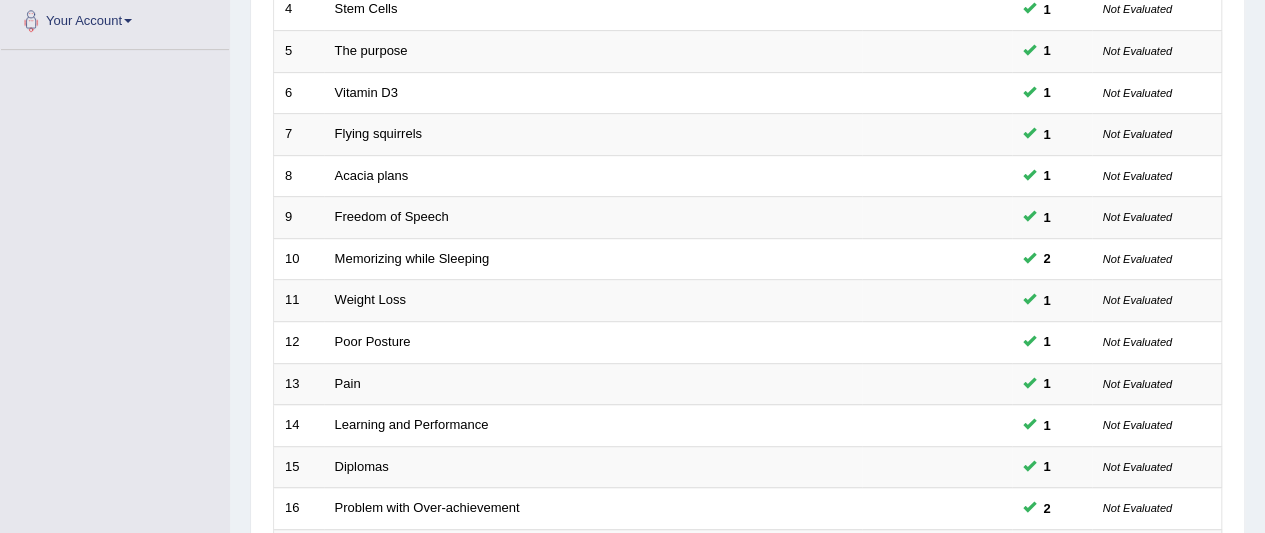 click on "Pain" at bounding box center (593, 384) 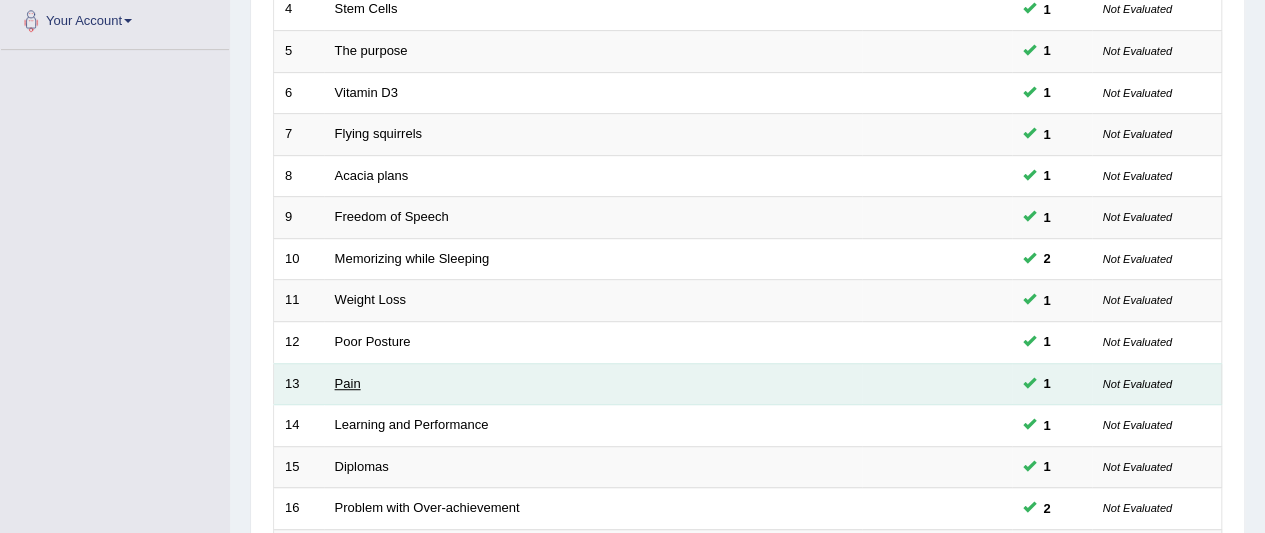 click on "Pain" at bounding box center (348, 383) 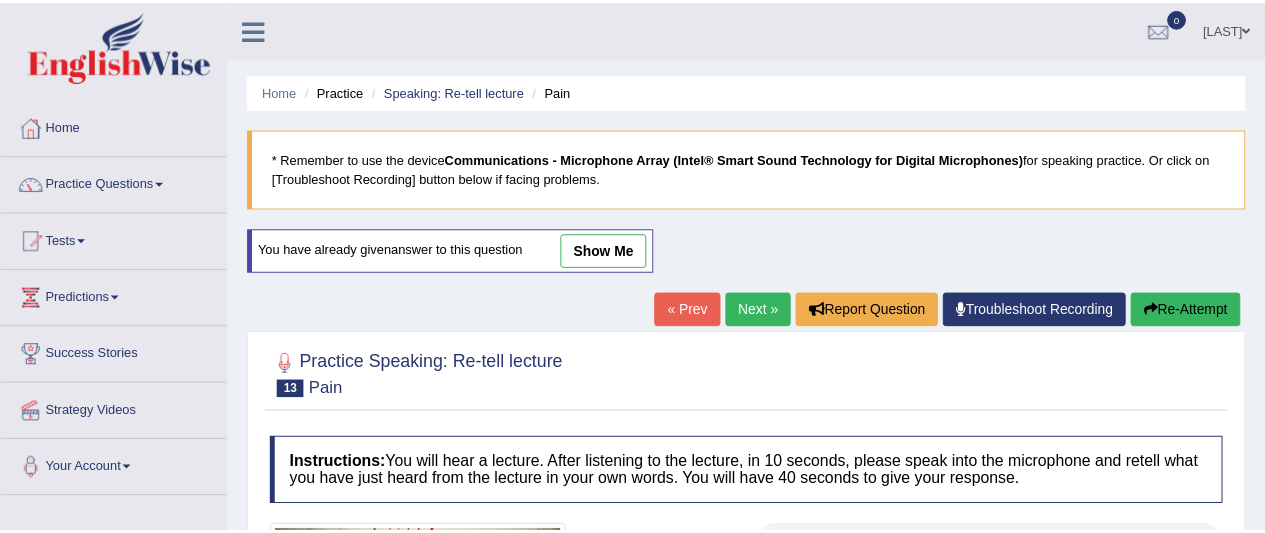 scroll, scrollTop: 0, scrollLeft: 0, axis: both 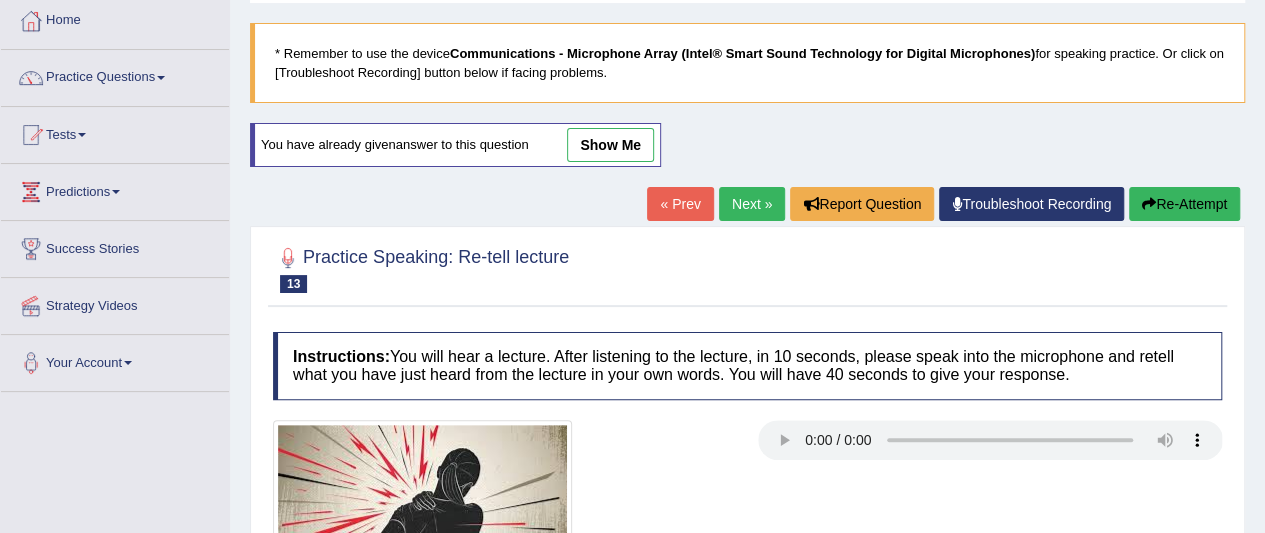 click on "show me" at bounding box center [610, 145] 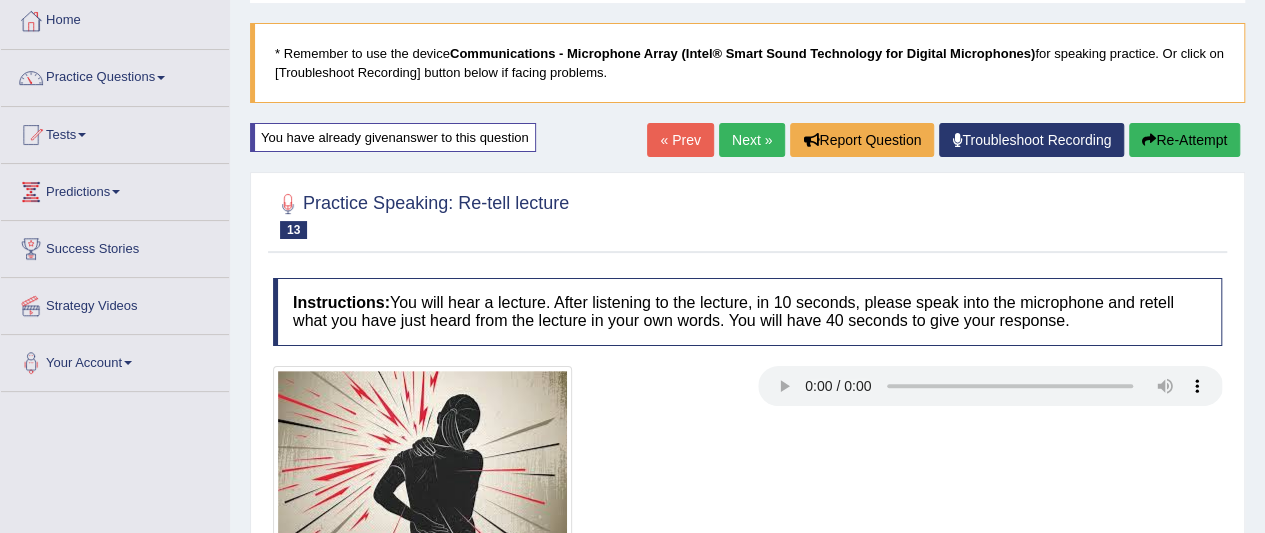click at bounding box center (422, 458) 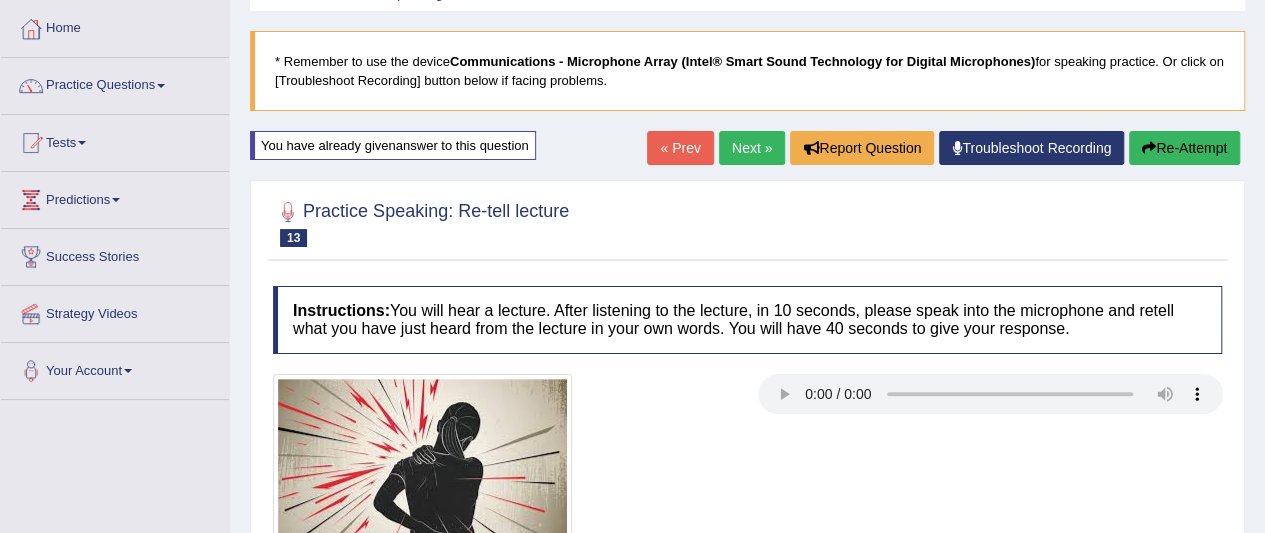 scroll, scrollTop: 0, scrollLeft: 0, axis: both 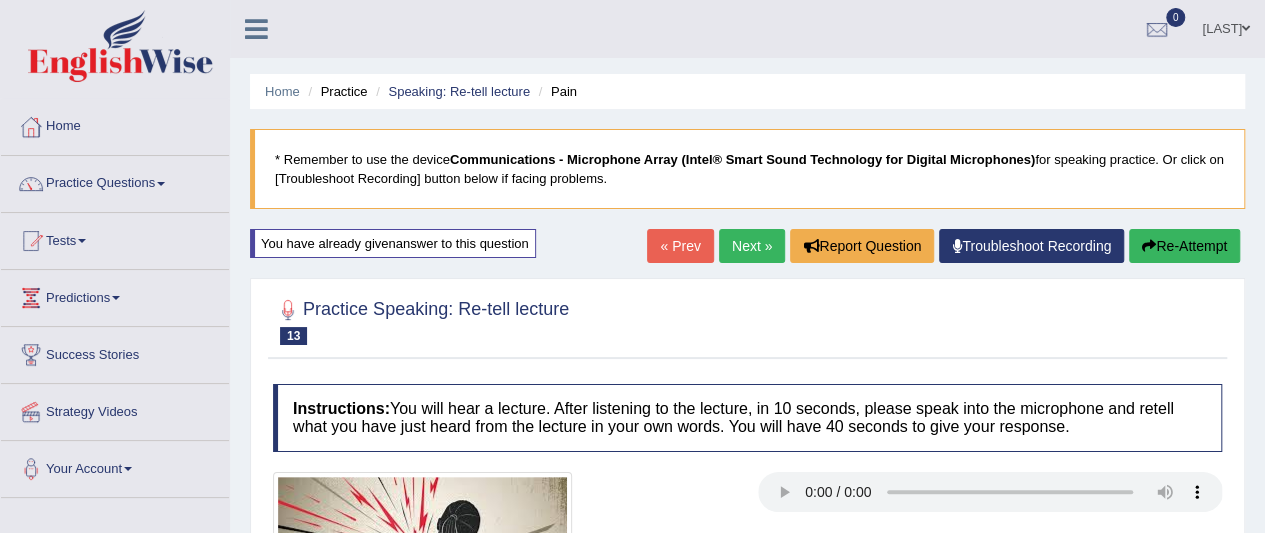 click on "Practice Questions" at bounding box center (115, 181) 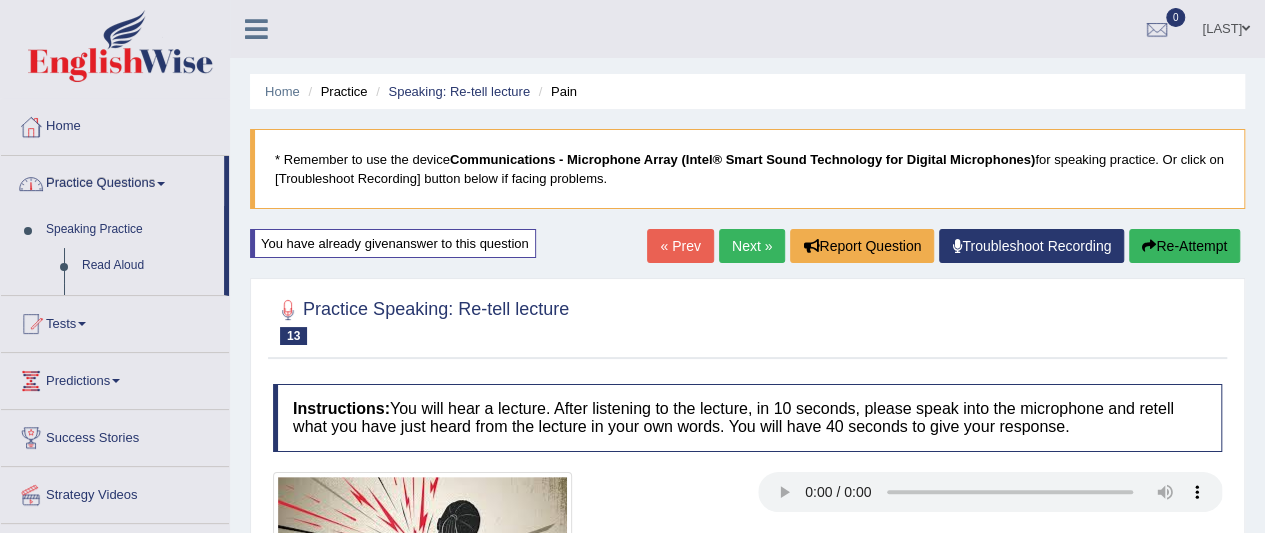 click at bounding box center [161, 184] 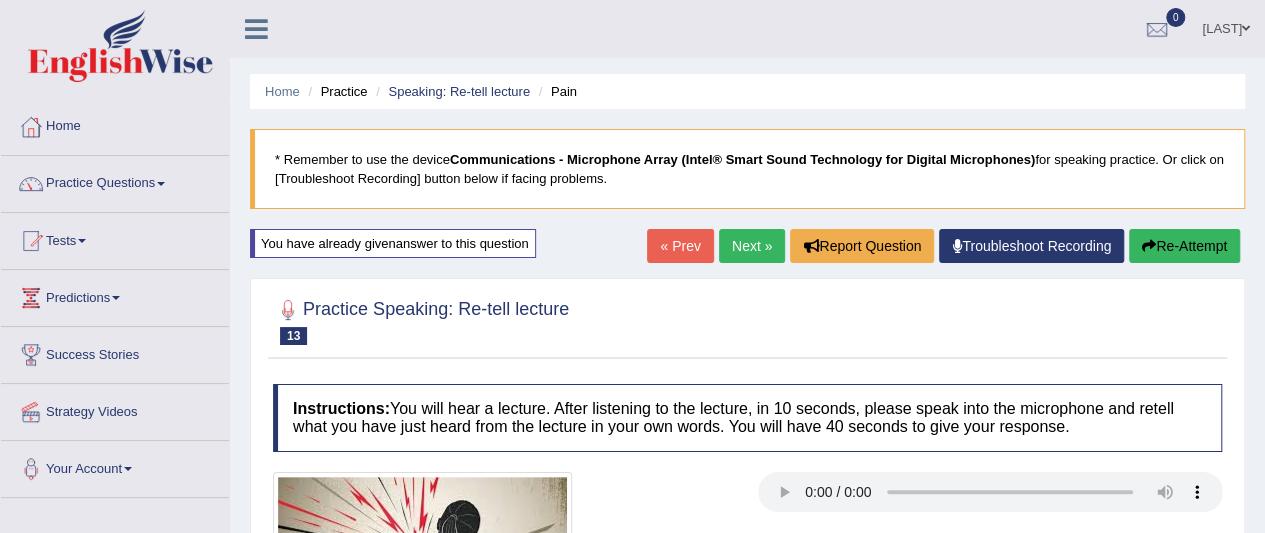 click on "Practice Questions" at bounding box center [115, 181] 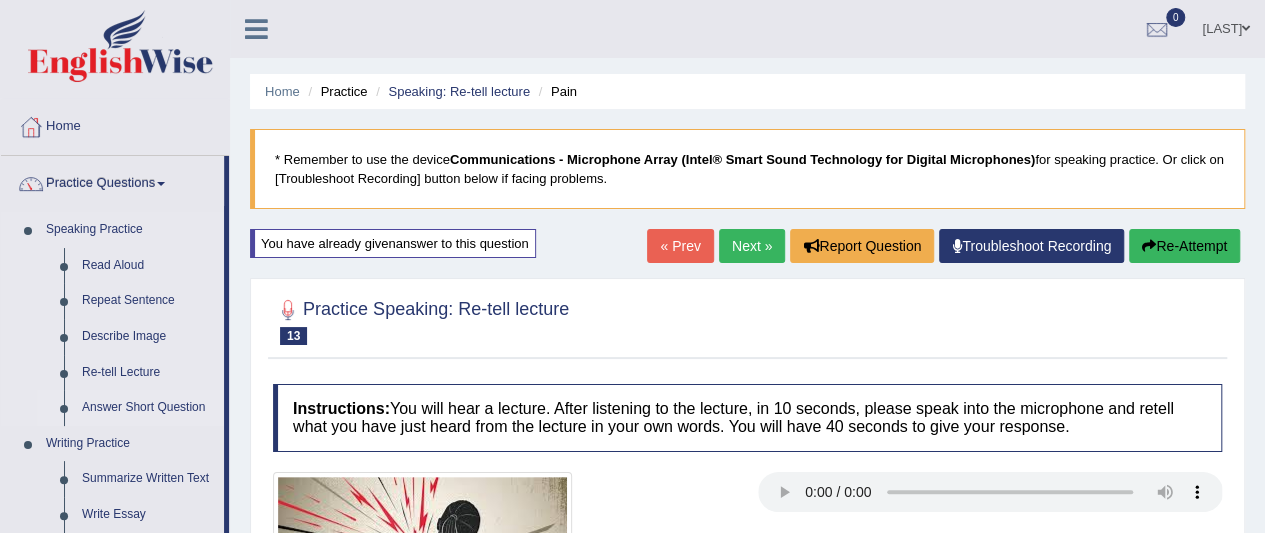 click on "Answer Short Question" at bounding box center (148, 408) 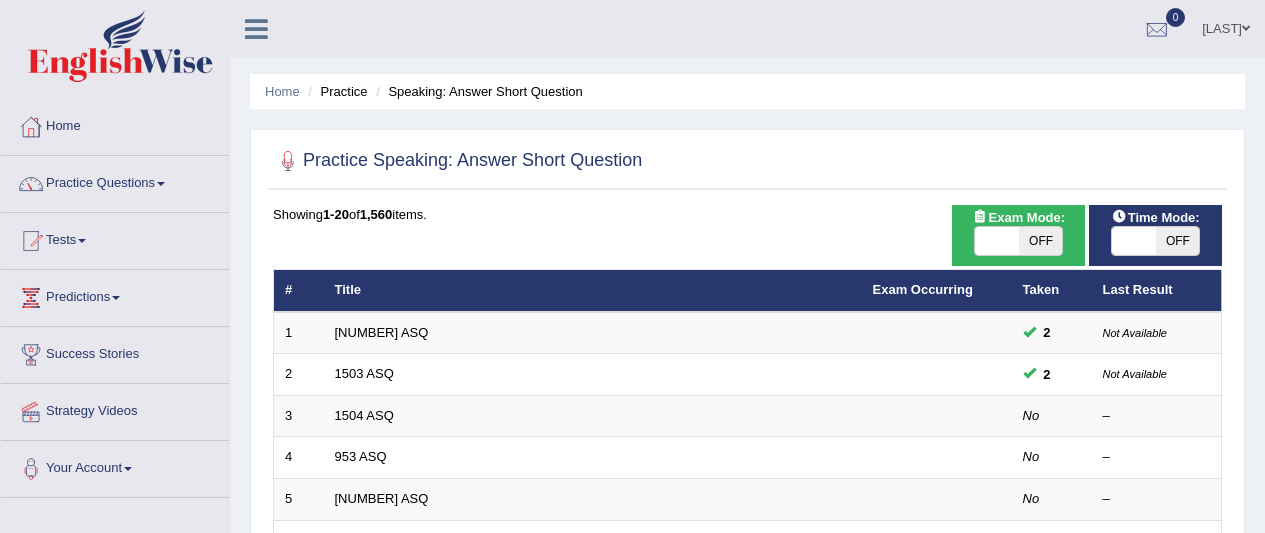 scroll, scrollTop: 0, scrollLeft: 0, axis: both 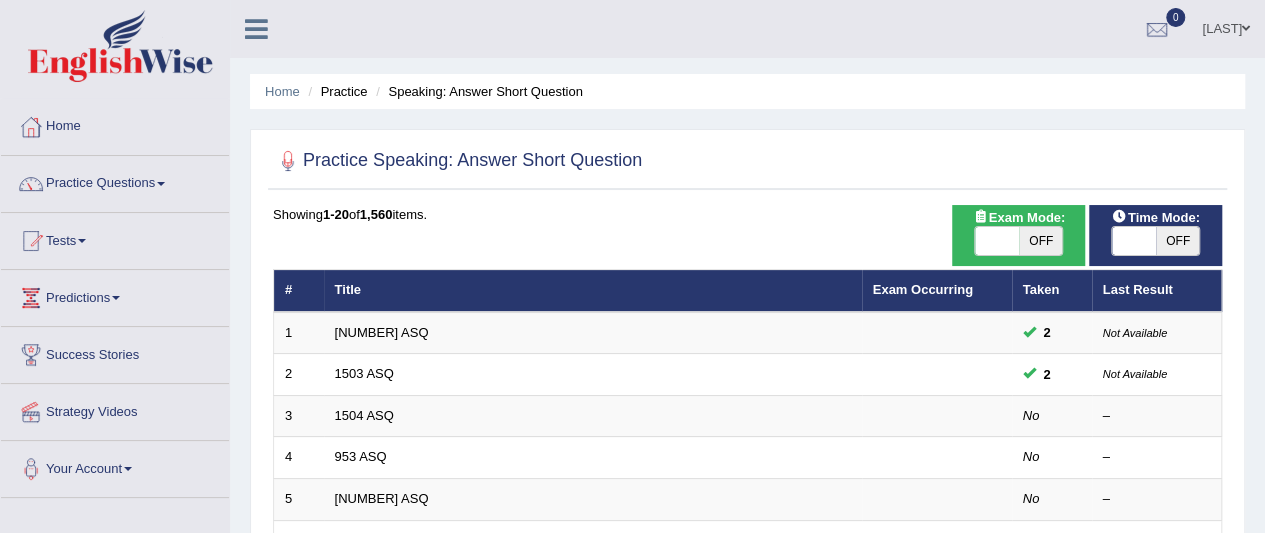 click at bounding box center [161, 184] 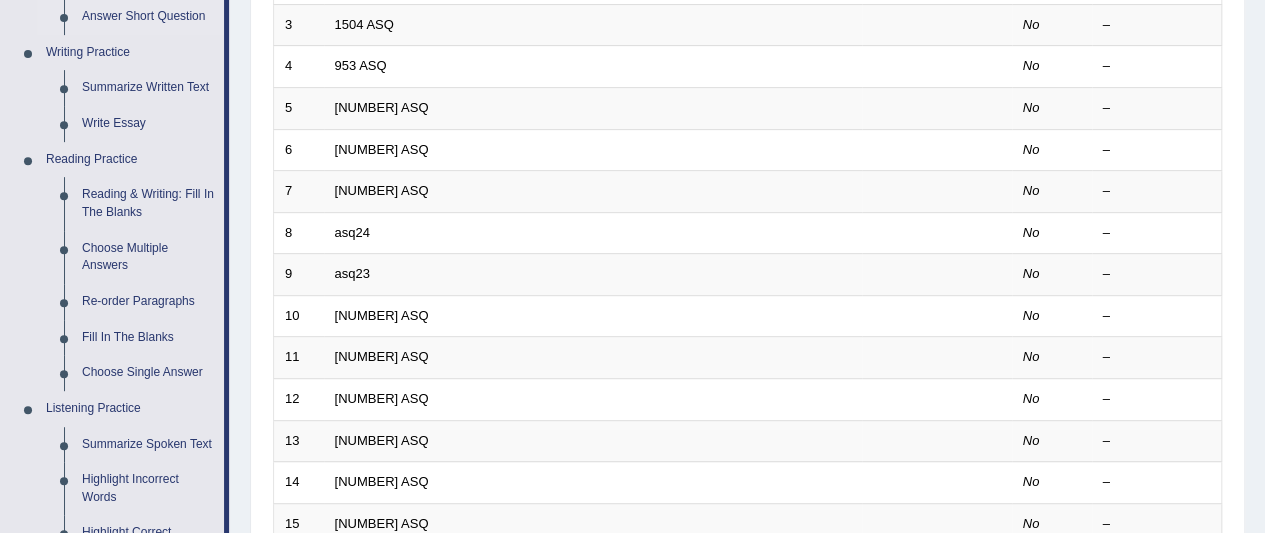 scroll, scrollTop: 392, scrollLeft: 0, axis: vertical 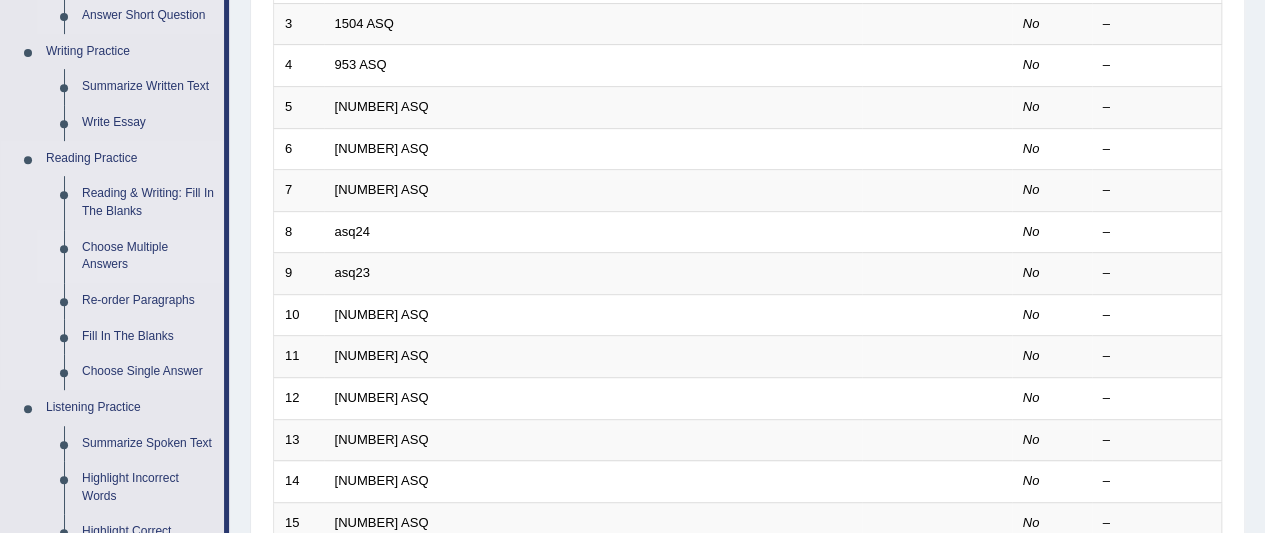 click on "Choose Multiple Answers" at bounding box center (148, 256) 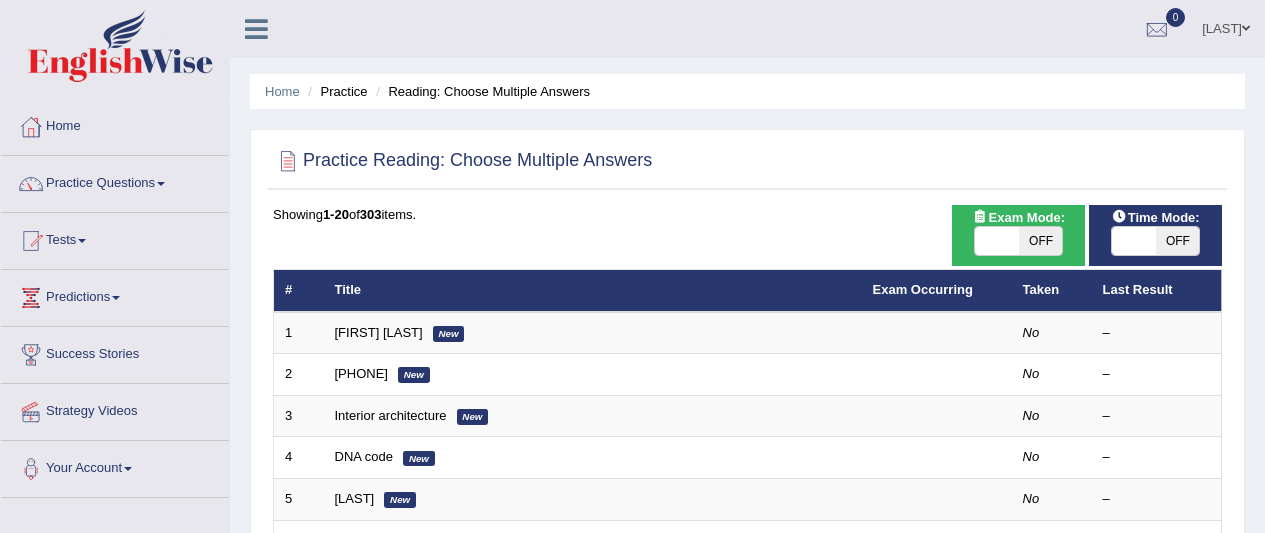 scroll, scrollTop: 0, scrollLeft: 0, axis: both 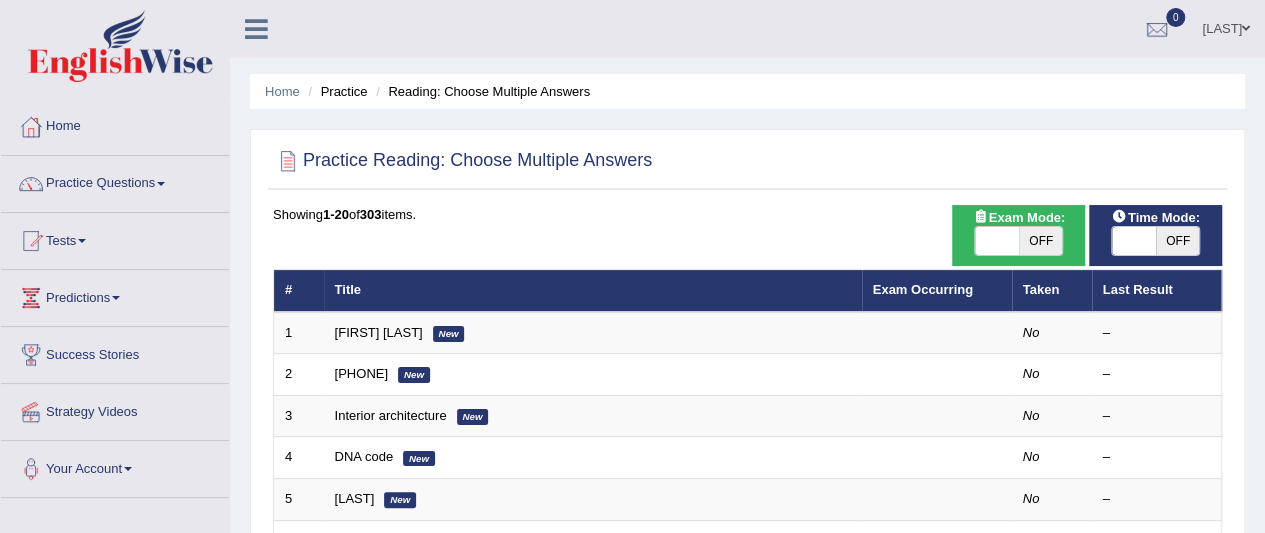 click at bounding box center [161, 184] 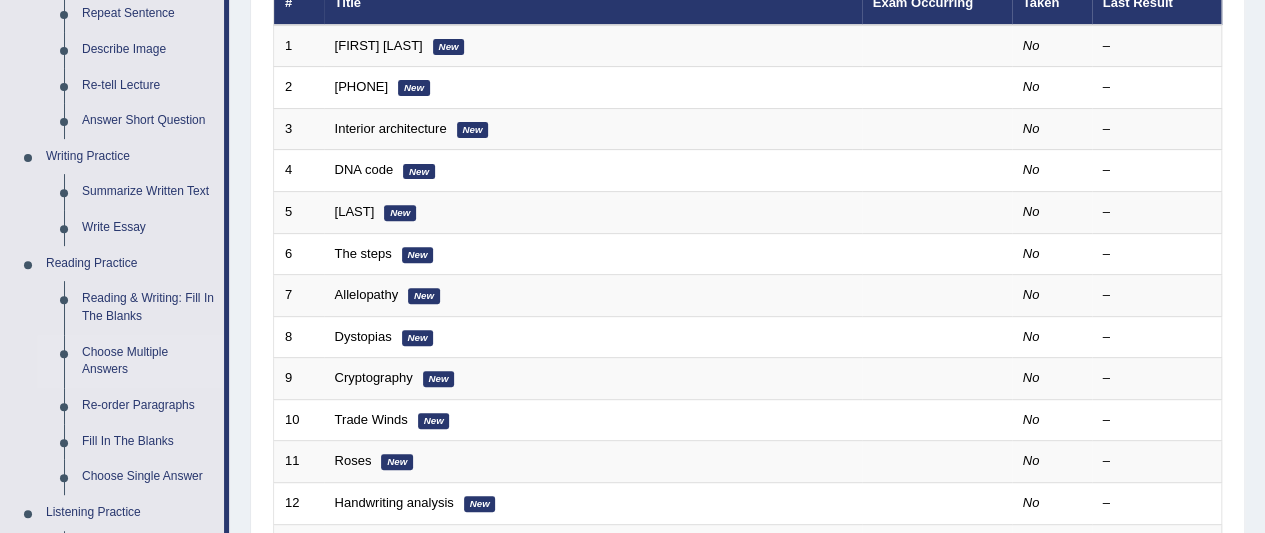 scroll, scrollTop: 290, scrollLeft: 0, axis: vertical 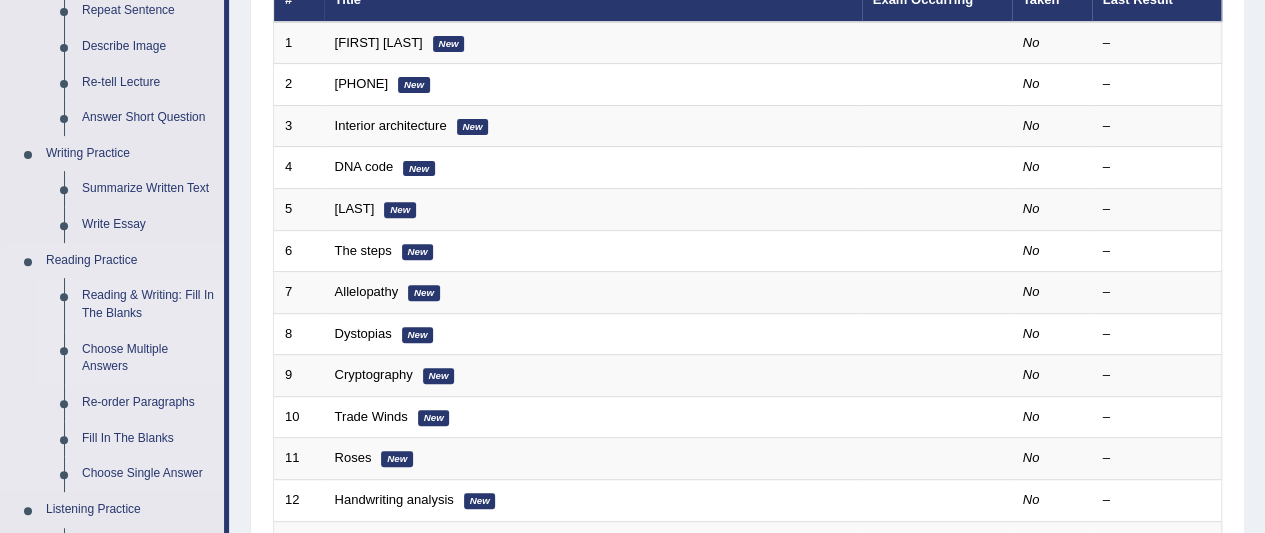 click on "Reading & Writing: Fill In The Blanks" at bounding box center [148, 304] 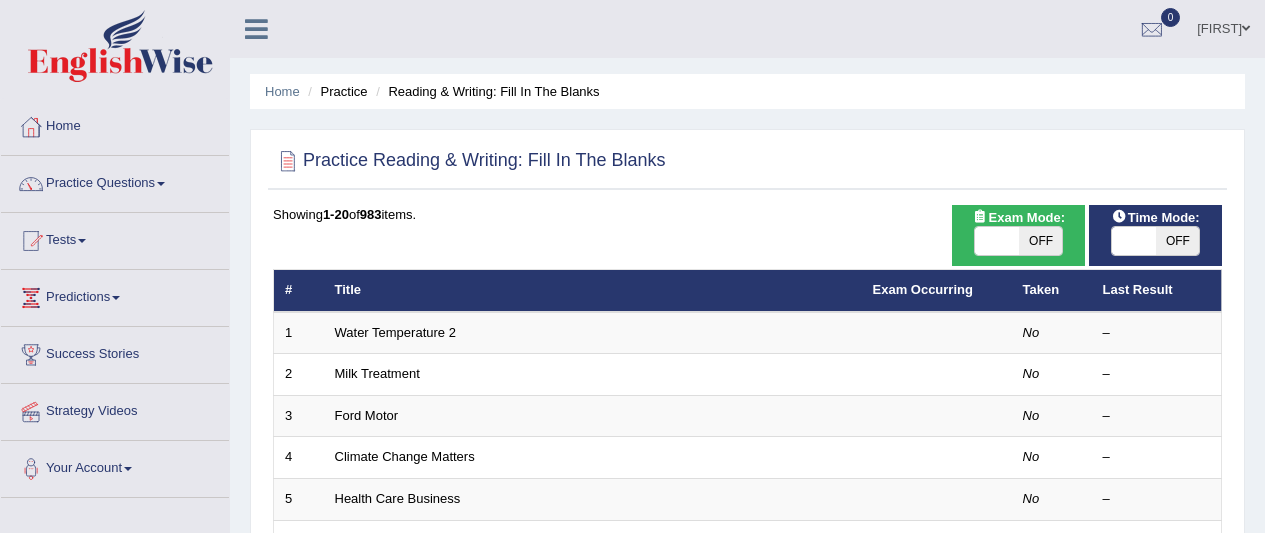 scroll, scrollTop: 0, scrollLeft: 0, axis: both 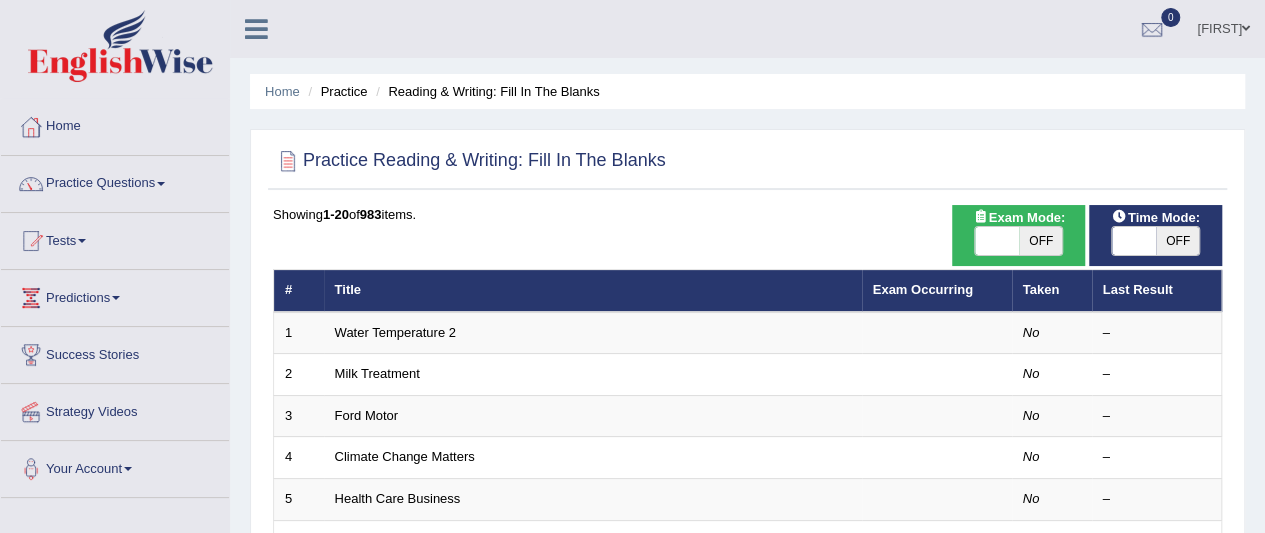 click at bounding box center [161, 184] 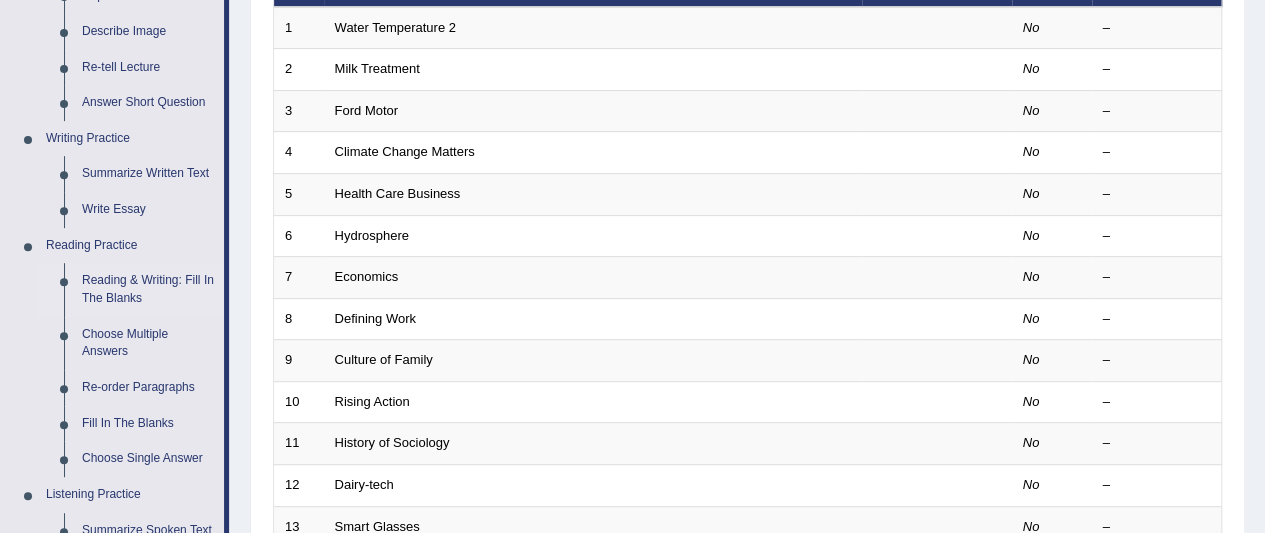 scroll, scrollTop: 306, scrollLeft: 0, axis: vertical 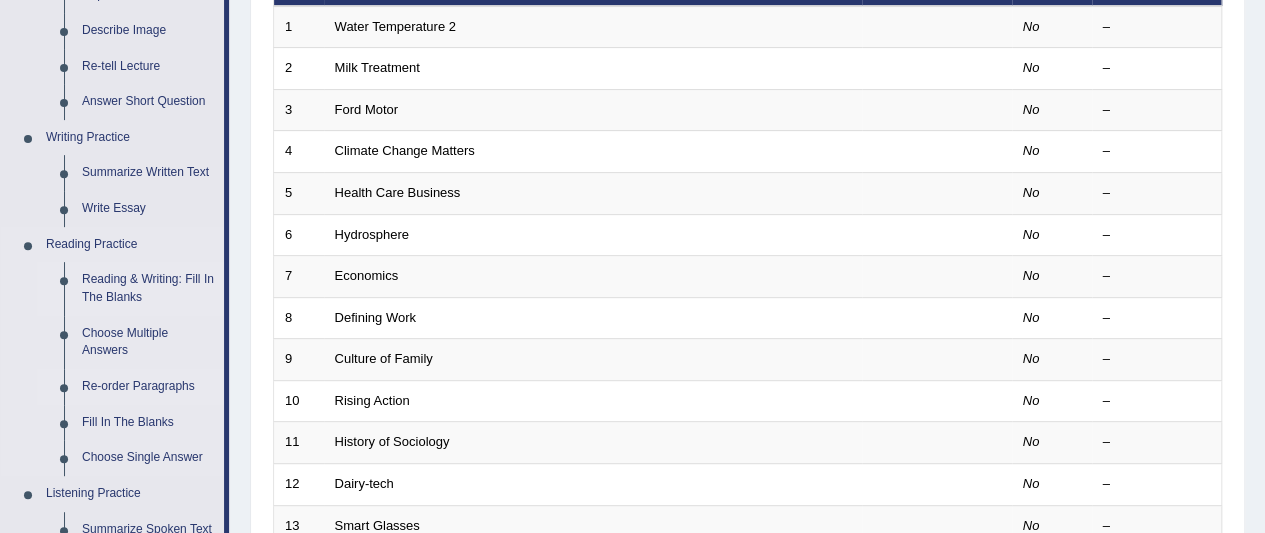 click on "Re-order Paragraphs" at bounding box center [148, 387] 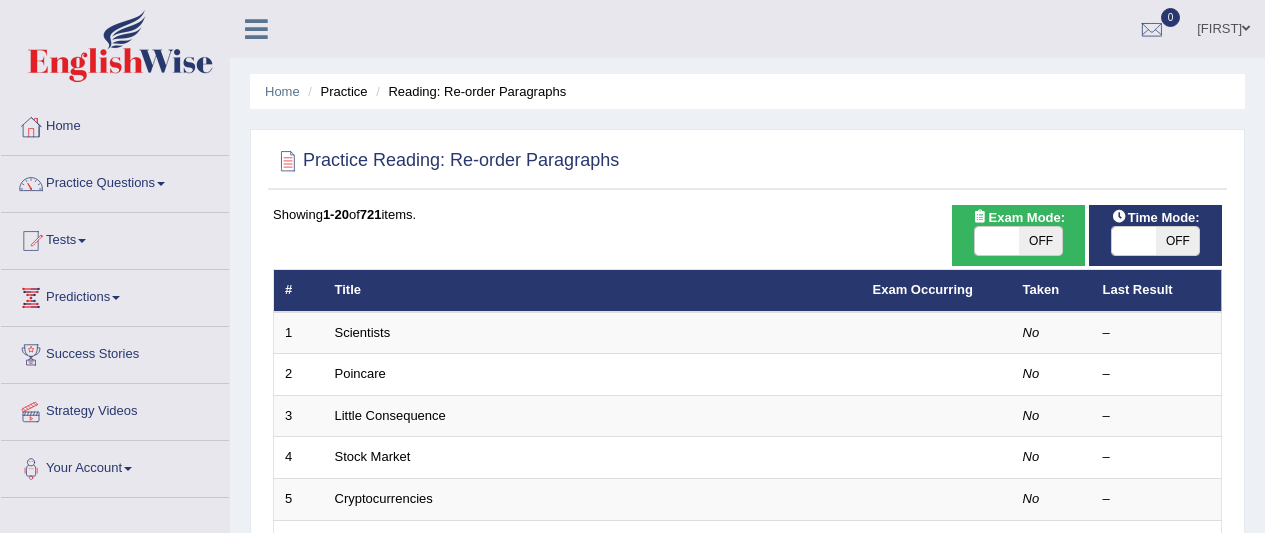scroll, scrollTop: 0, scrollLeft: 0, axis: both 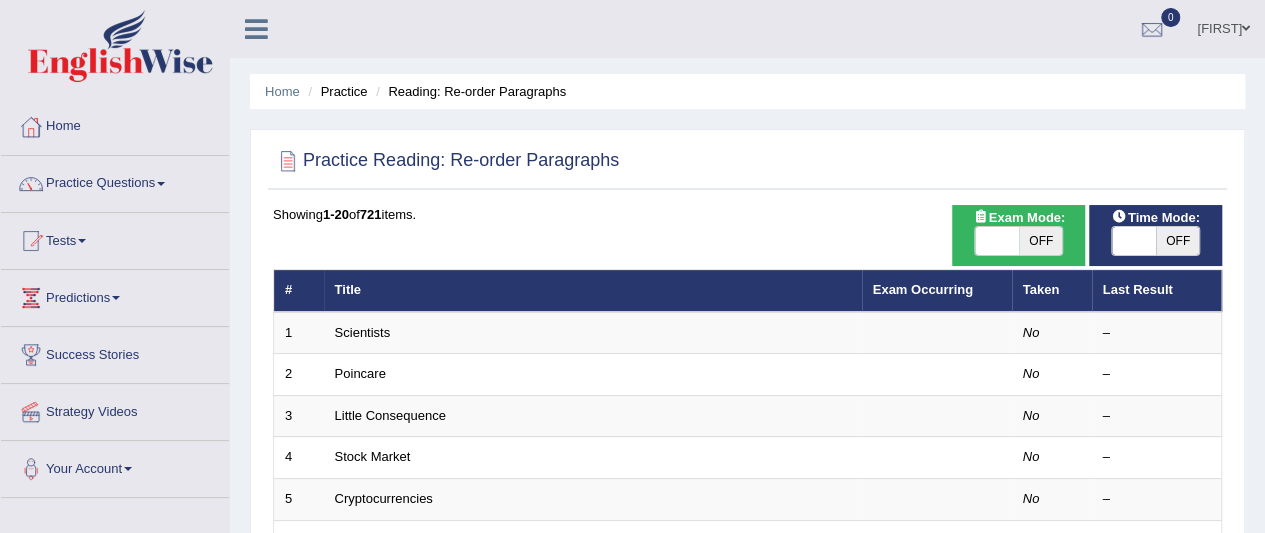 click at bounding box center [161, 184] 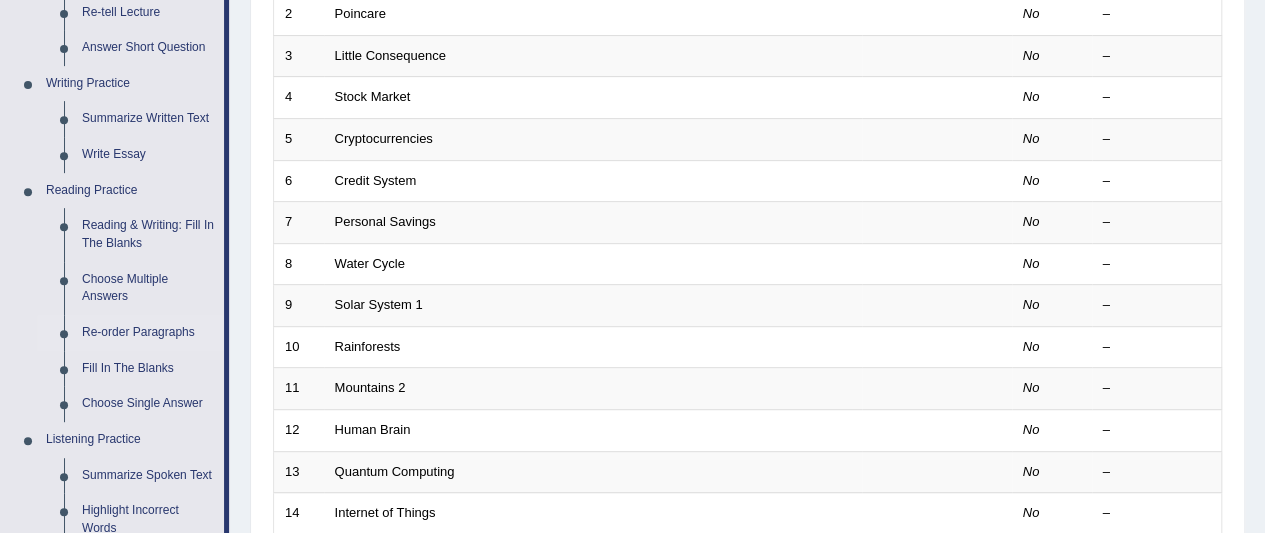 scroll, scrollTop: 371, scrollLeft: 0, axis: vertical 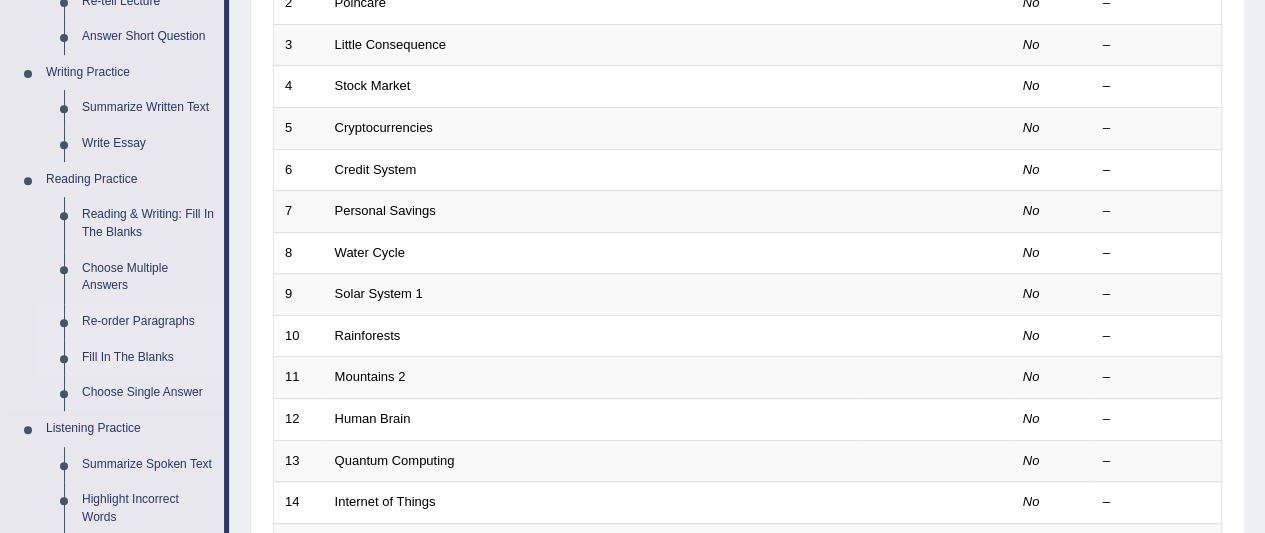 click on "Fill In The Blanks" at bounding box center (148, 358) 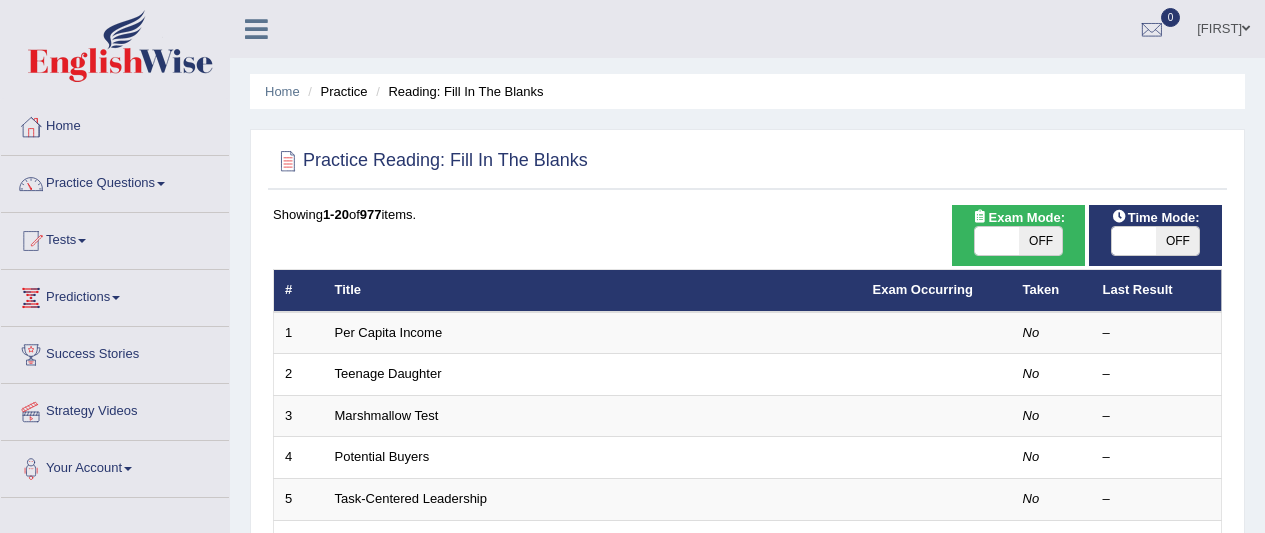scroll, scrollTop: 0, scrollLeft: 0, axis: both 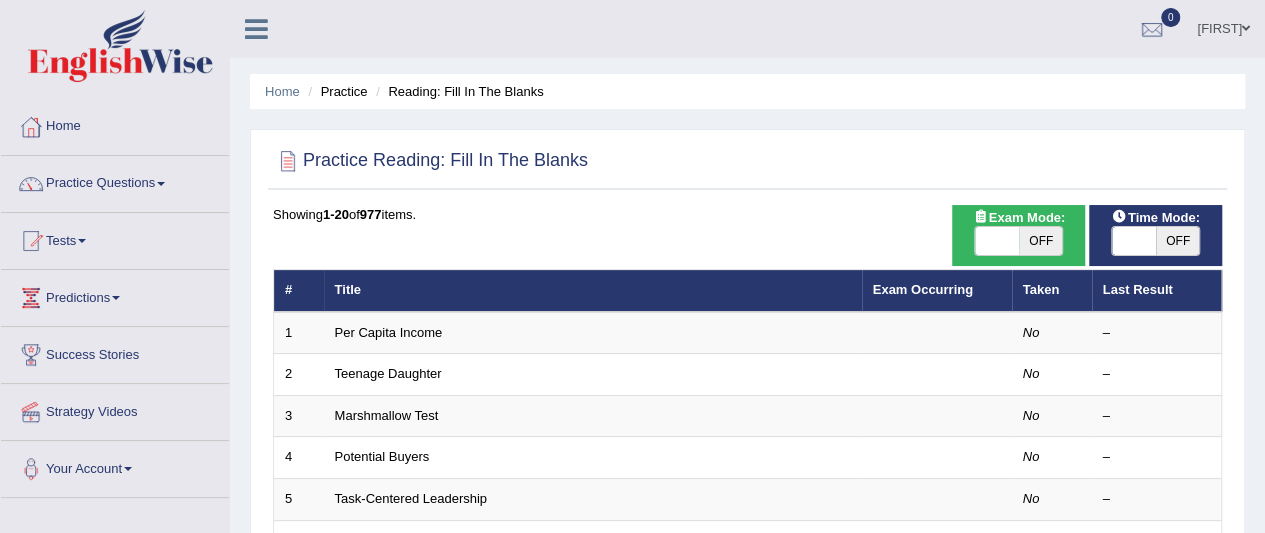 click at bounding box center [161, 184] 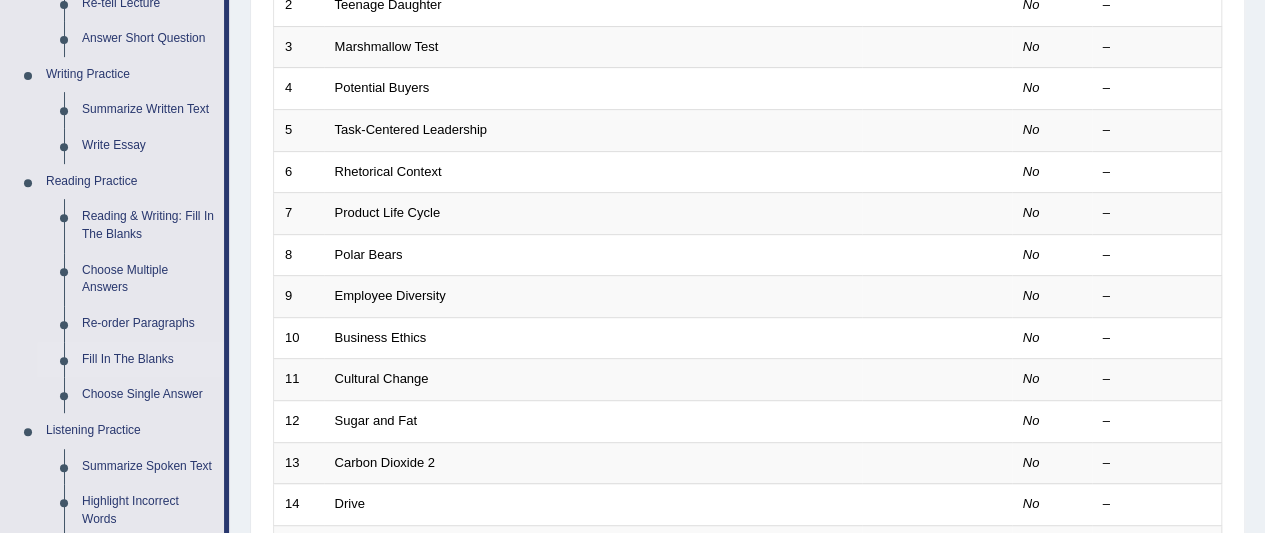 scroll, scrollTop: 371, scrollLeft: 0, axis: vertical 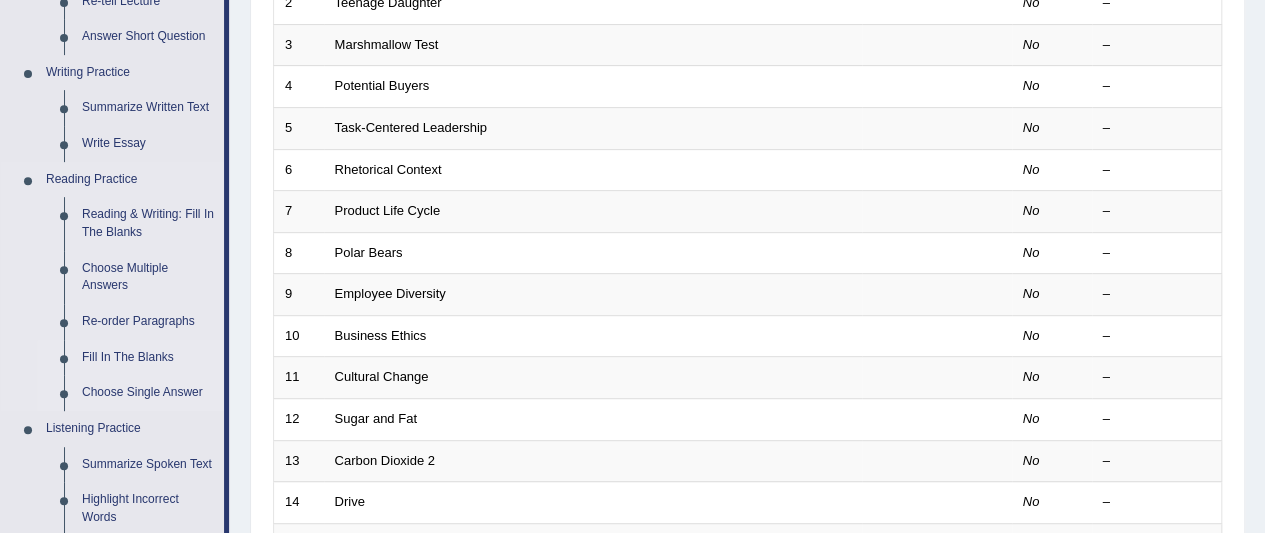 click on "Choose Single Answer" at bounding box center [148, 393] 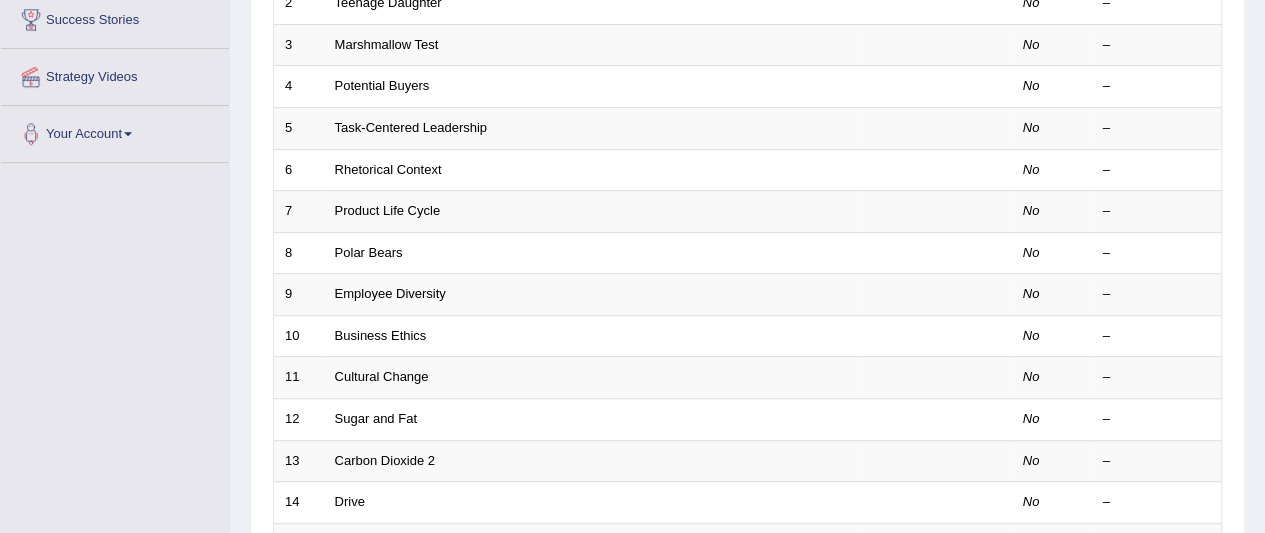 scroll, scrollTop: 367, scrollLeft: 0, axis: vertical 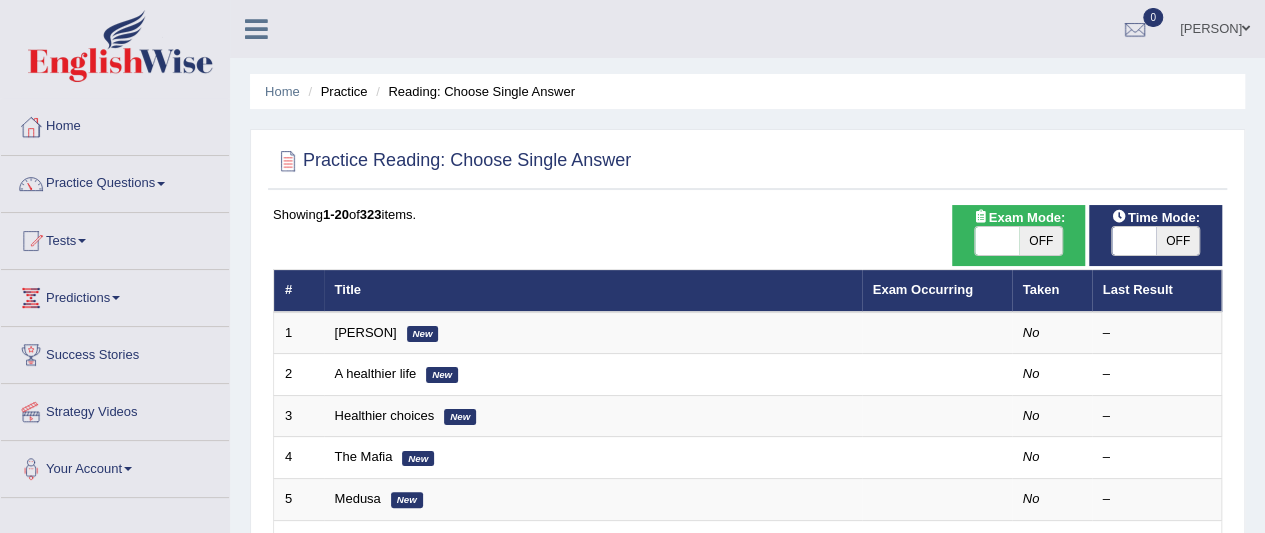 click at bounding box center [161, 184] 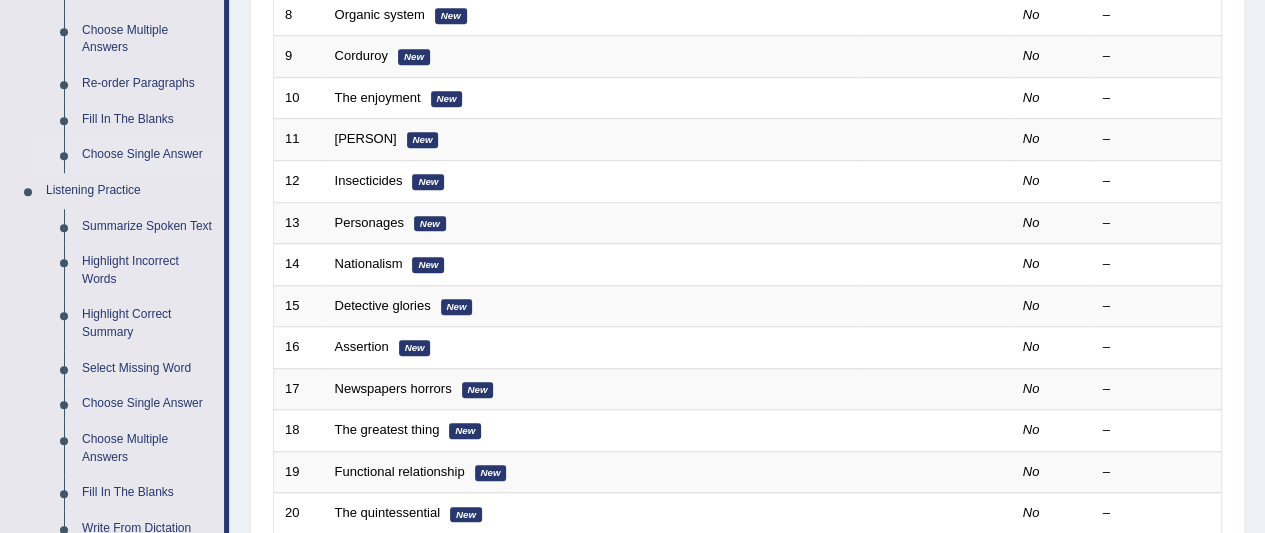 scroll, scrollTop: 602, scrollLeft: 0, axis: vertical 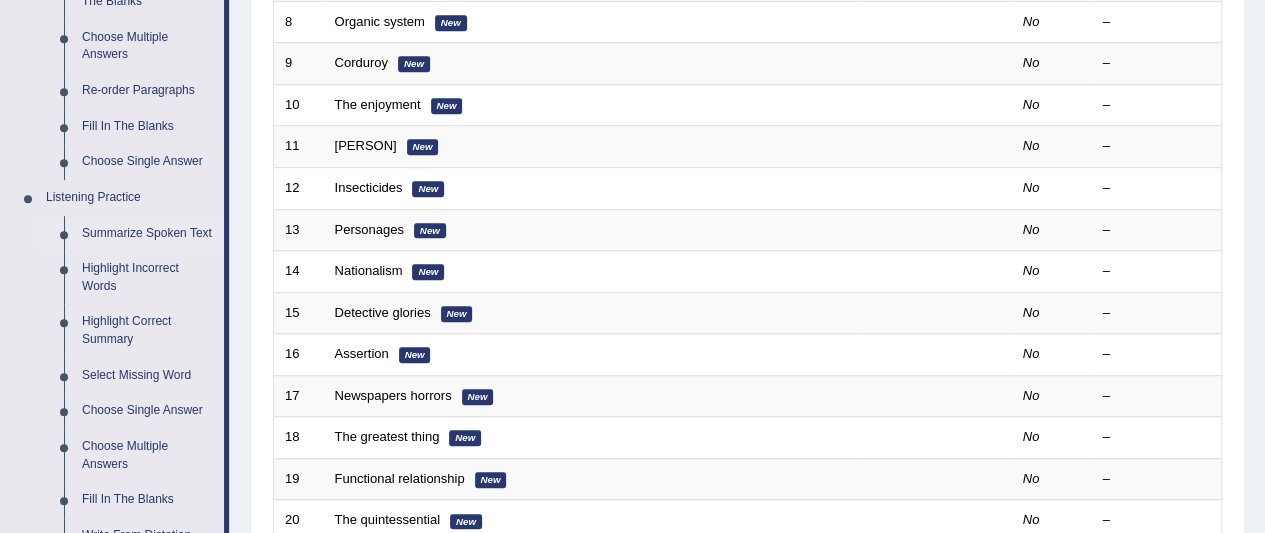 click on "Summarize Spoken Text" at bounding box center [148, 234] 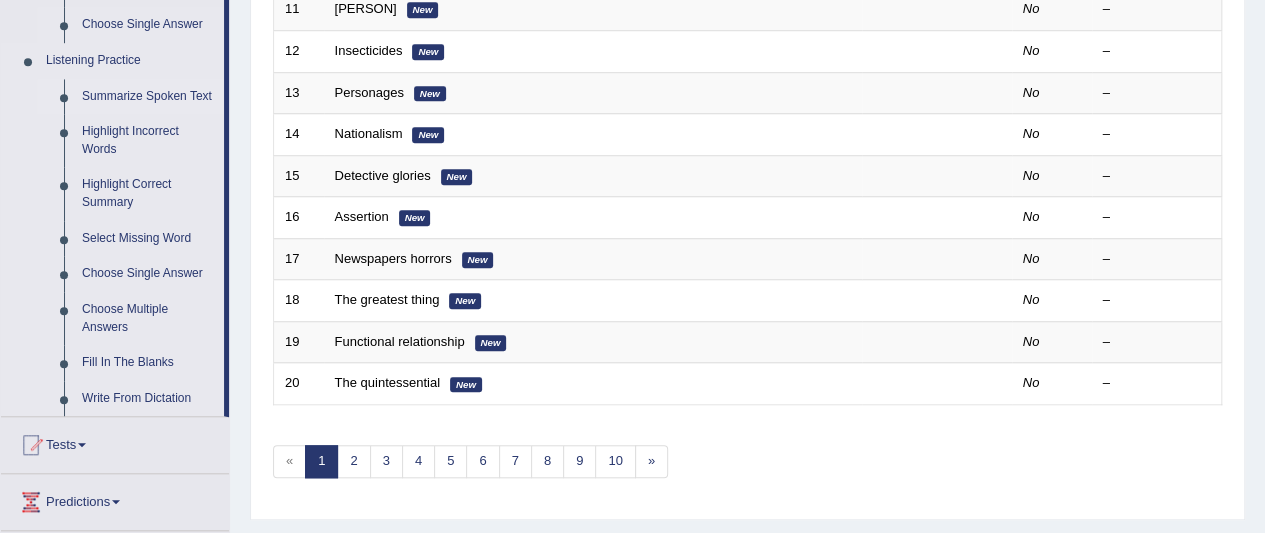 scroll, scrollTop: 905, scrollLeft: 0, axis: vertical 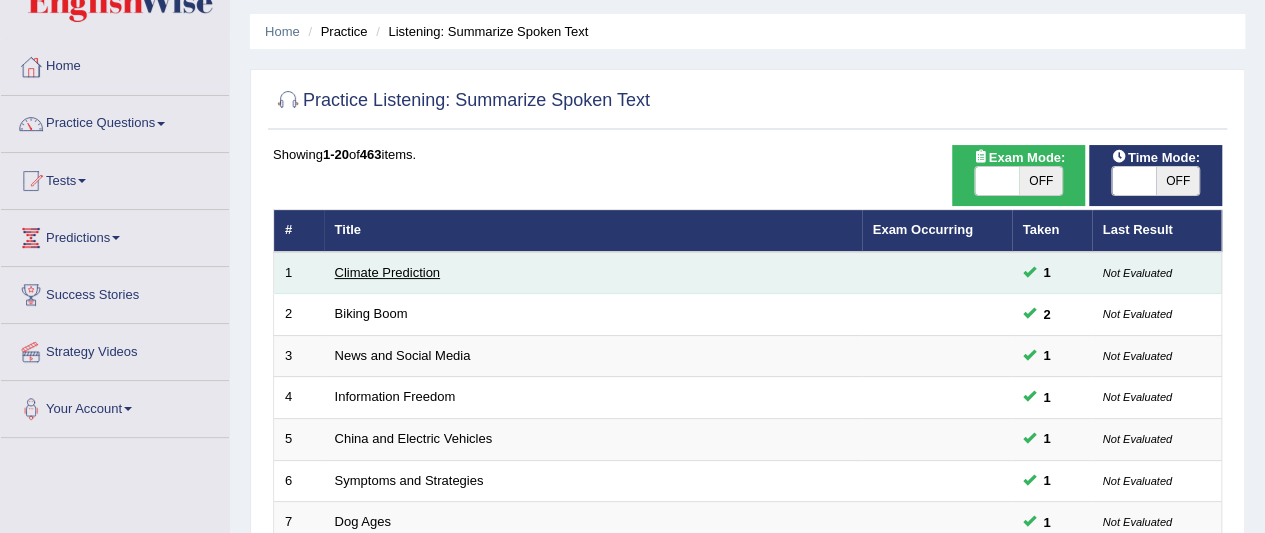 click on "Climate Prediction" at bounding box center (388, 272) 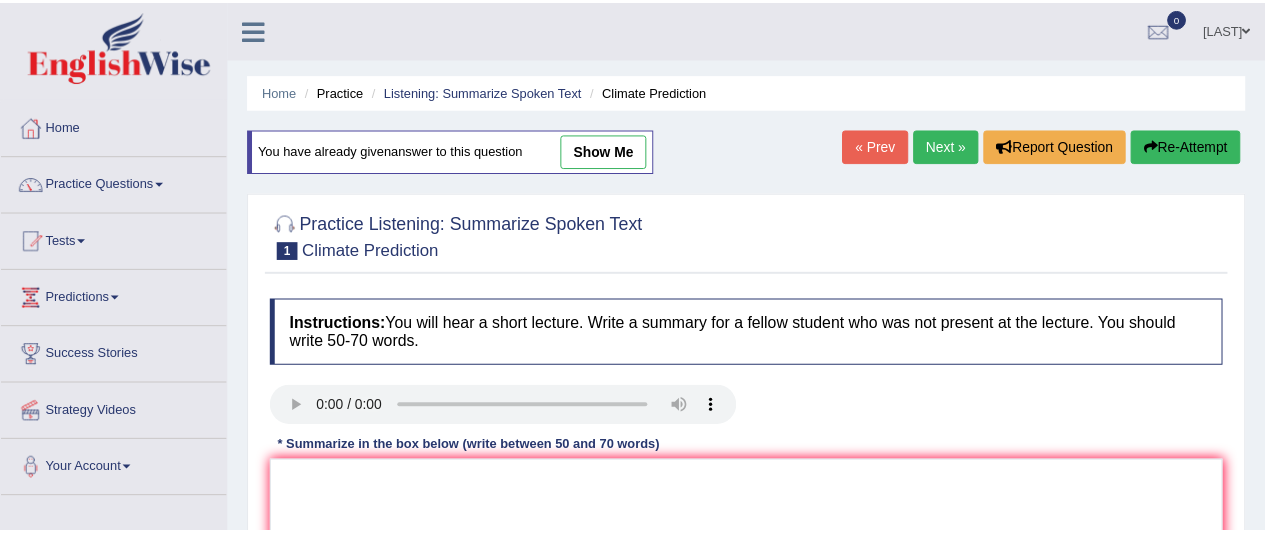 scroll, scrollTop: 0, scrollLeft: 0, axis: both 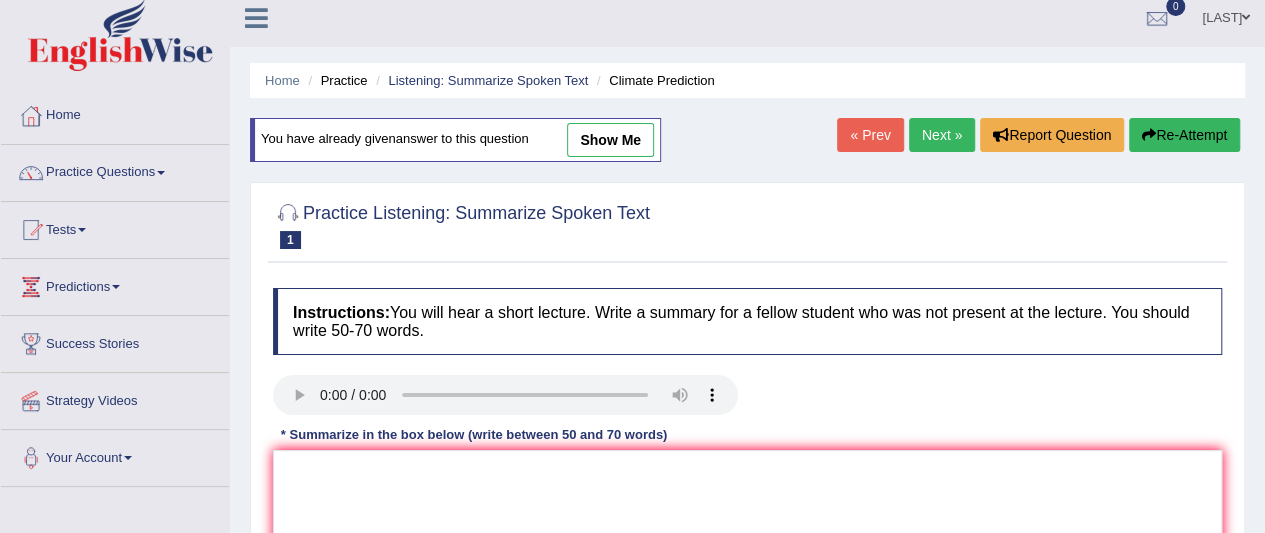 click on "show me" at bounding box center (610, 140) 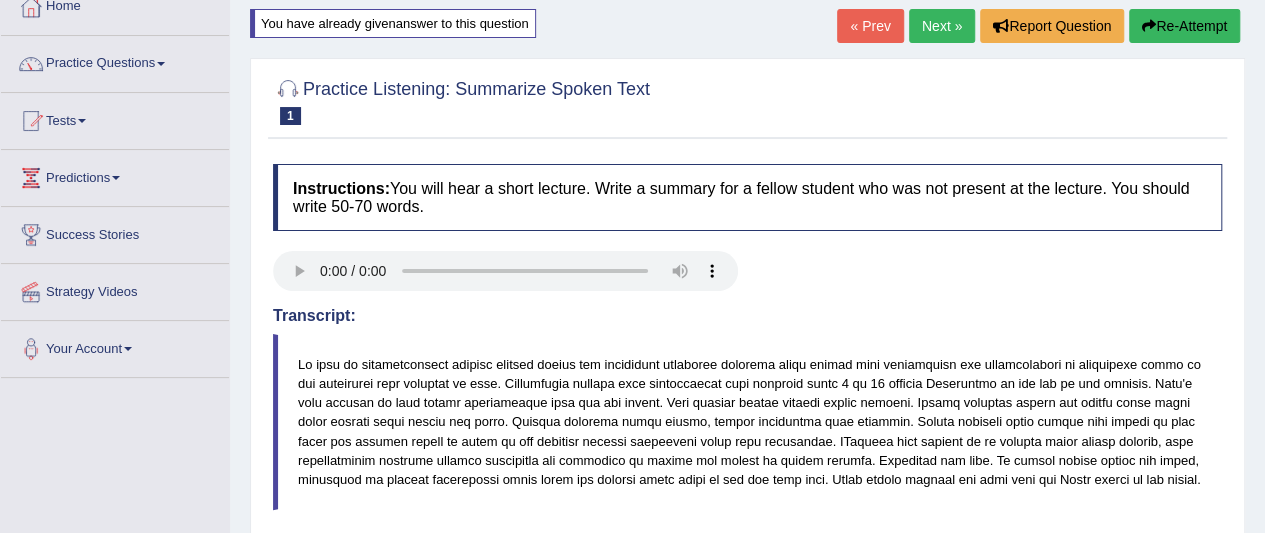 scroll, scrollTop: 0, scrollLeft: 0, axis: both 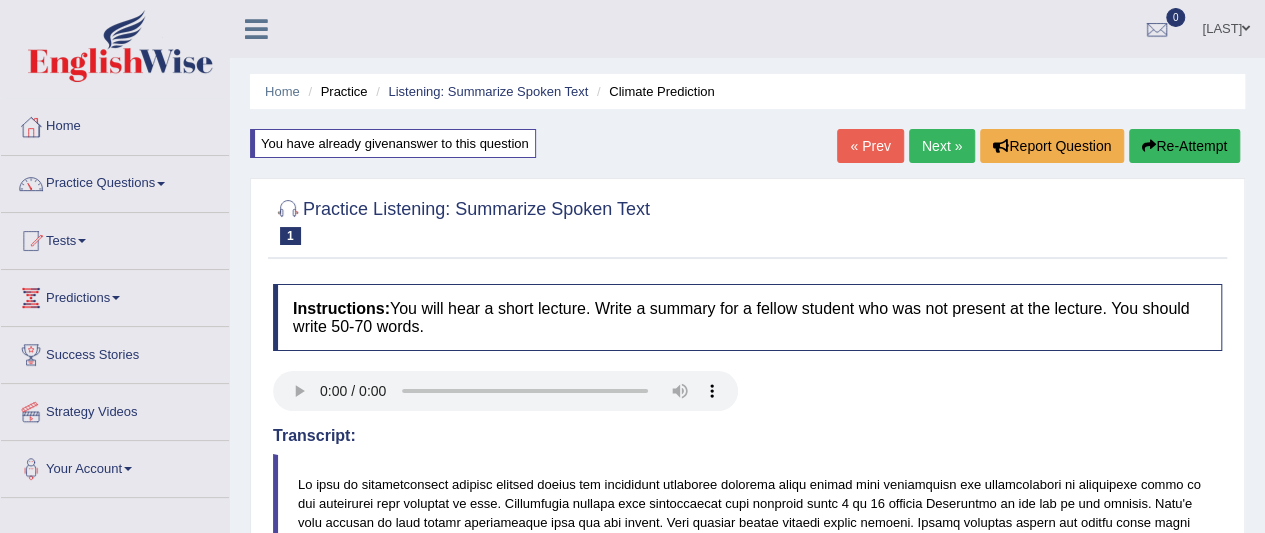 click at bounding box center [161, 184] 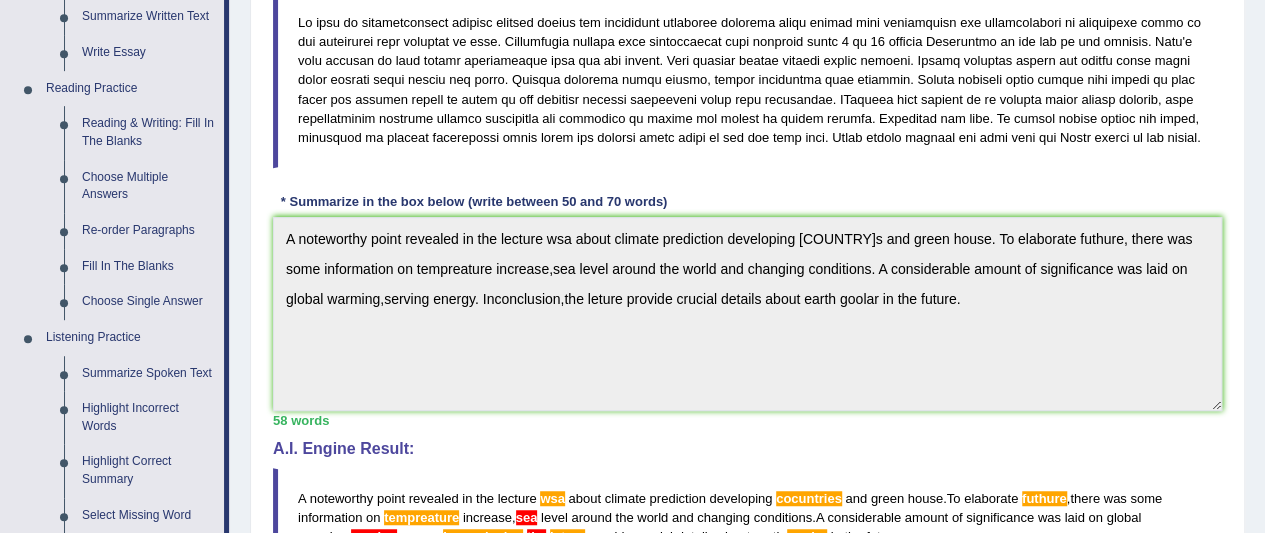 scroll, scrollTop: 474, scrollLeft: 0, axis: vertical 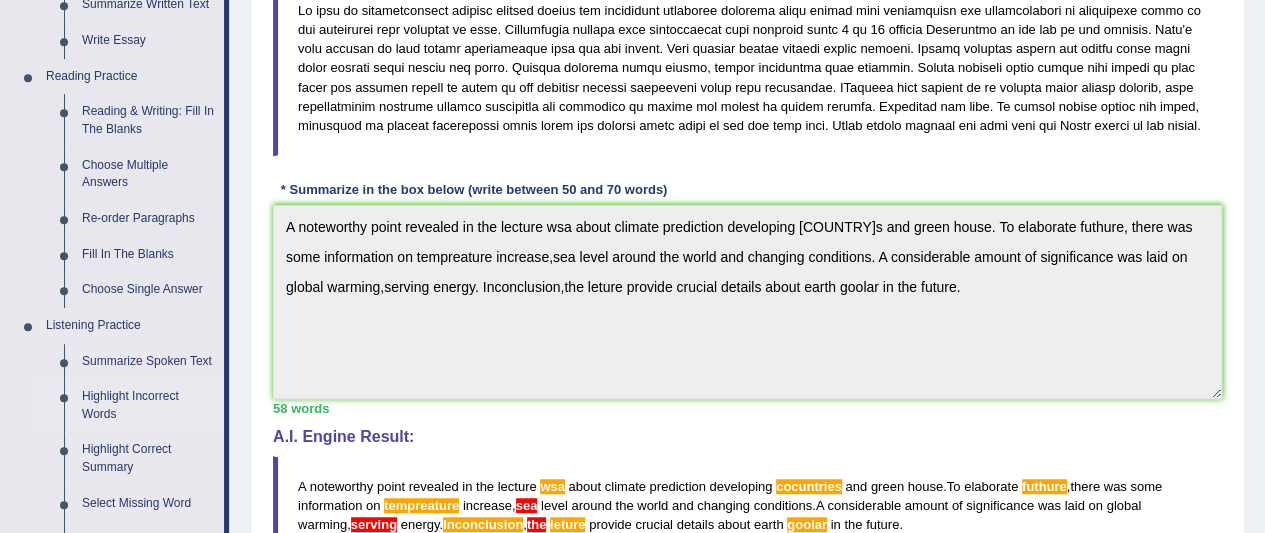 click on "Highlight Incorrect Words" at bounding box center (148, 405) 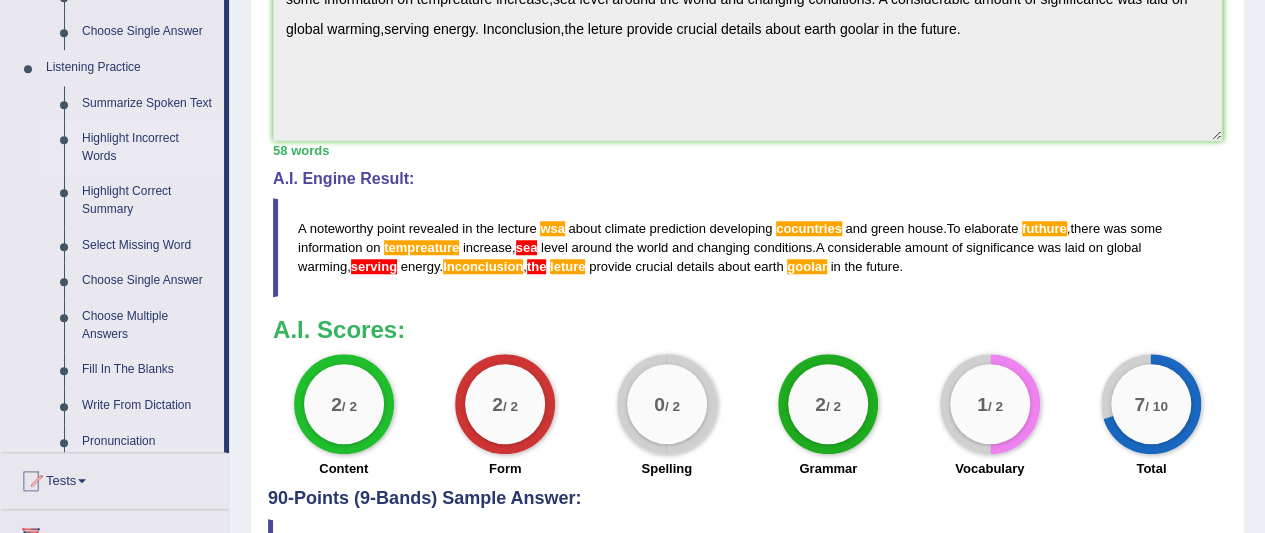 scroll, scrollTop: 927, scrollLeft: 0, axis: vertical 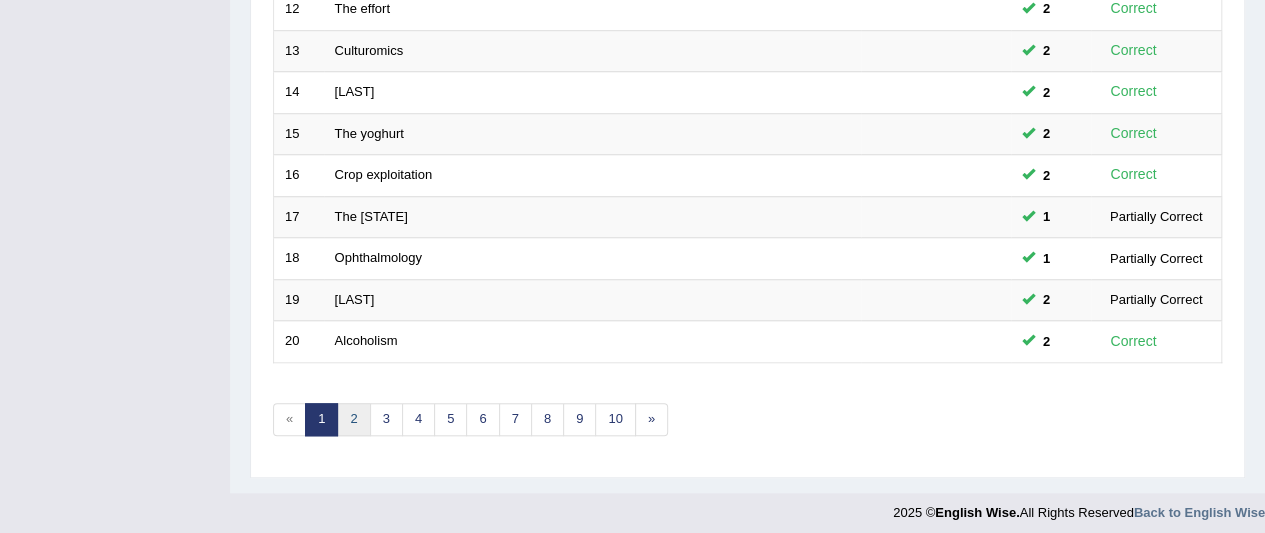 click on "2" at bounding box center (353, 419) 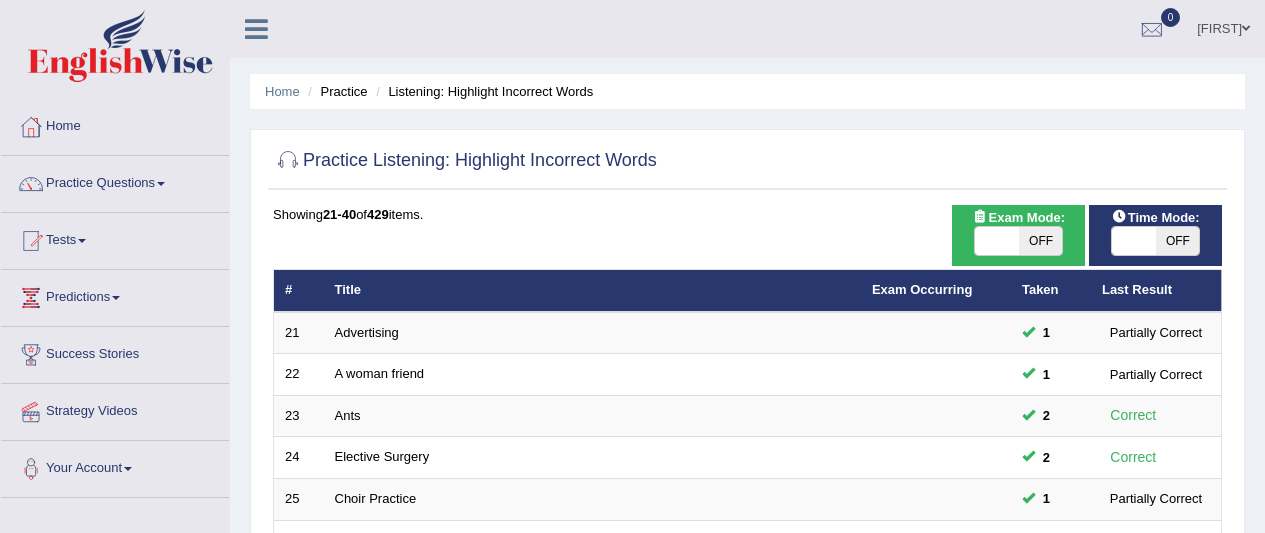 scroll, scrollTop: 84, scrollLeft: 0, axis: vertical 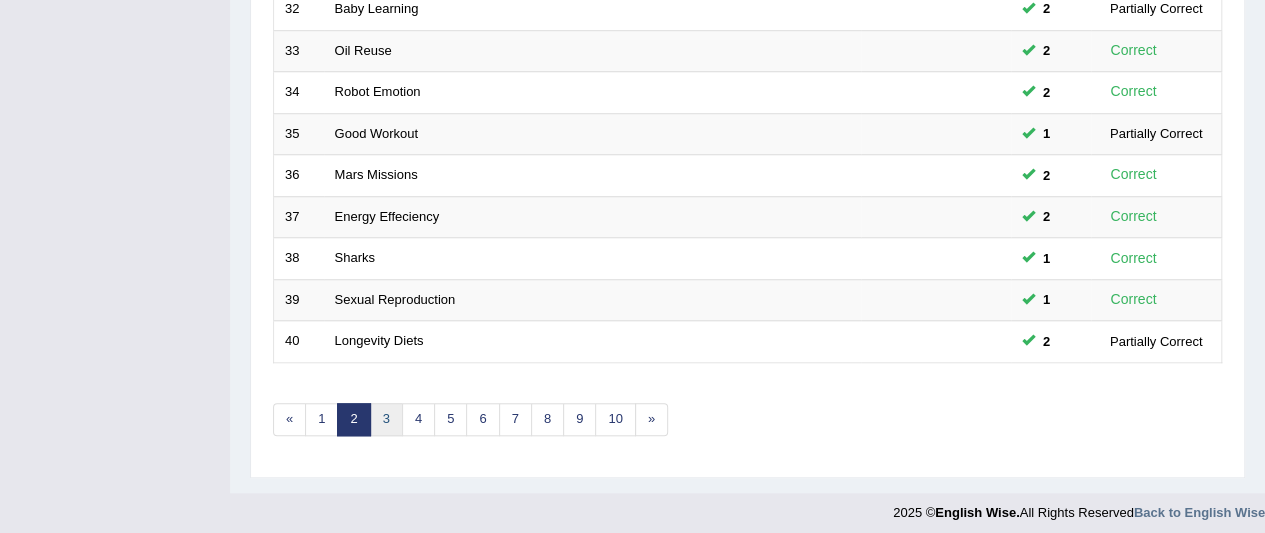 click on "3" at bounding box center (386, 419) 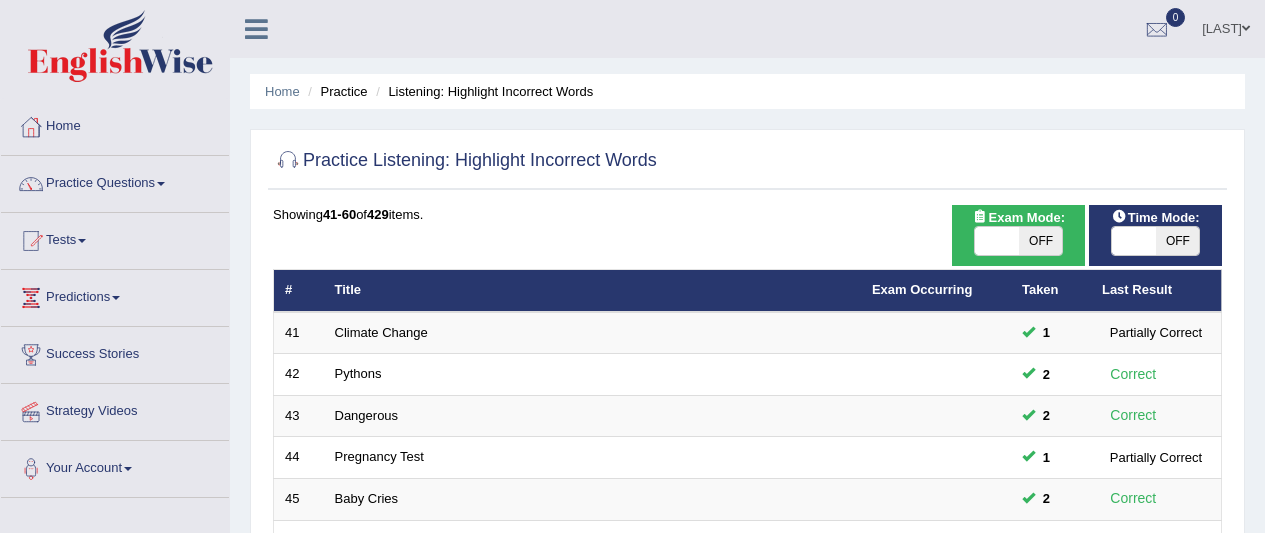 scroll, scrollTop: 240, scrollLeft: 0, axis: vertical 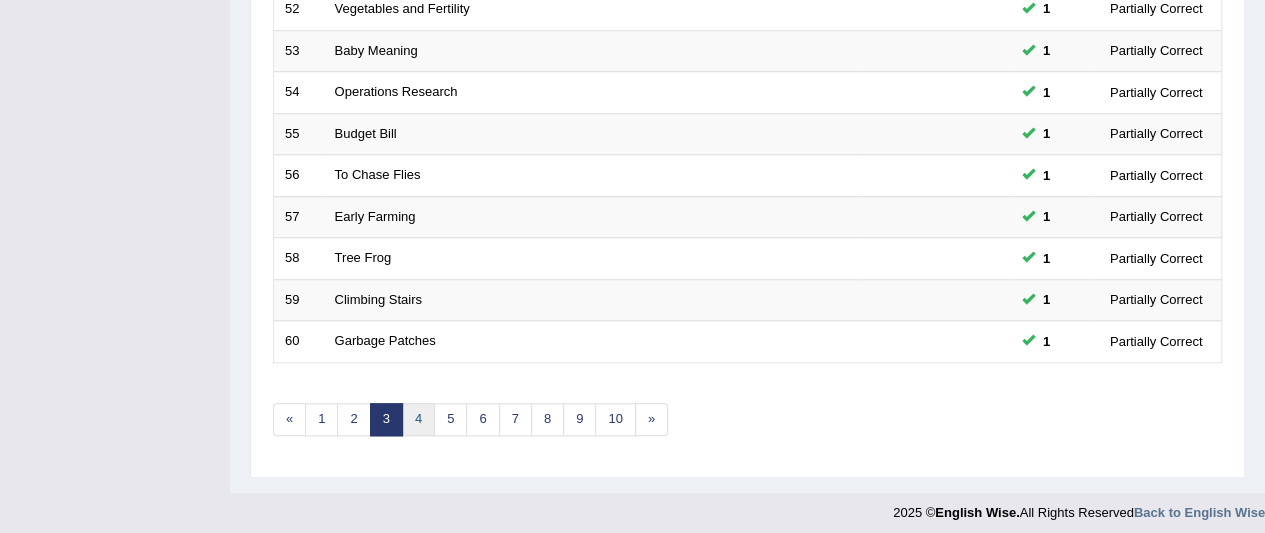 click on "4" at bounding box center (418, 419) 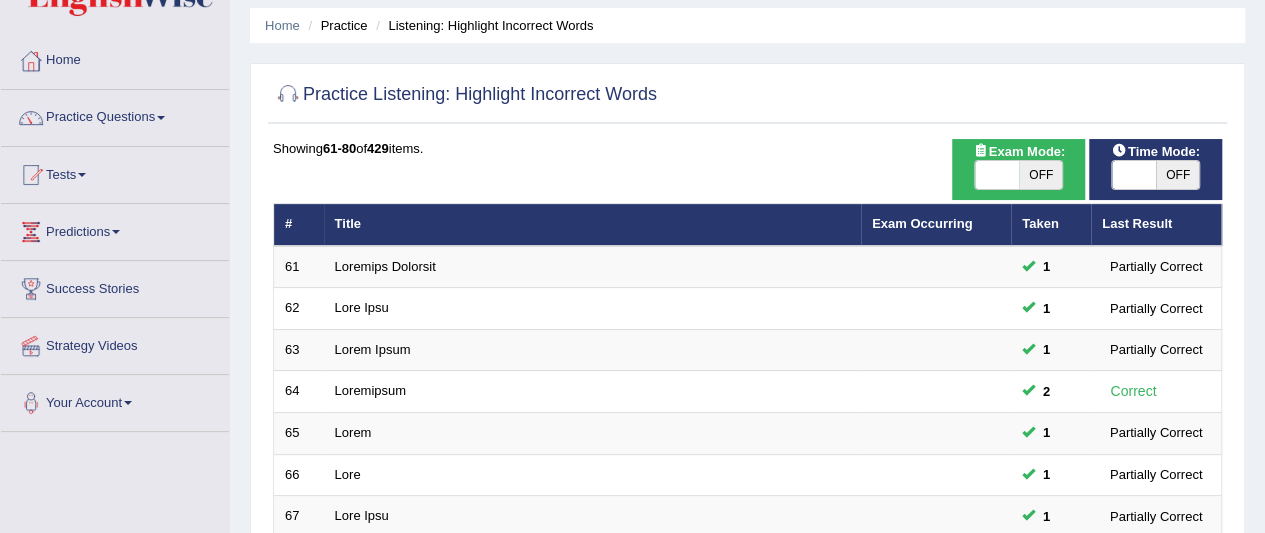 scroll, scrollTop: 0, scrollLeft: 0, axis: both 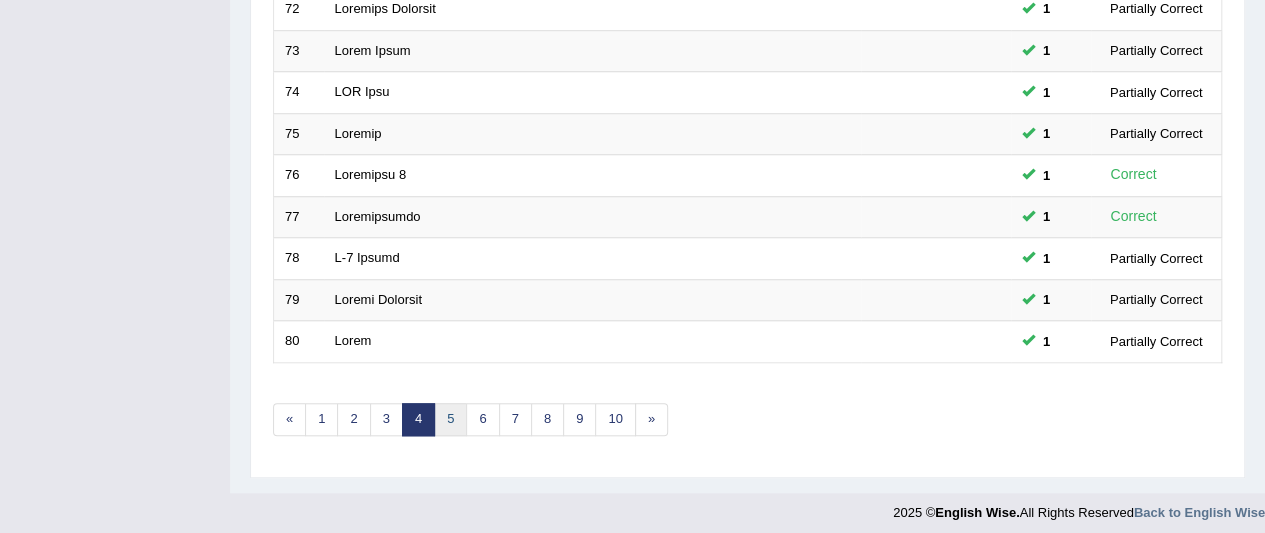 click on "5" at bounding box center [450, 419] 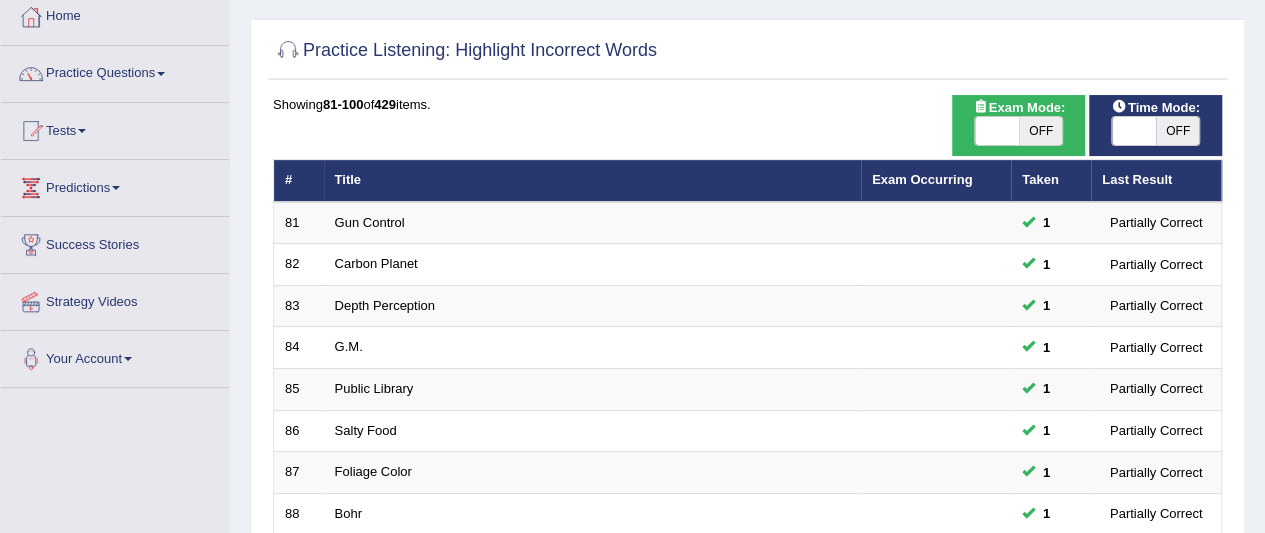 scroll, scrollTop: 0, scrollLeft: 0, axis: both 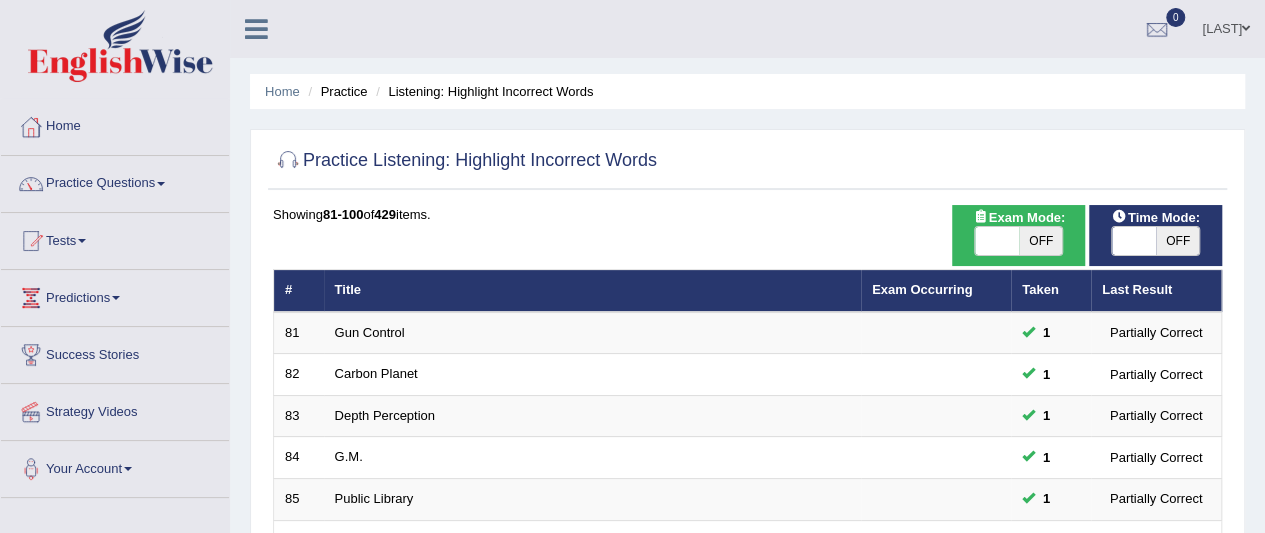 click on "Practice Questions" at bounding box center (115, 181) 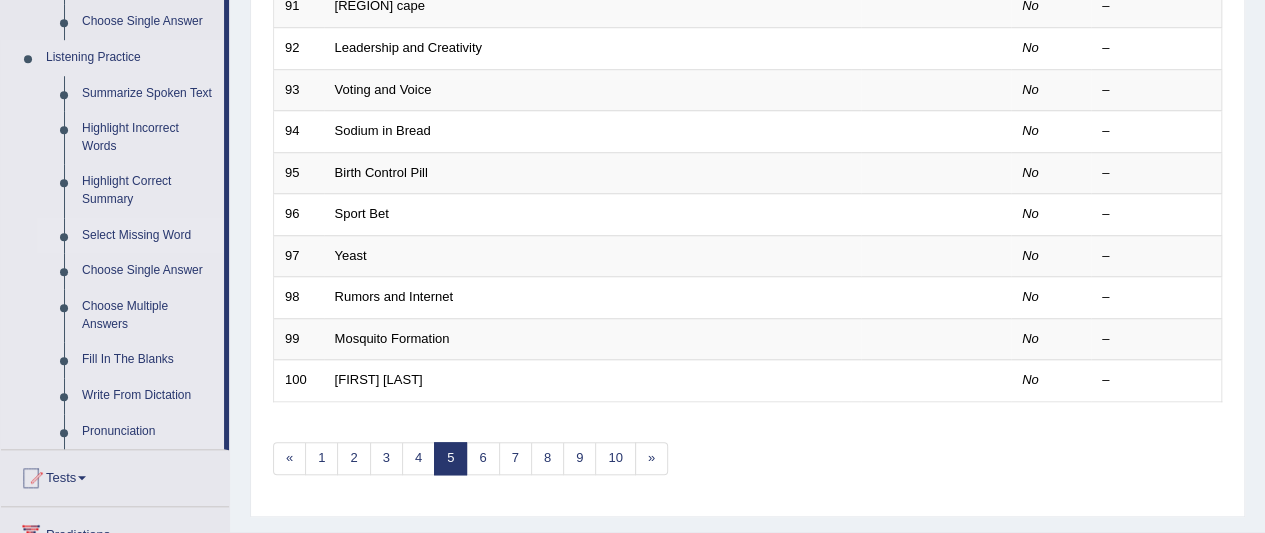 click on "Select Missing Word" at bounding box center (148, 236) 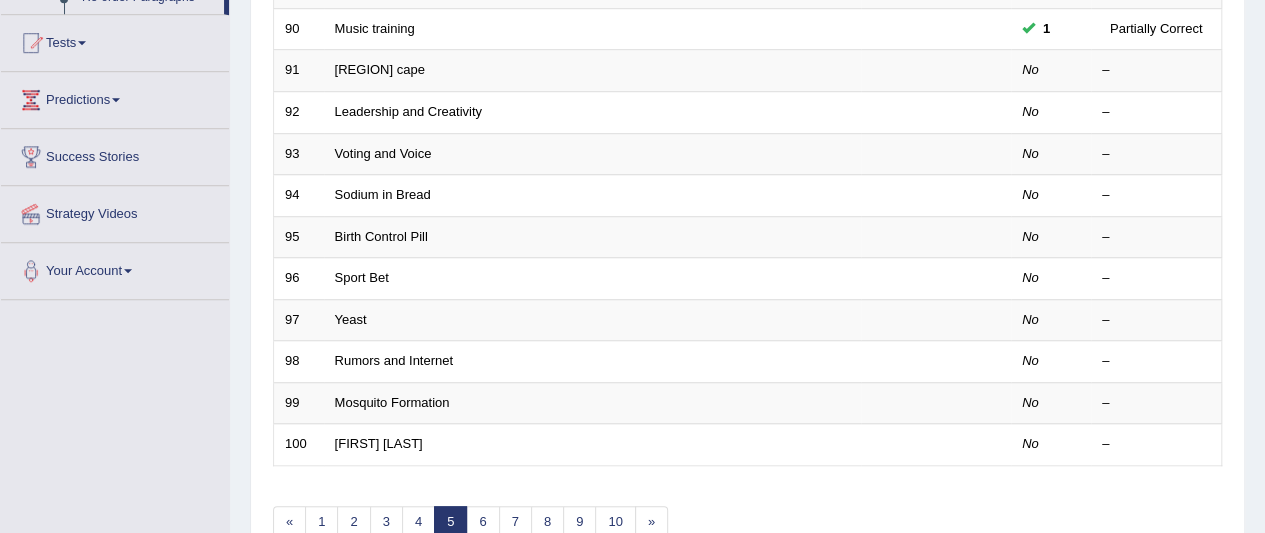 scroll, scrollTop: 781, scrollLeft: 0, axis: vertical 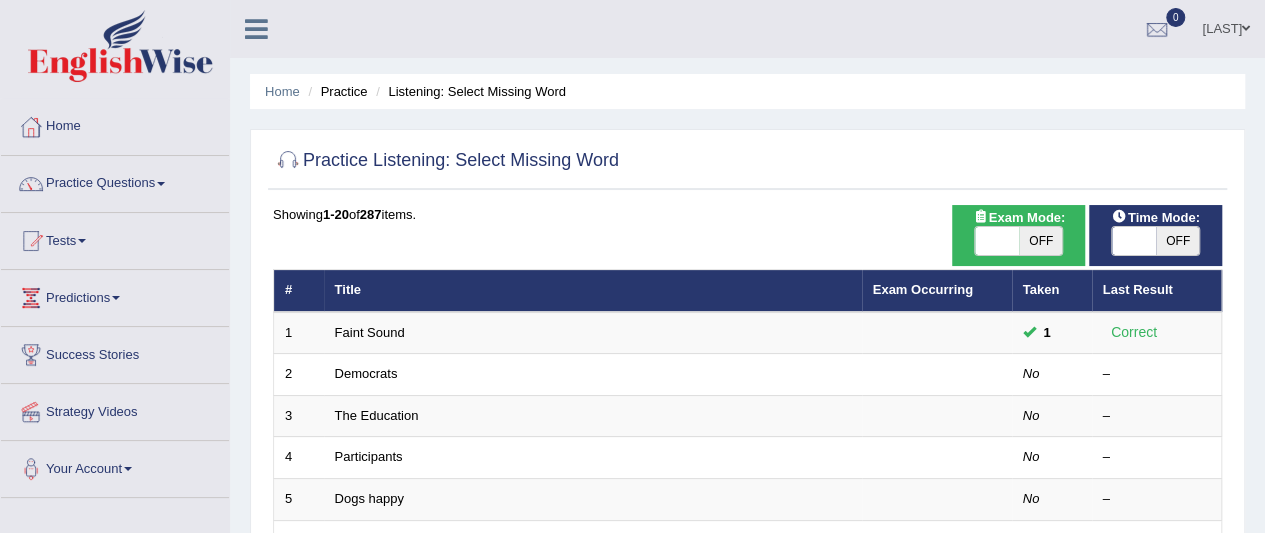 click at bounding box center (161, 184) 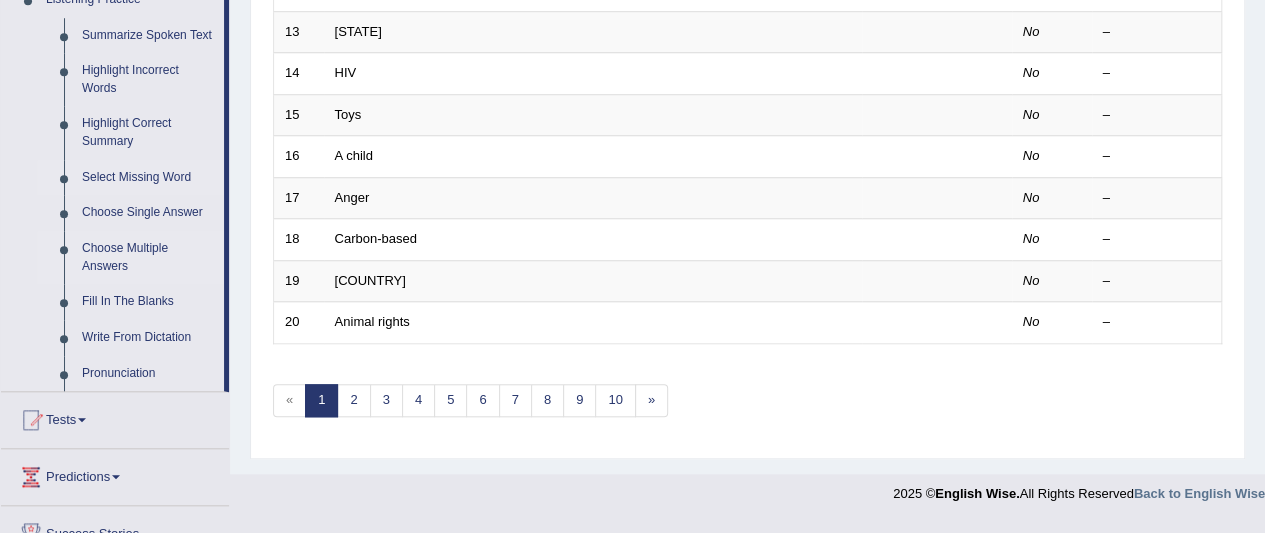 click on "Choose Multiple Answers" at bounding box center [148, 257] 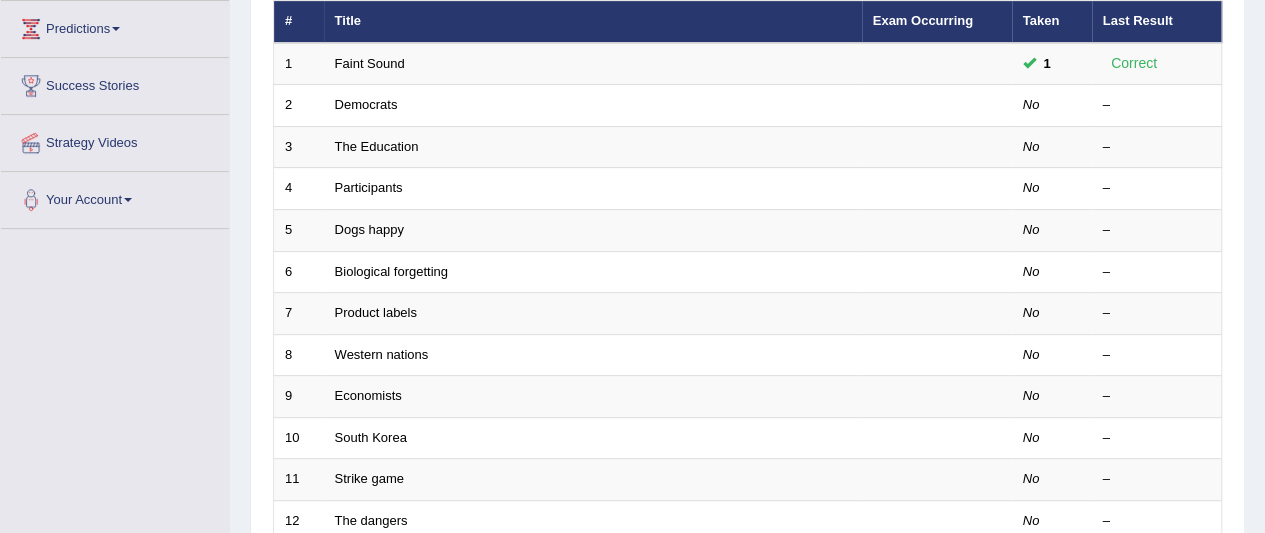 scroll, scrollTop: 272, scrollLeft: 0, axis: vertical 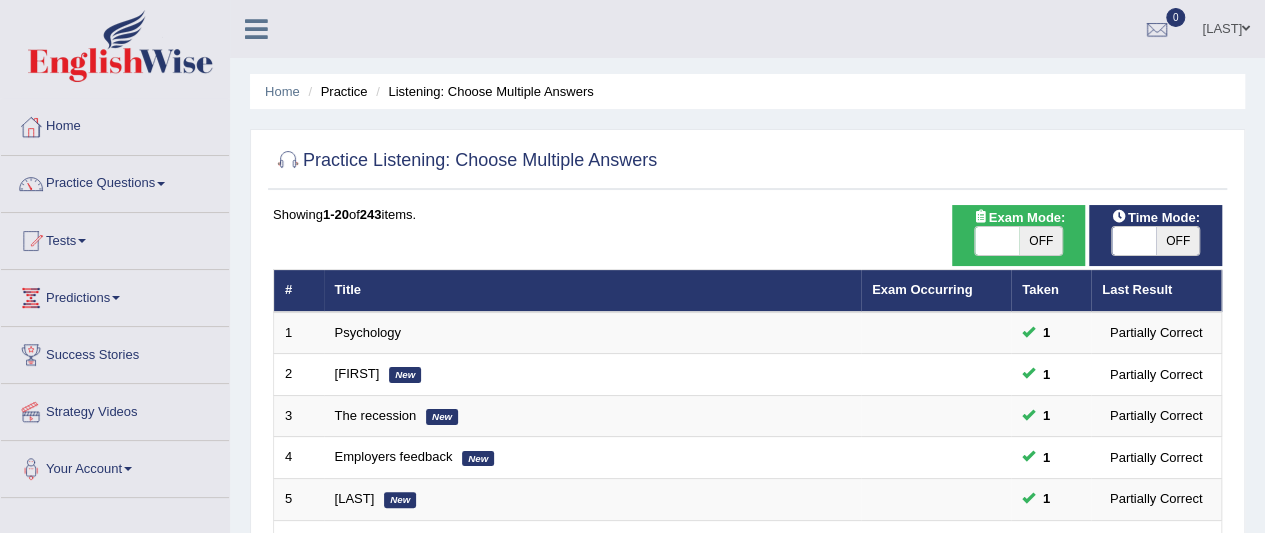 click at bounding box center [161, 184] 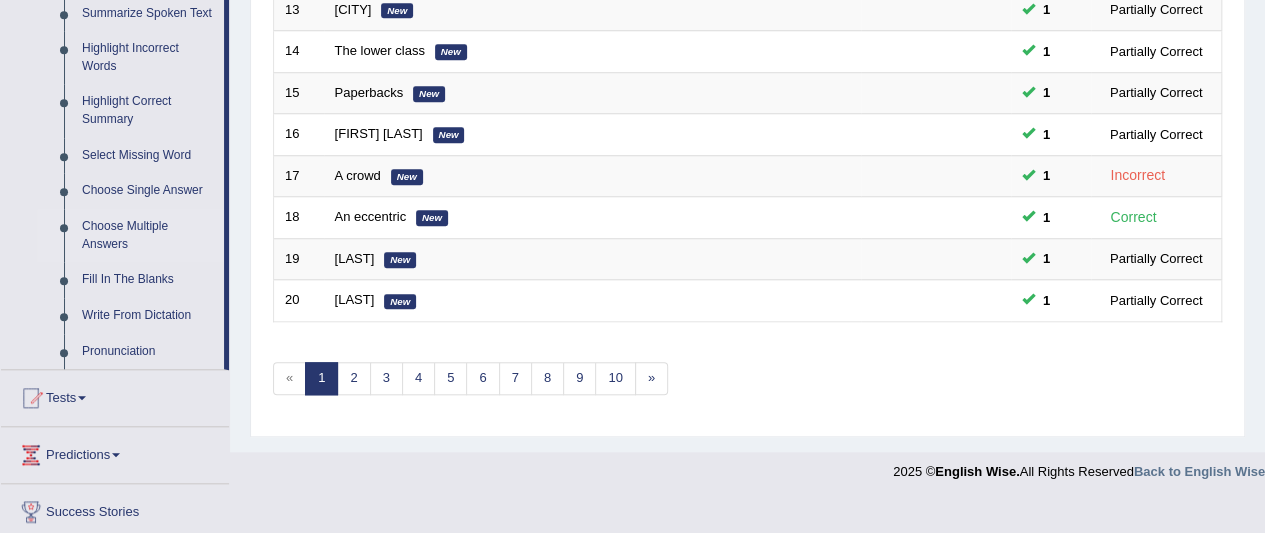 scroll, scrollTop: 829, scrollLeft: 0, axis: vertical 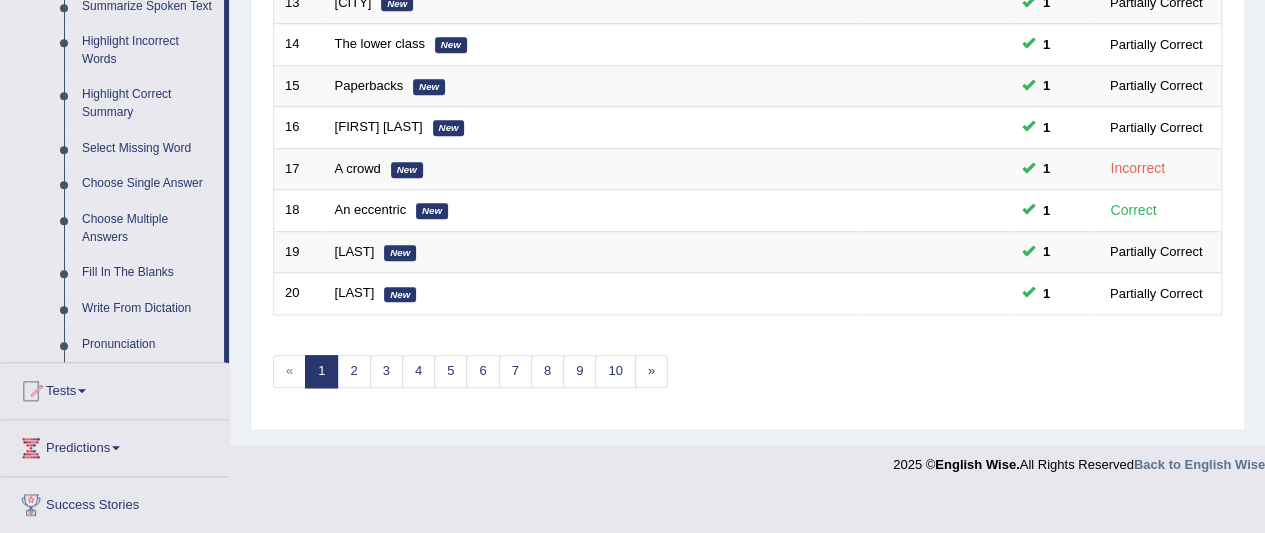 click on "Fill In The Blanks" at bounding box center [148, 273] 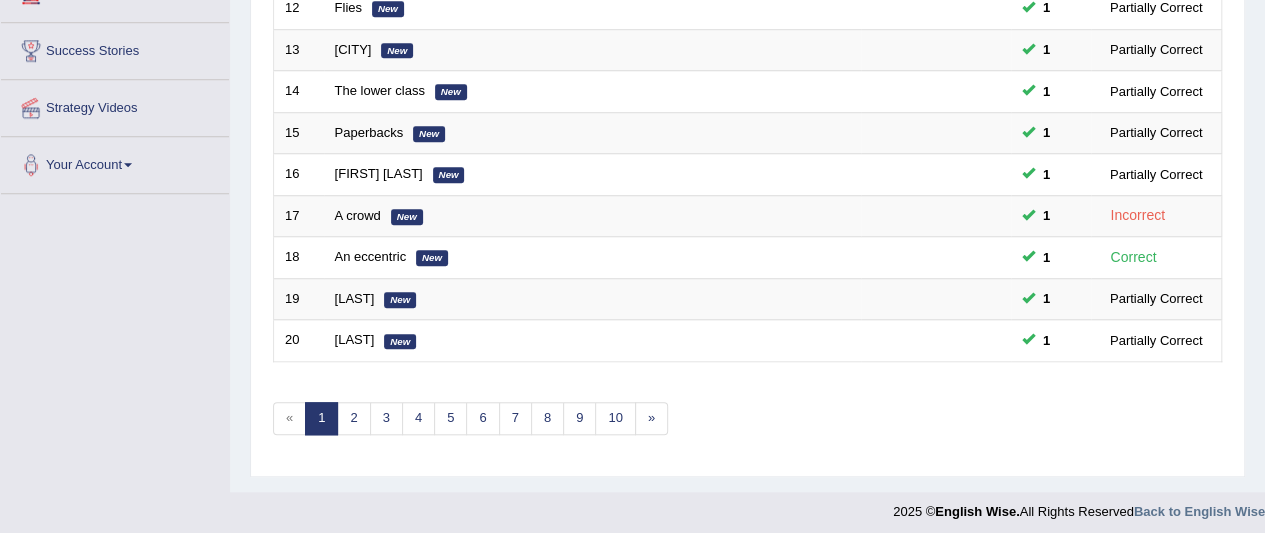 scroll, scrollTop: 302, scrollLeft: 0, axis: vertical 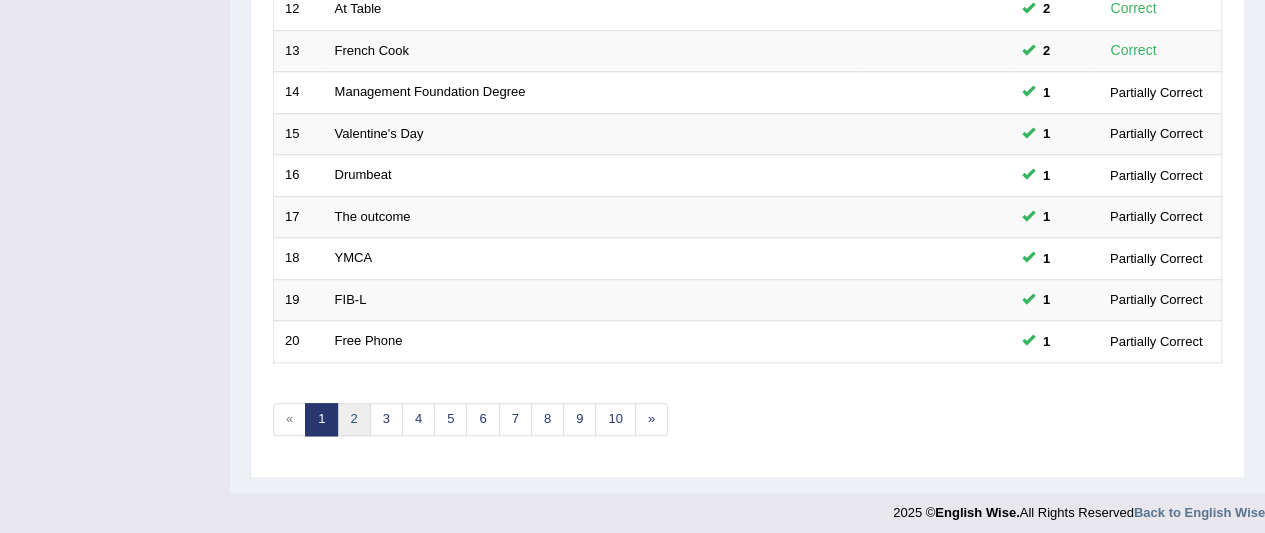 click on "2" at bounding box center (353, 419) 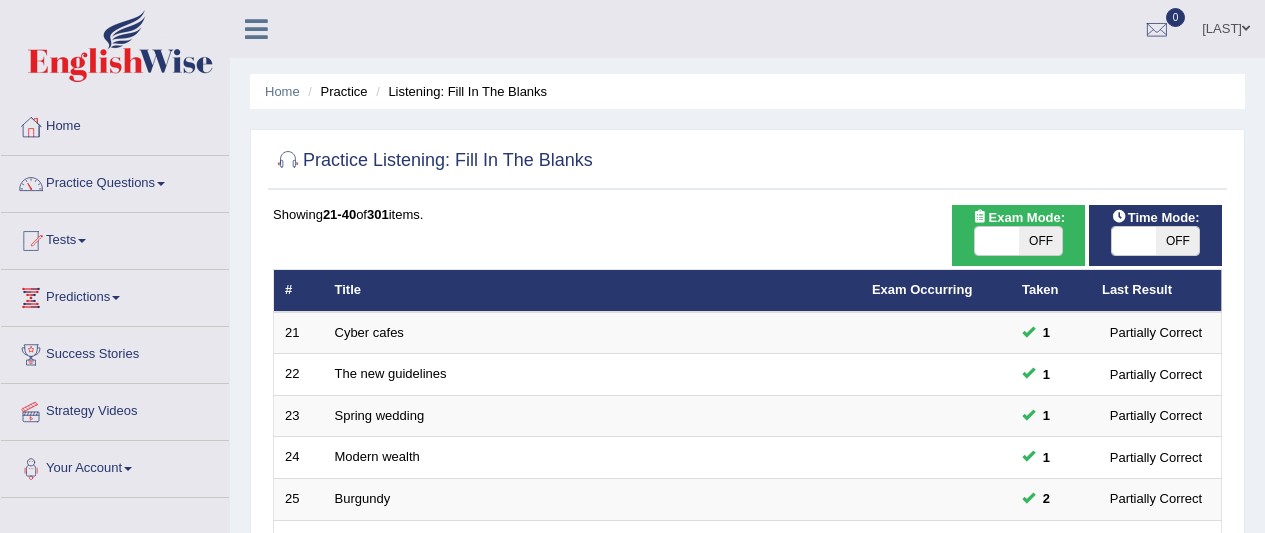 scroll, scrollTop: 108, scrollLeft: 0, axis: vertical 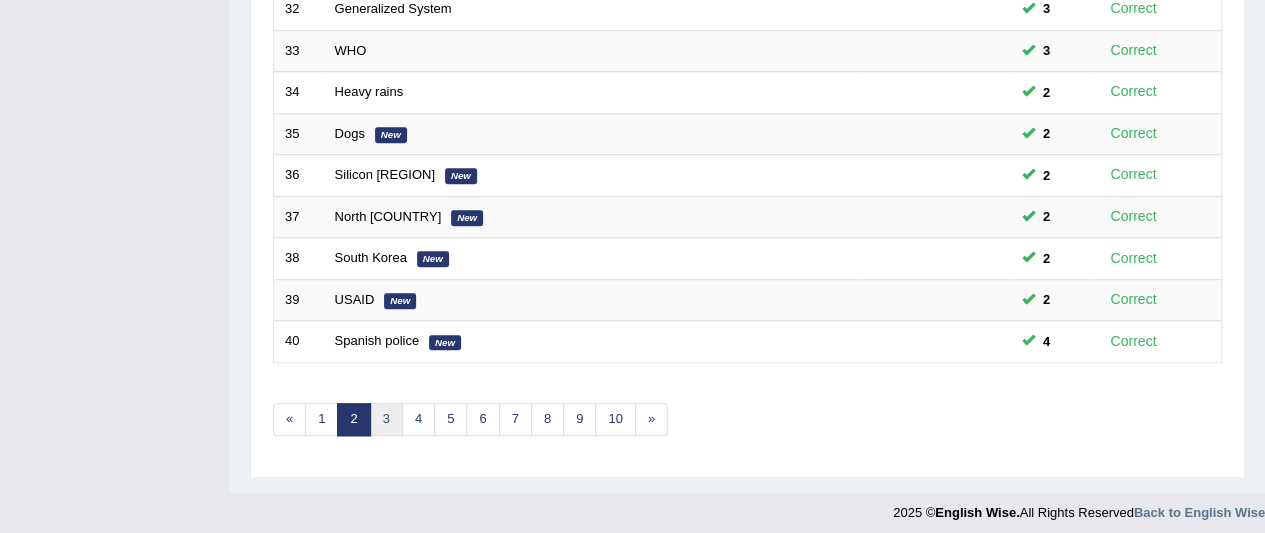 click on "3" at bounding box center [386, 419] 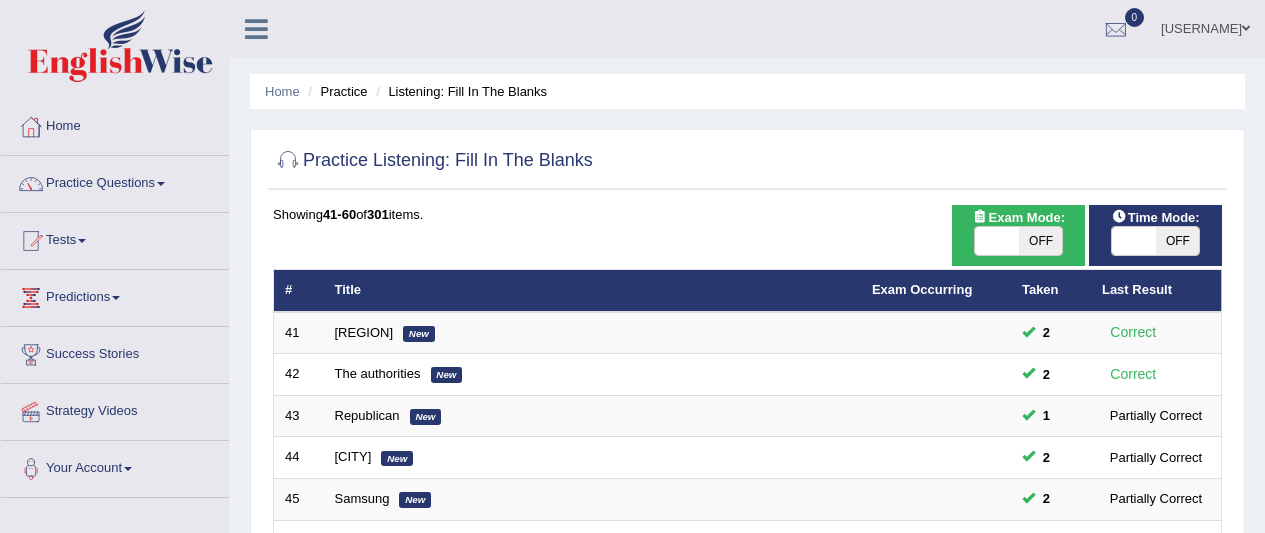 scroll, scrollTop: 107, scrollLeft: 0, axis: vertical 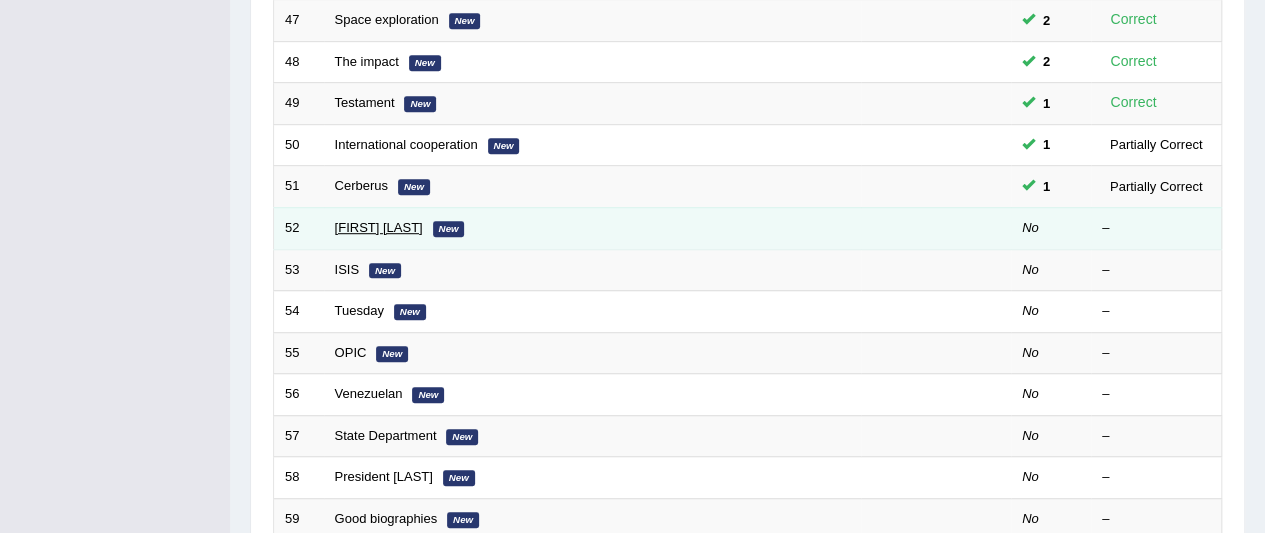 click on "[FIRST] [LAST]" at bounding box center (379, 227) 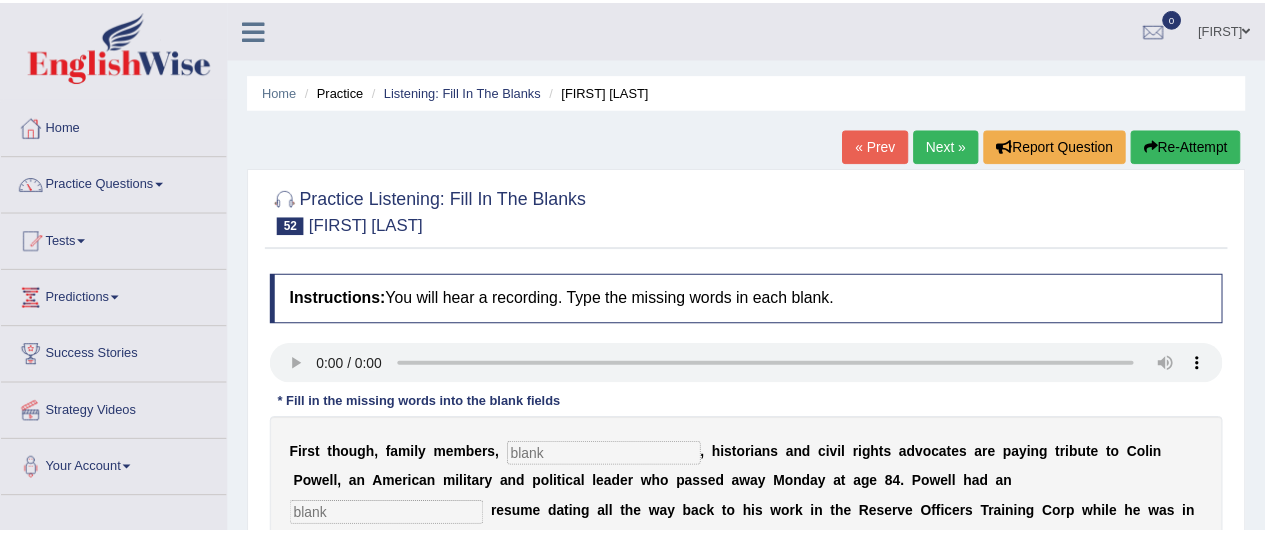 scroll, scrollTop: 0, scrollLeft: 0, axis: both 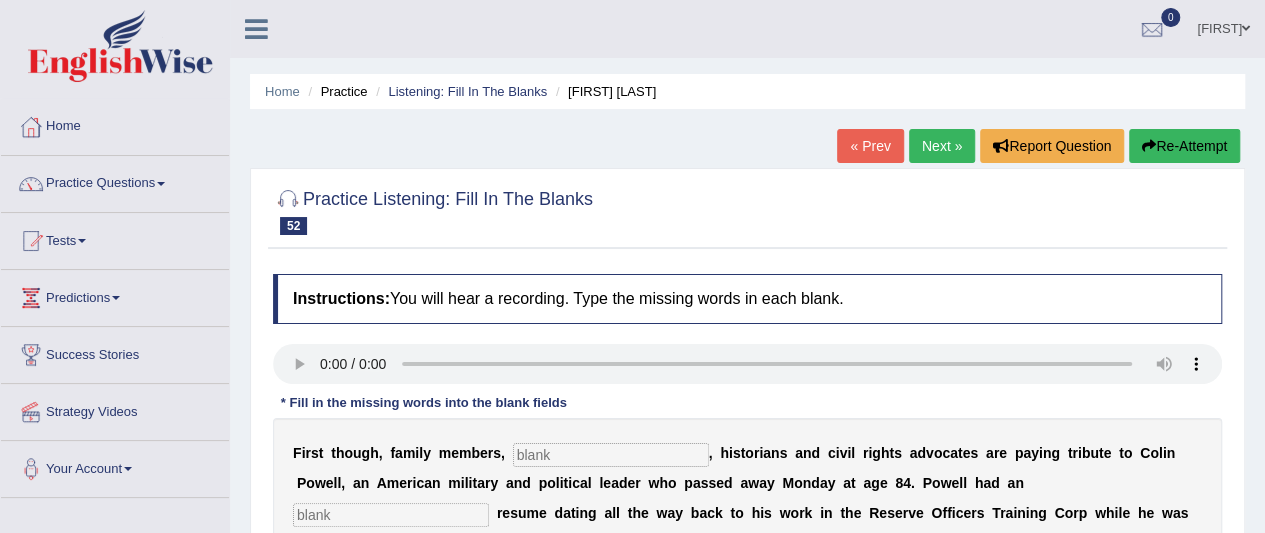 click at bounding box center [161, 184] 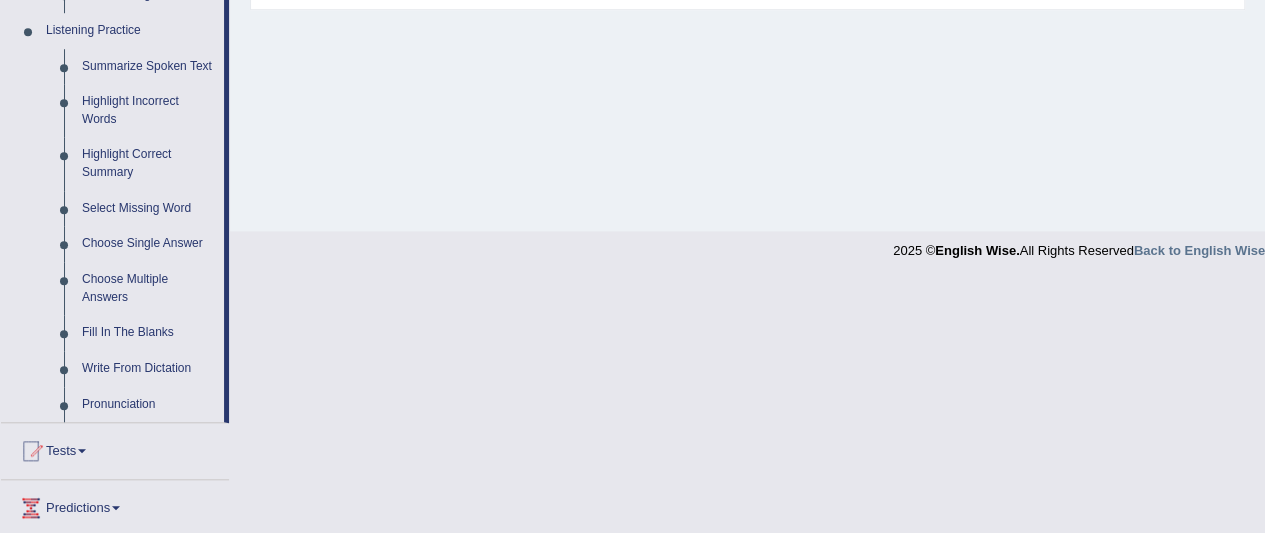 scroll, scrollTop: 942, scrollLeft: 0, axis: vertical 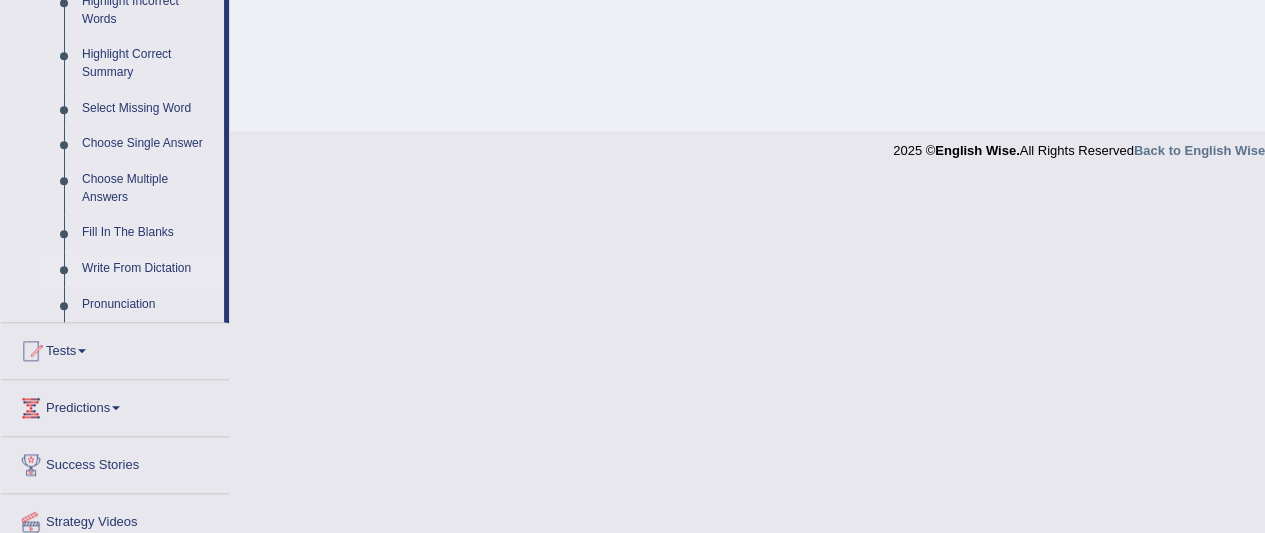 click on "Write From Dictation" at bounding box center (148, 269) 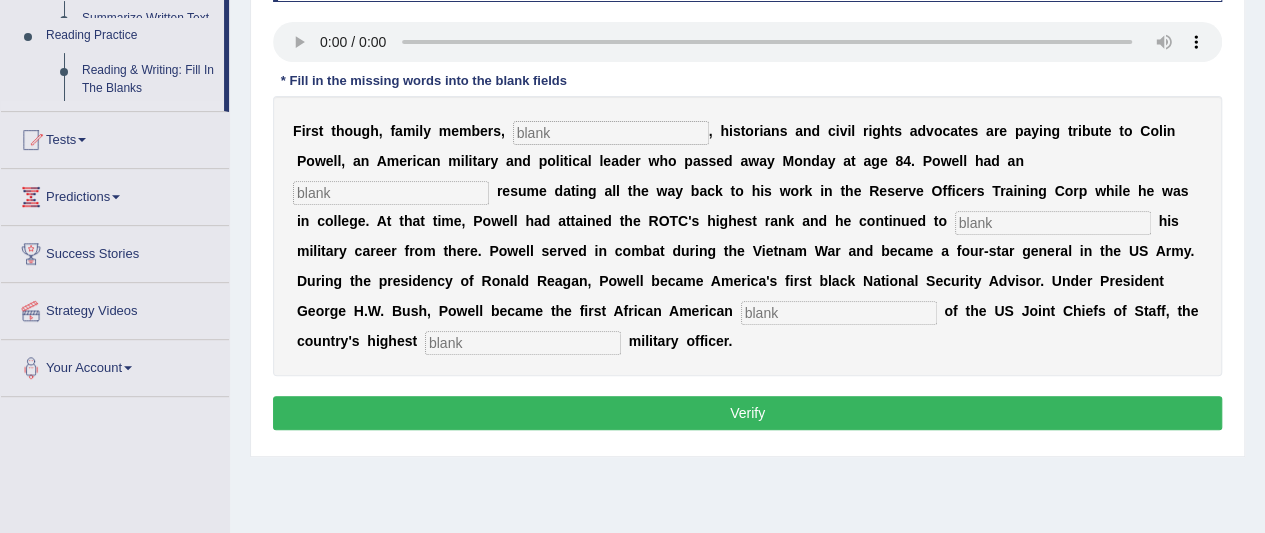 scroll, scrollTop: 237, scrollLeft: 0, axis: vertical 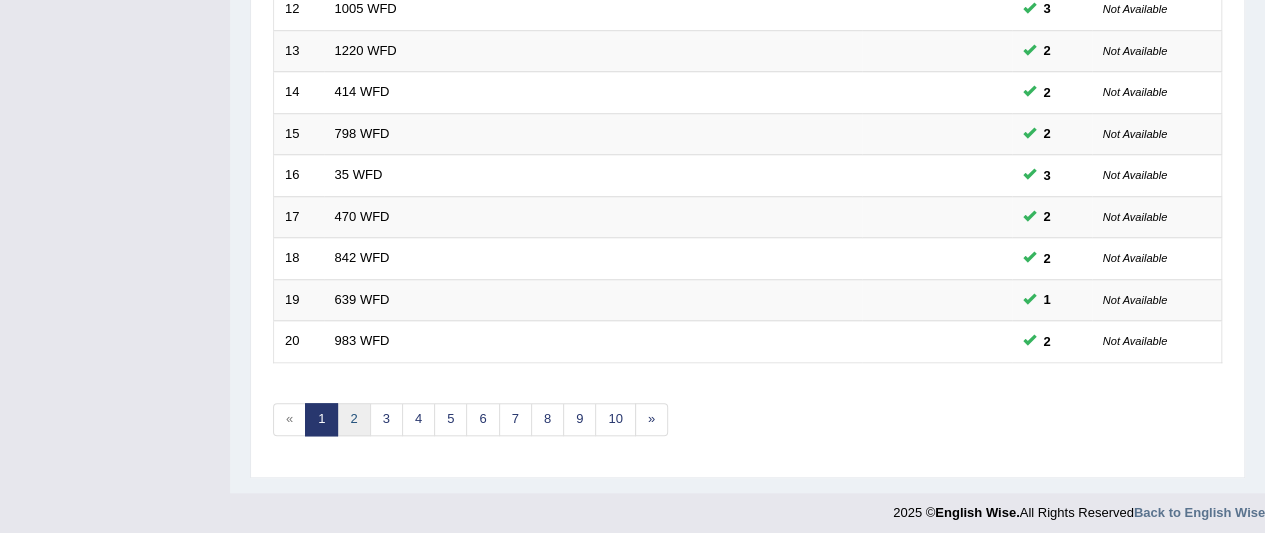 click on "2" at bounding box center [353, 419] 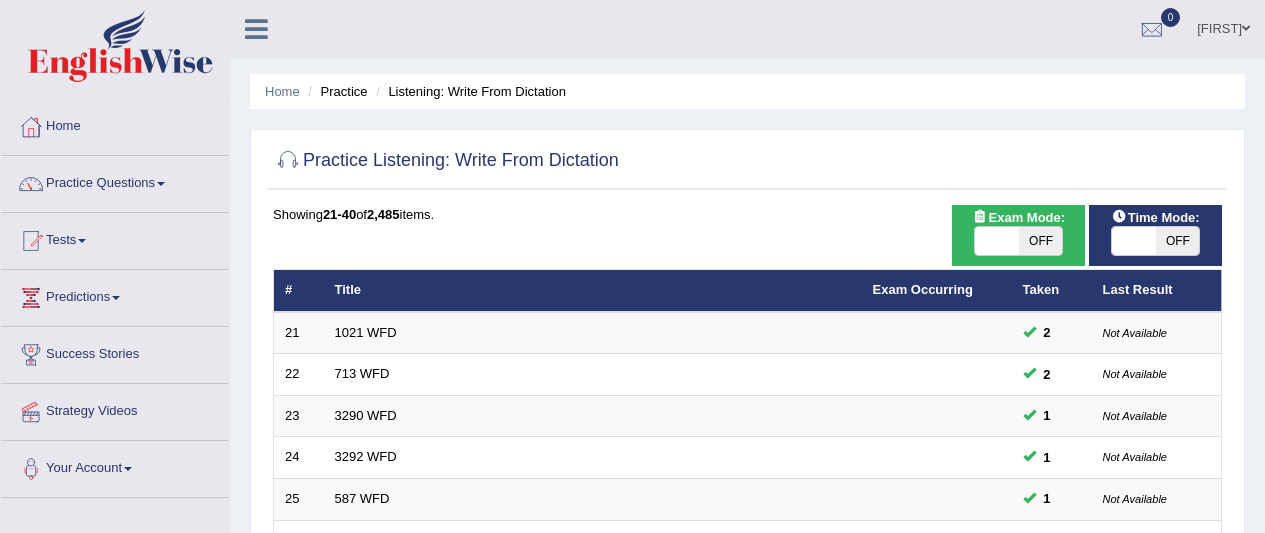 scroll, scrollTop: 145, scrollLeft: 0, axis: vertical 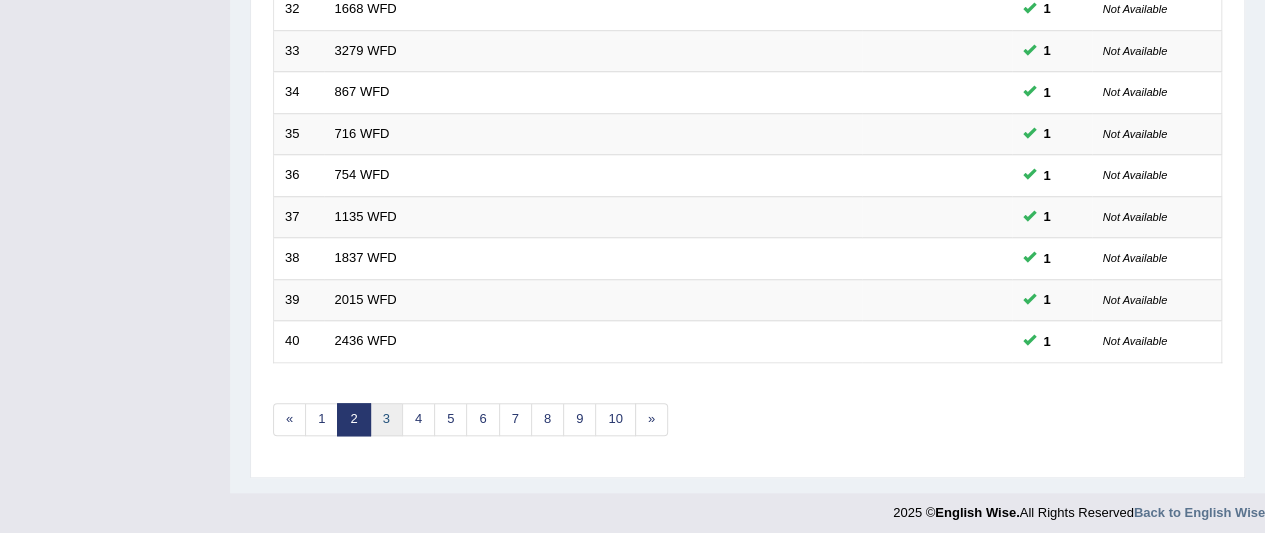 click on "3" at bounding box center (386, 419) 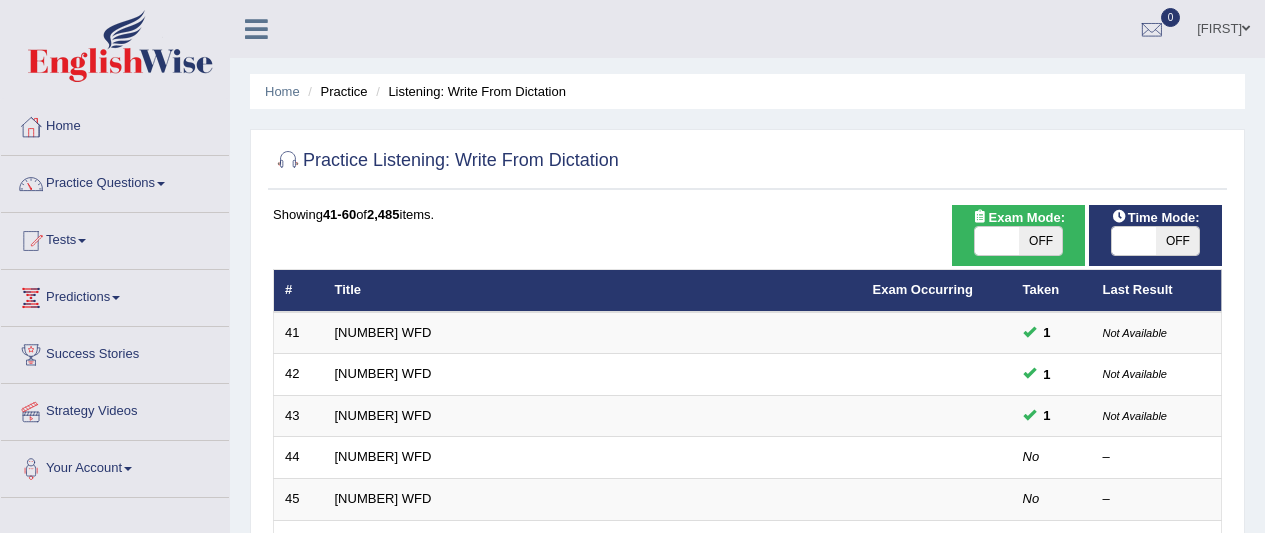 scroll, scrollTop: 74, scrollLeft: 0, axis: vertical 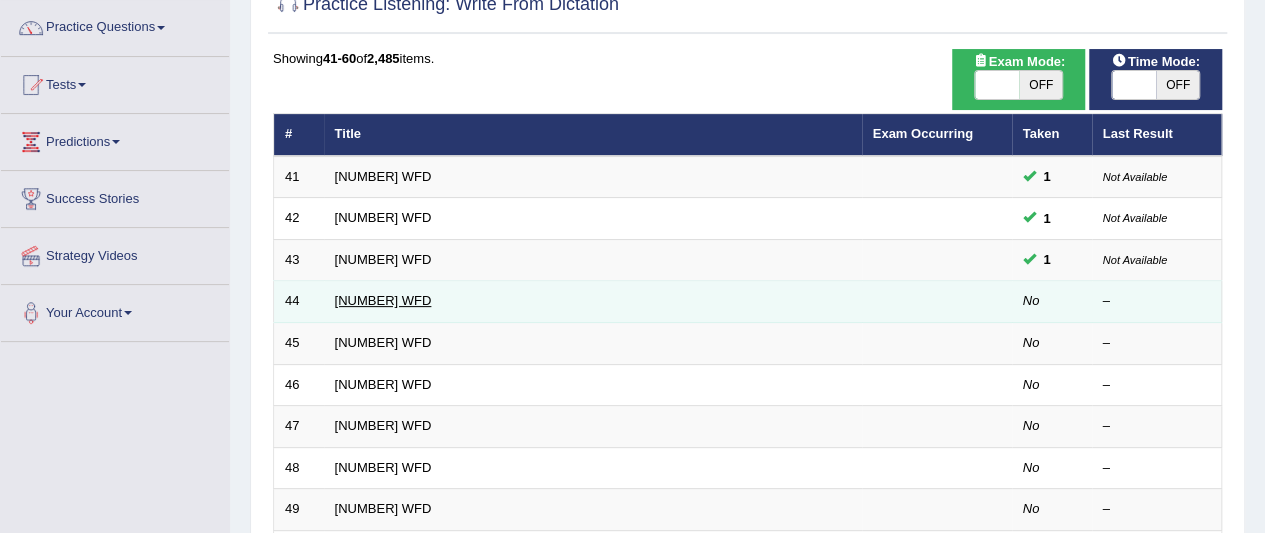 click on "[NUMBER] WFD" at bounding box center (383, 300) 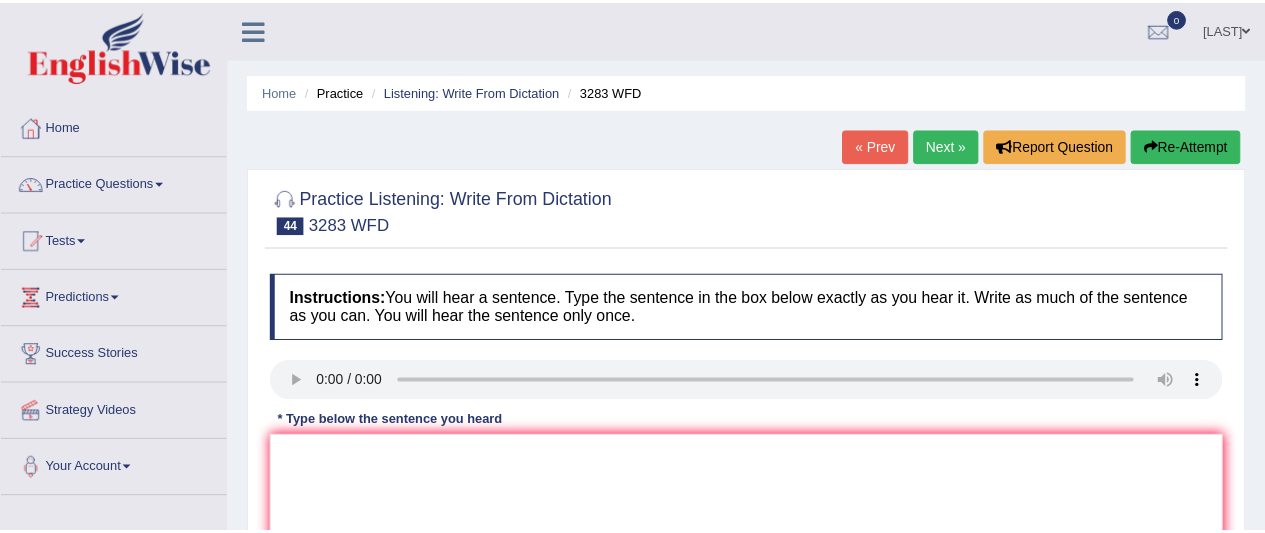 scroll, scrollTop: 0, scrollLeft: 0, axis: both 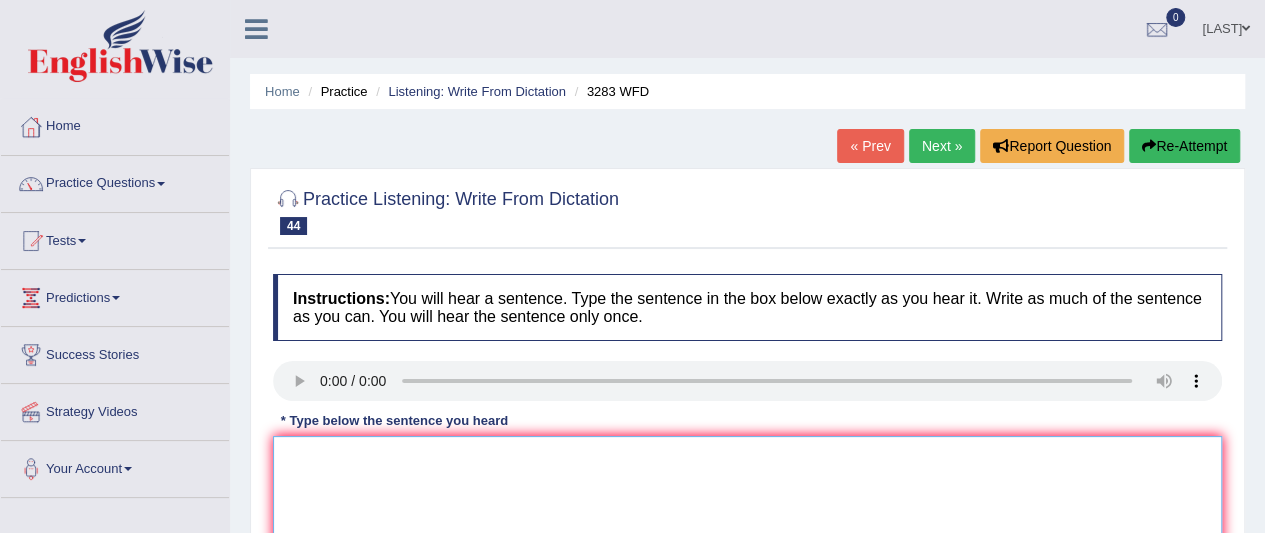 click at bounding box center [747, 533] 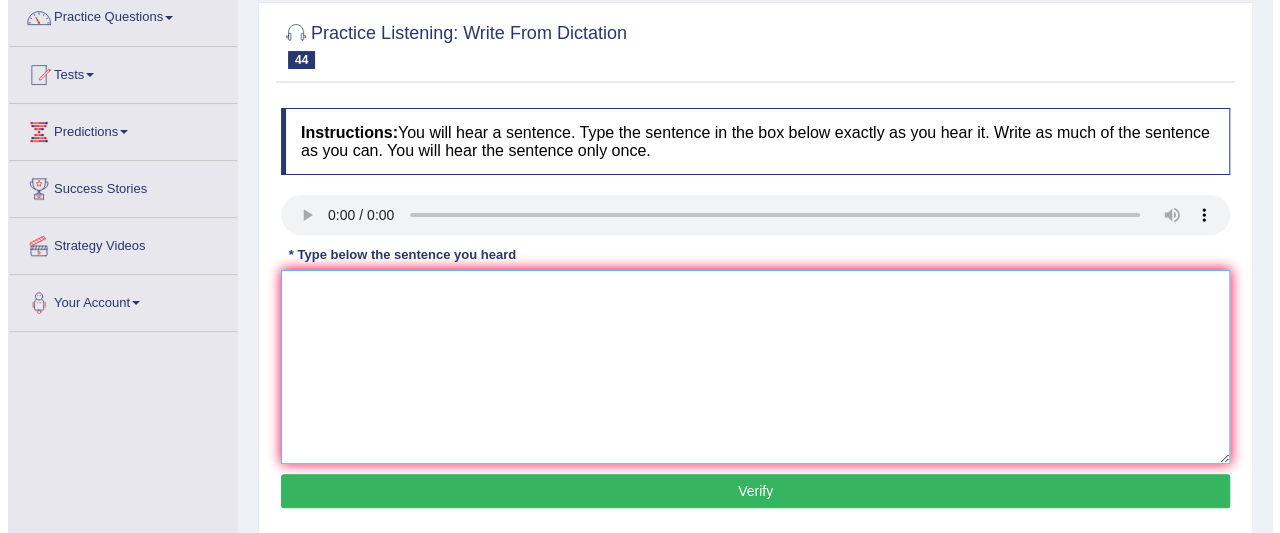 scroll, scrollTop: 172, scrollLeft: 0, axis: vertical 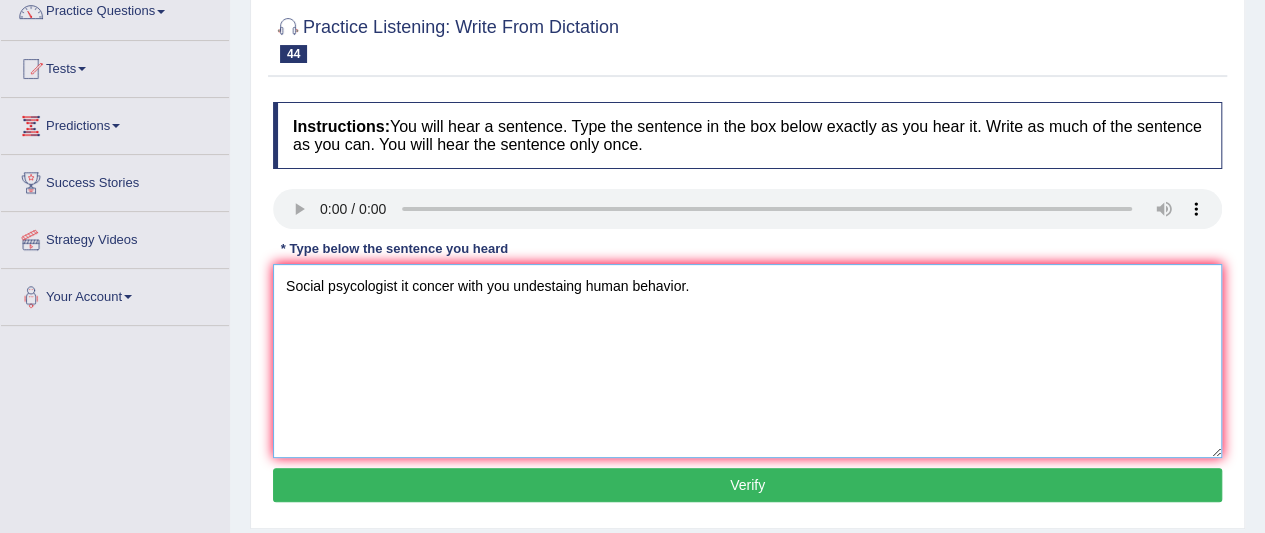 type on "Social psycologist it concer with you undestaing human behavior." 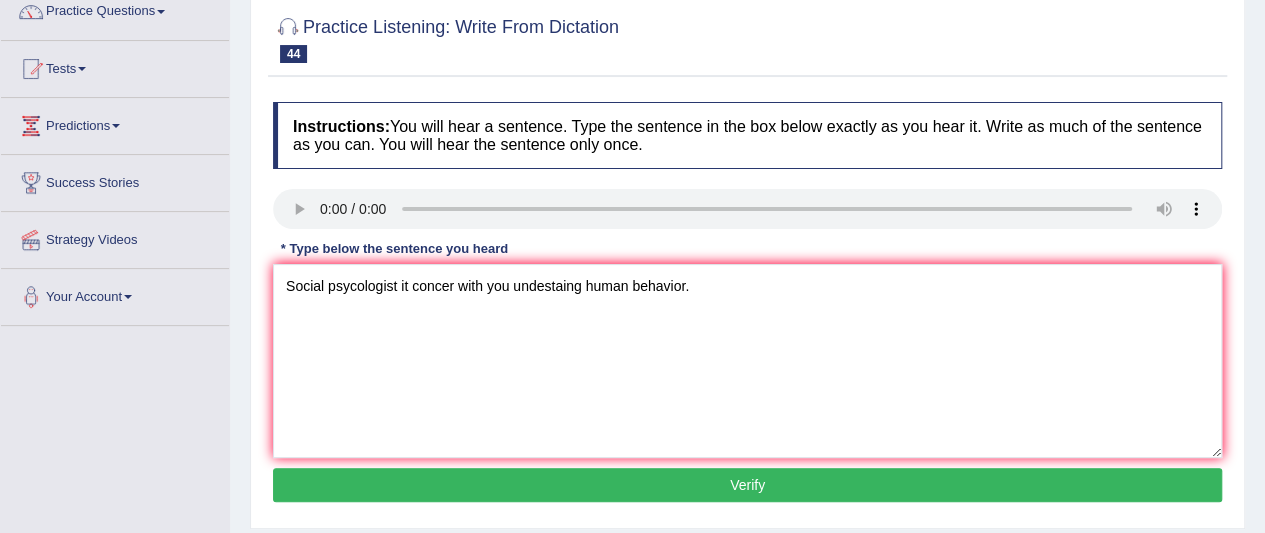 click on "Verify" at bounding box center [747, 485] 